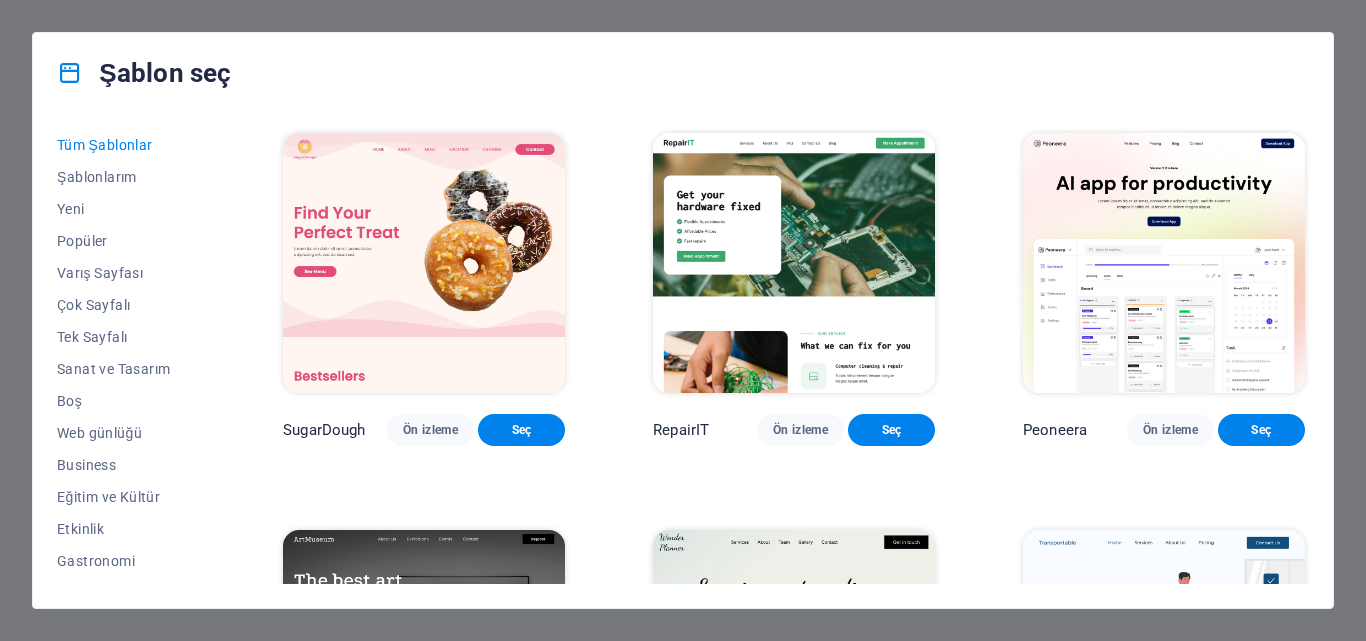 scroll, scrollTop: 0, scrollLeft: 0, axis: both 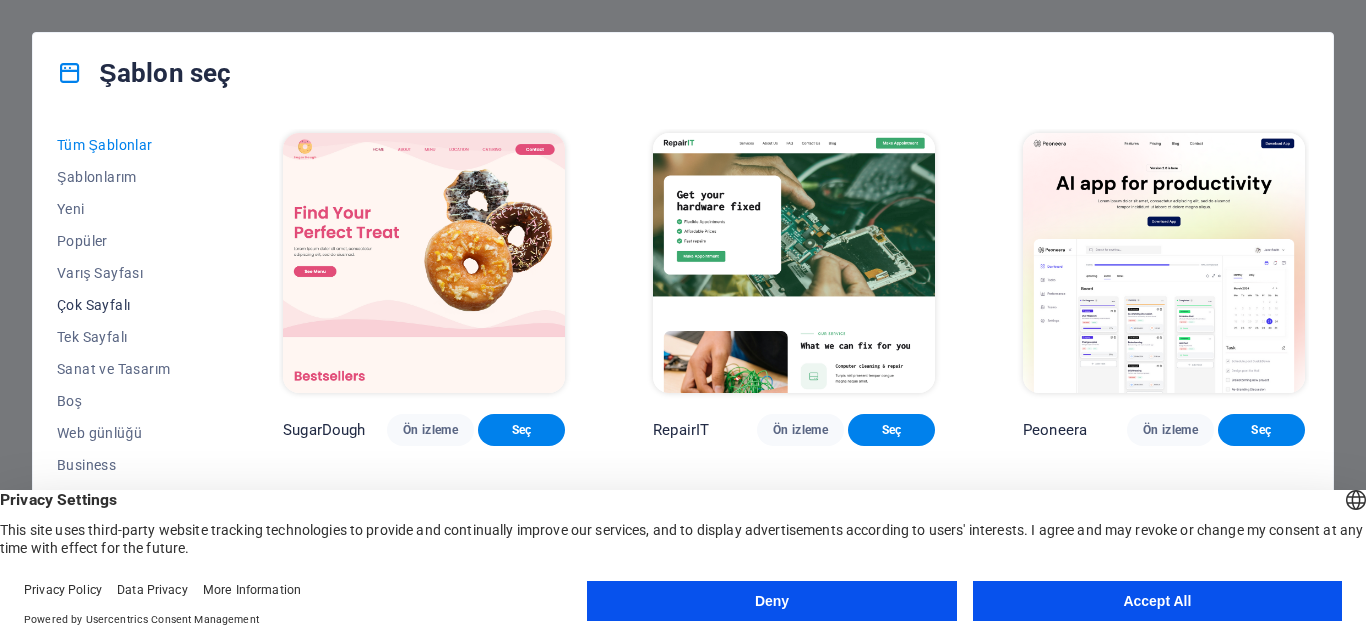 click on "Çok Sayfalı" at bounding box center [126, 305] 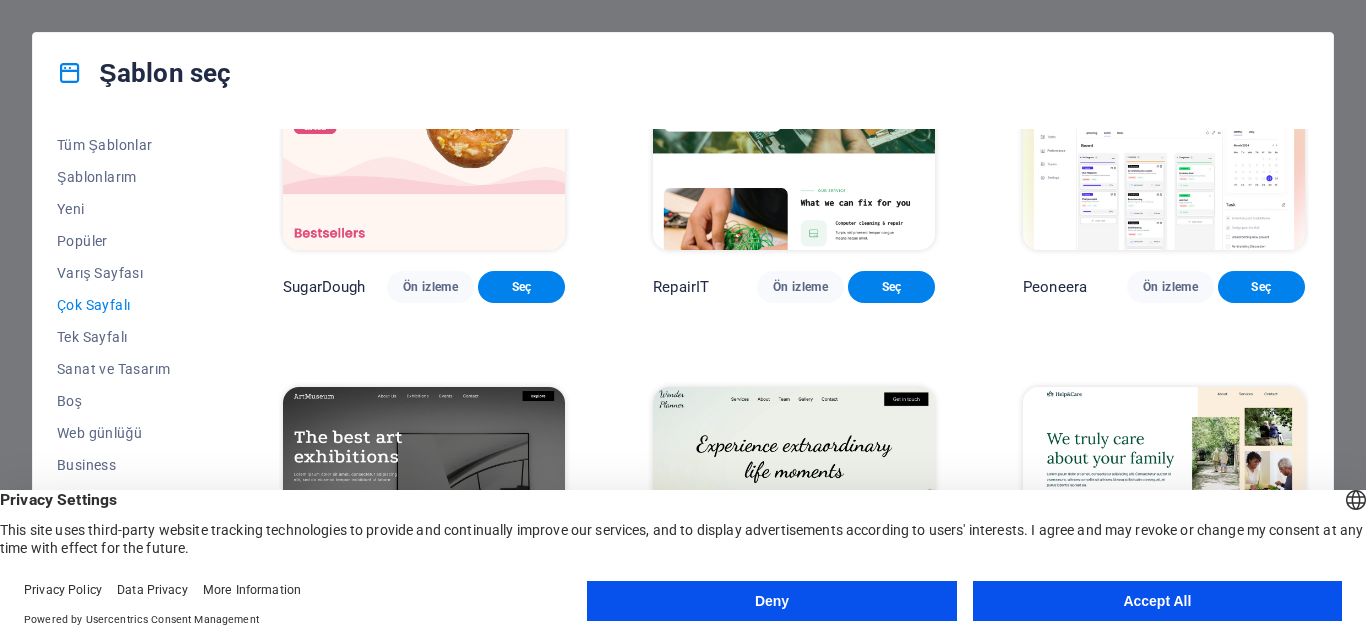scroll, scrollTop: 0, scrollLeft: 0, axis: both 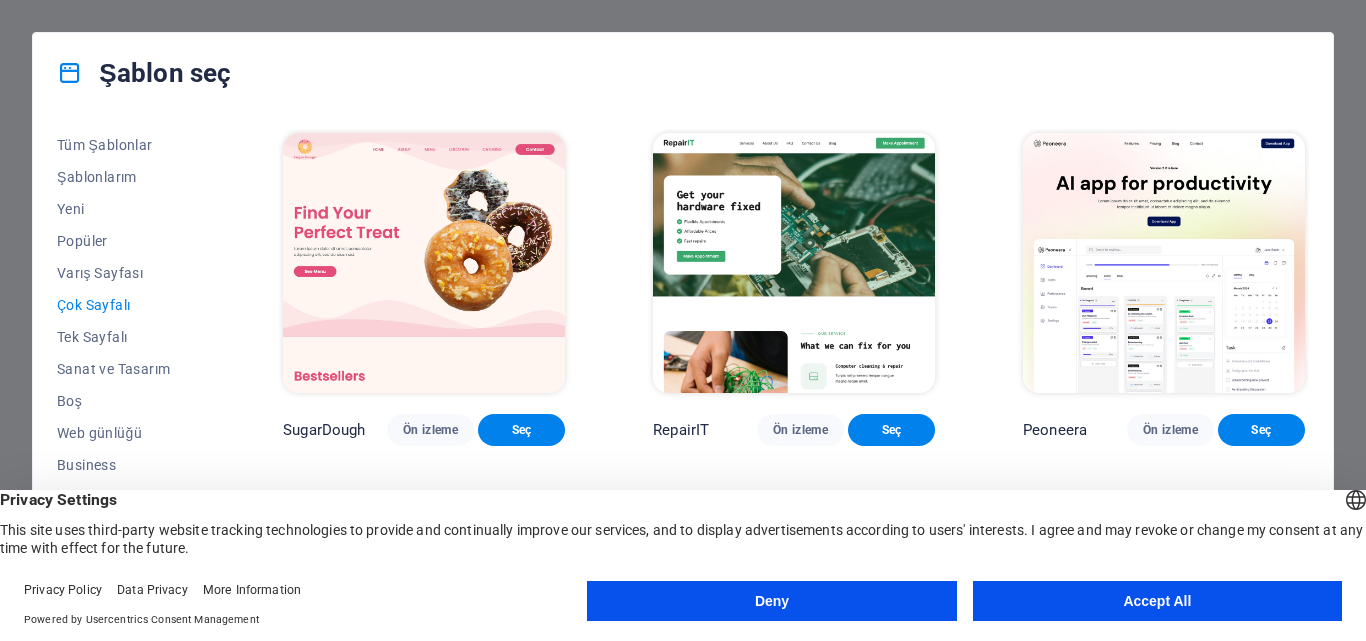 click on "Çok Sayfalı" at bounding box center (126, 305) 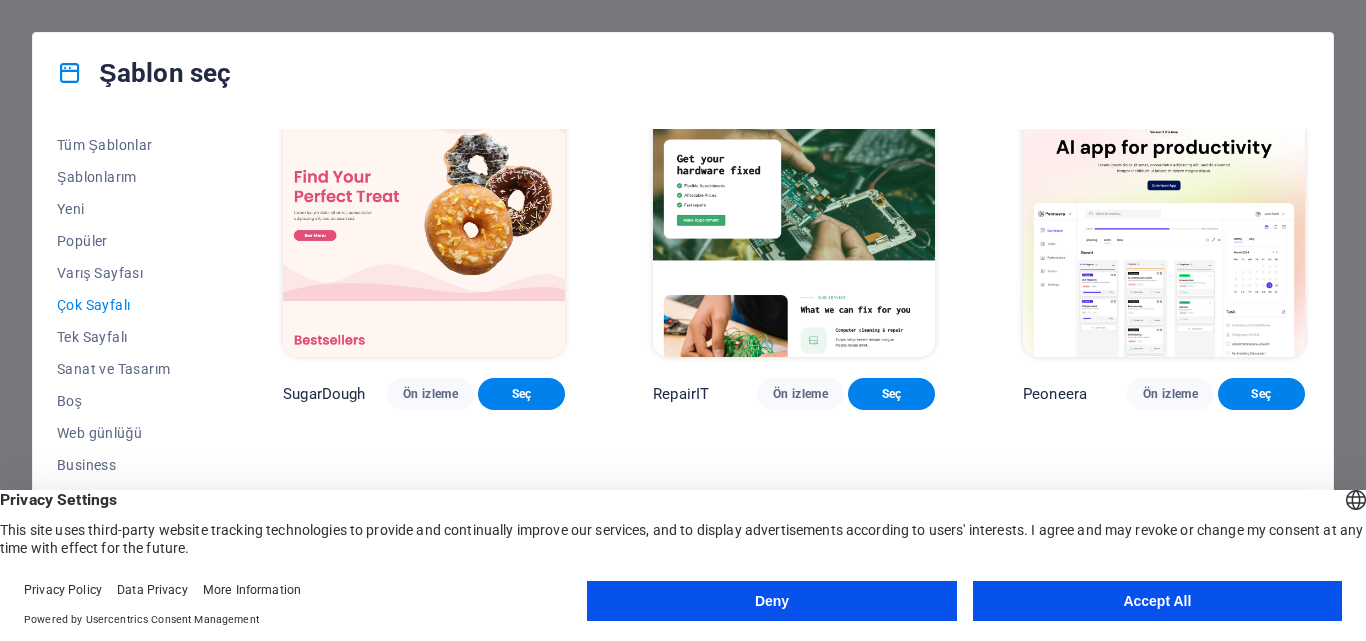 scroll, scrollTop: 0, scrollLeft: 0, axis: both 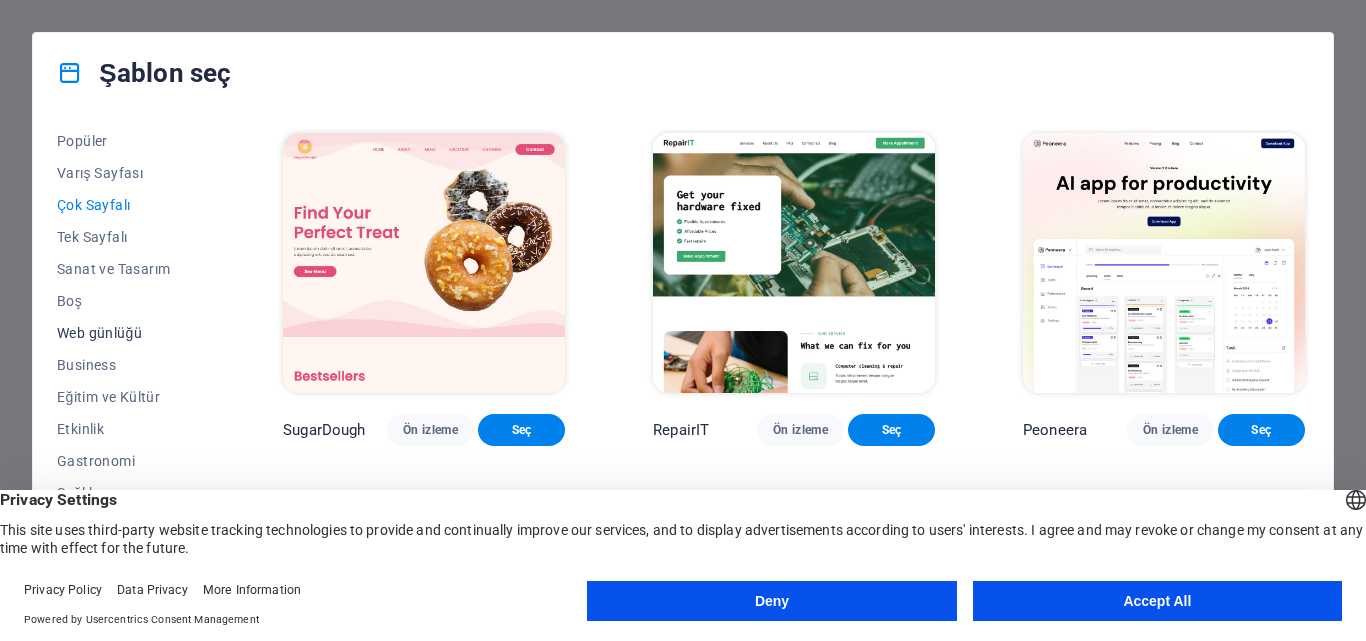 click on "Web günlüğü" at bounding box center (126, 333) 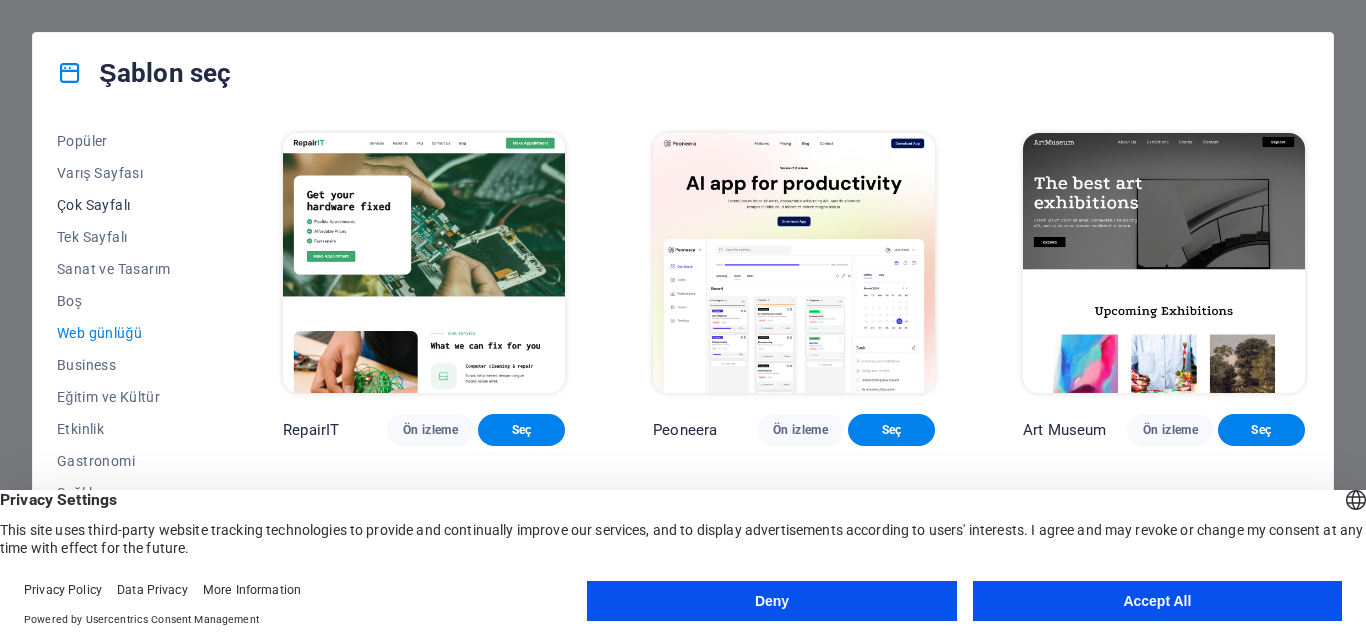 click on "Çok Sayfalı" at bounding box center [126, 205] 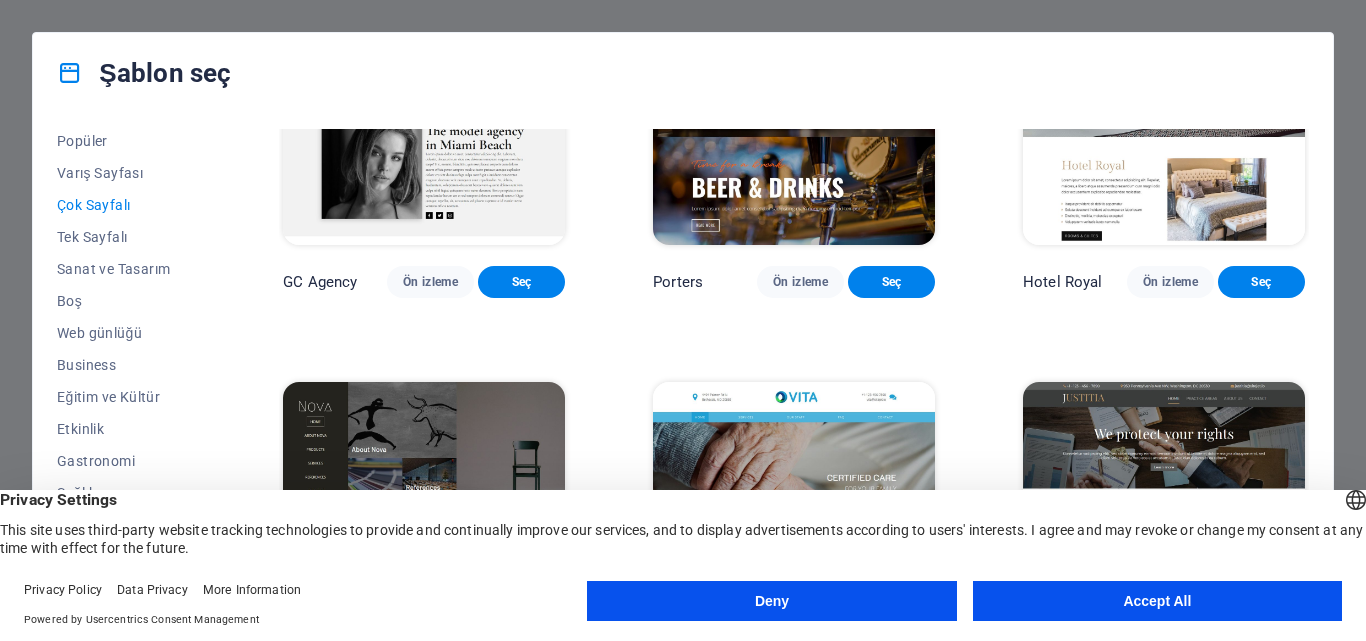 scroll, scrollTop: 7400, scrollLeft: 0, axis: vertical 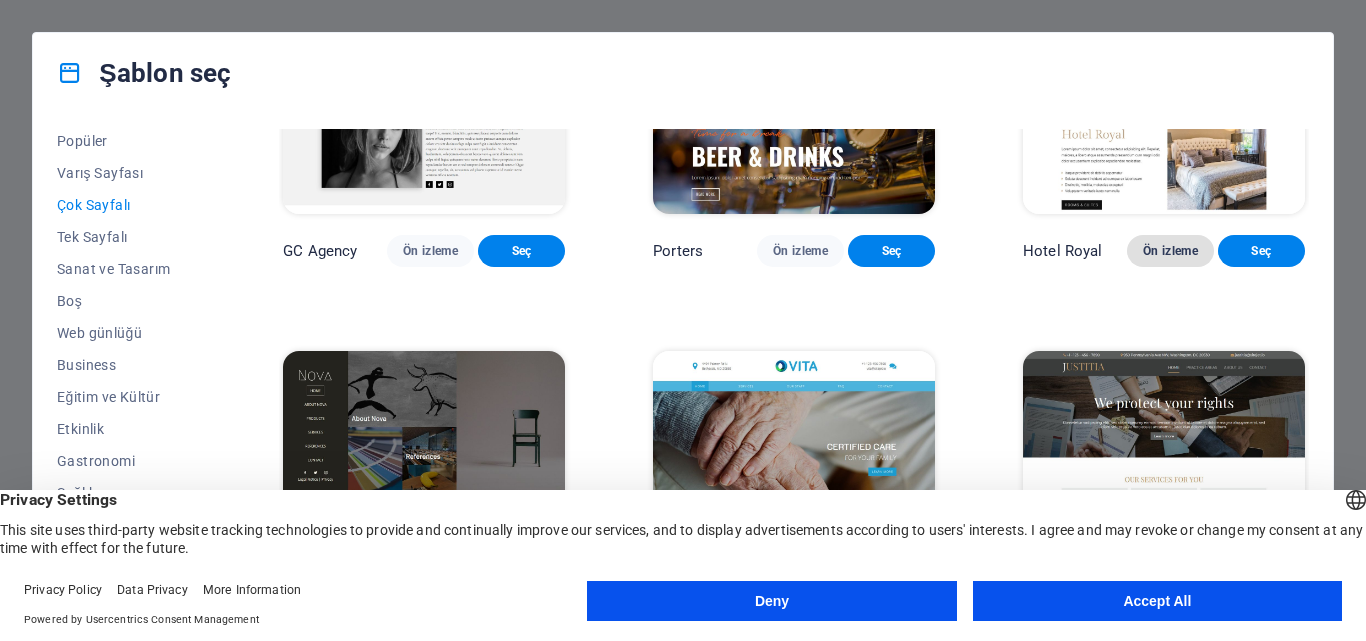 click on "Ön izleme" at bounding box center (1170, 251) 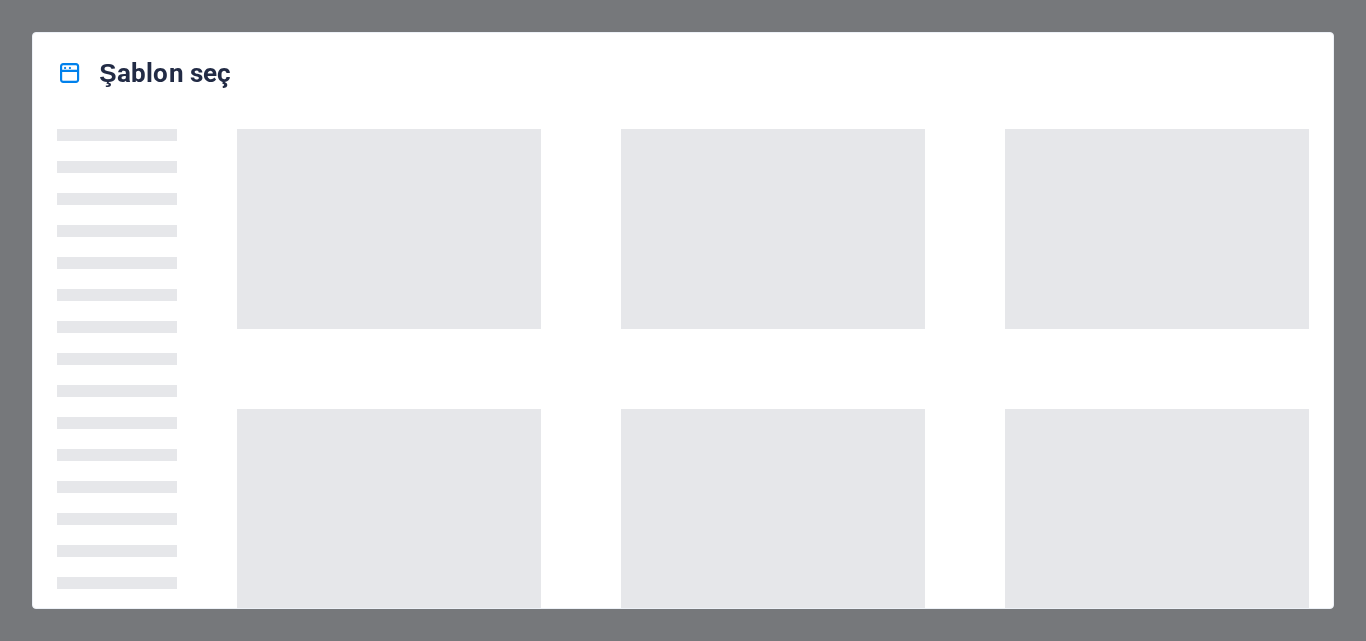 scroll, scrollTop: 0, scrollLeft: 0, axis: both 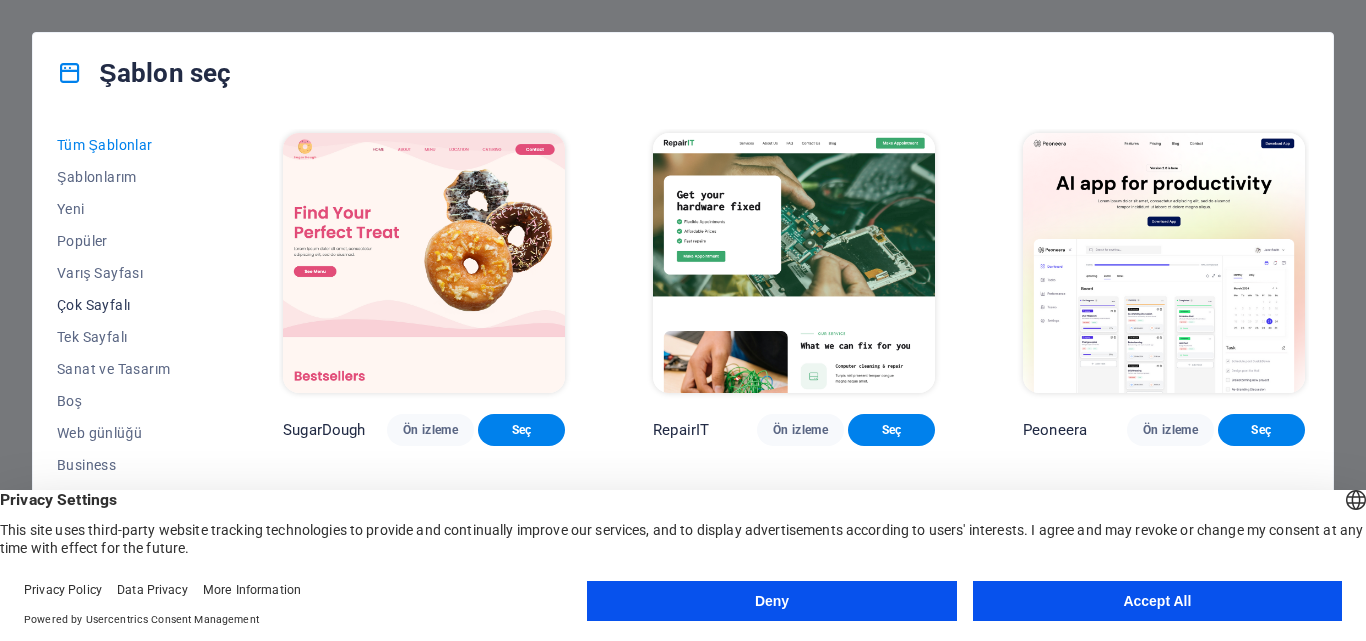 click on "Çok Sayfalı" at bounding box center [126, 305] 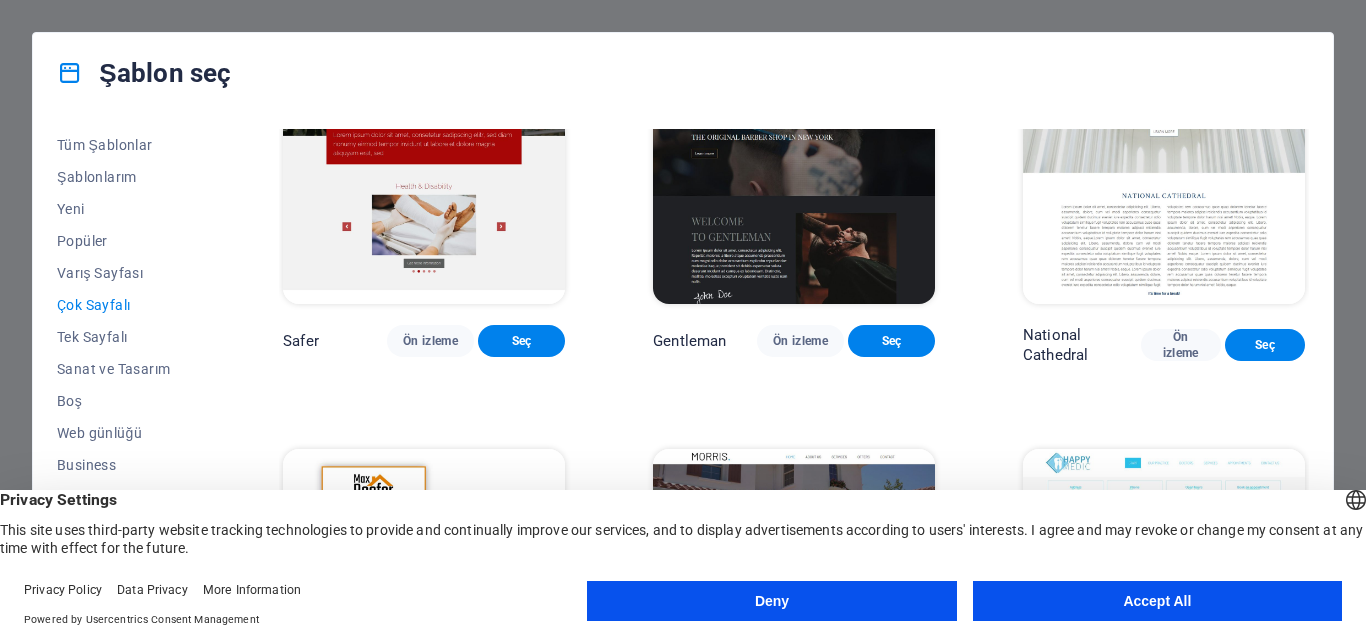 scroll, scrollTop: 4500, scrollLeft: 0, axis: vertical 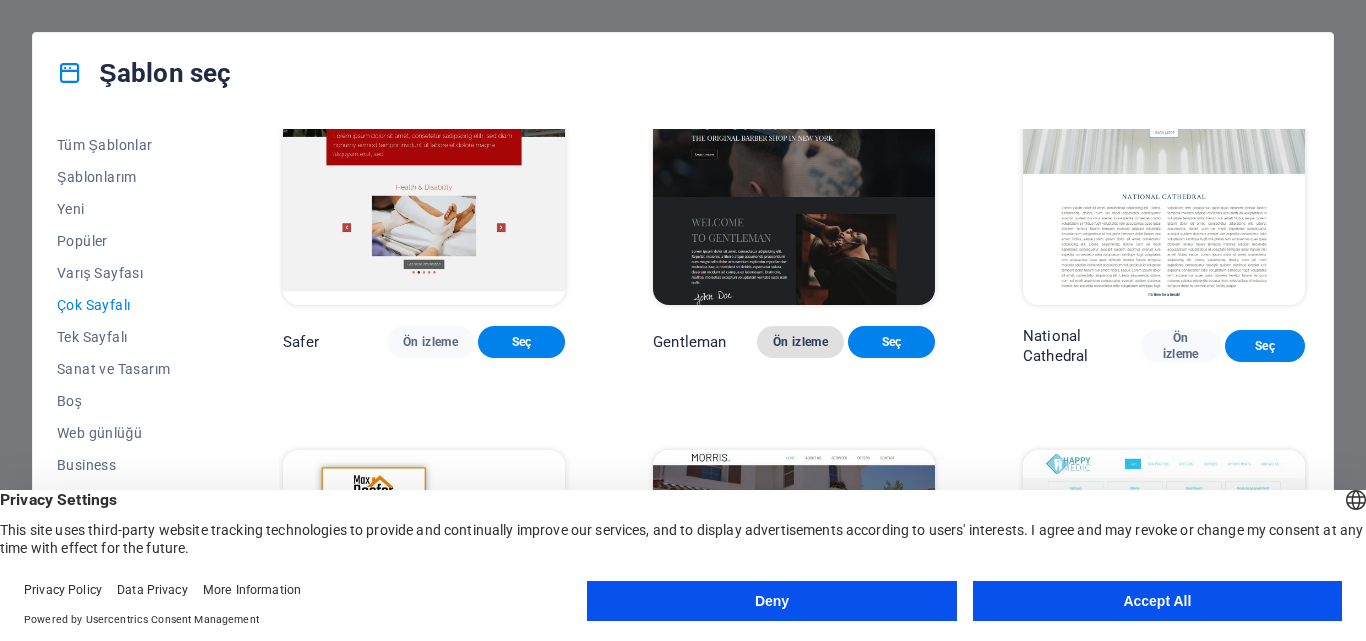 click on "Ön izleme" at bounding box center [800, 342] 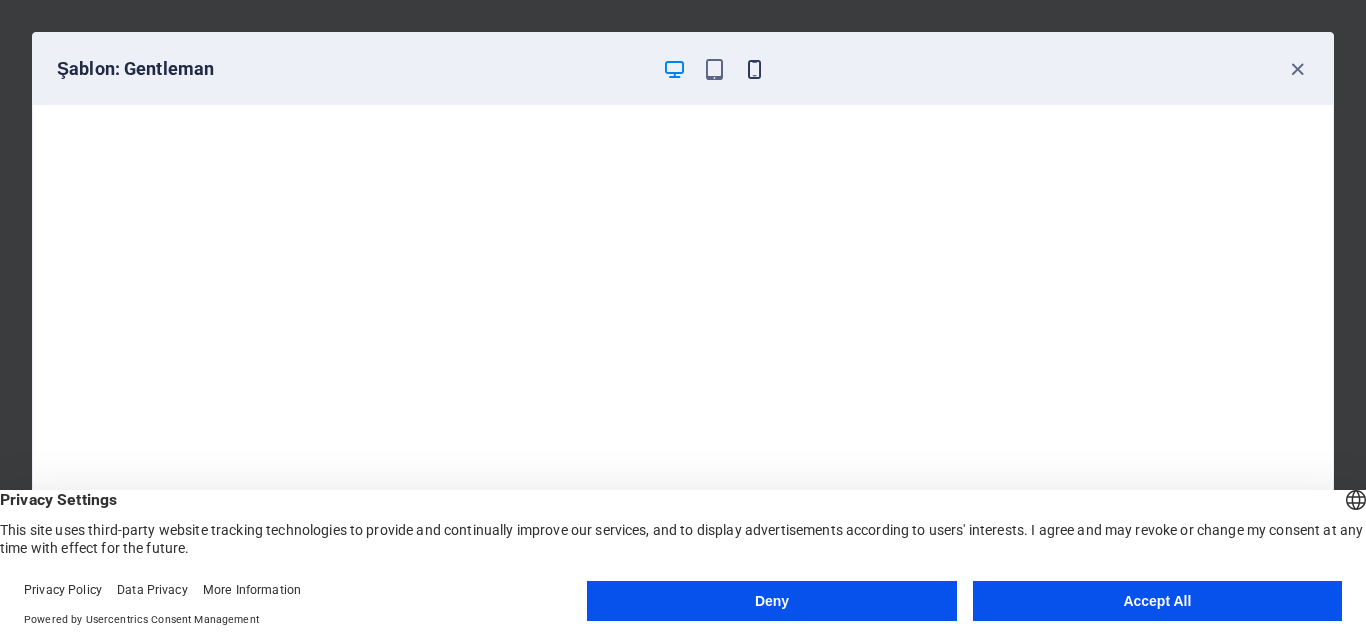 click at bounding box center (754, 69) 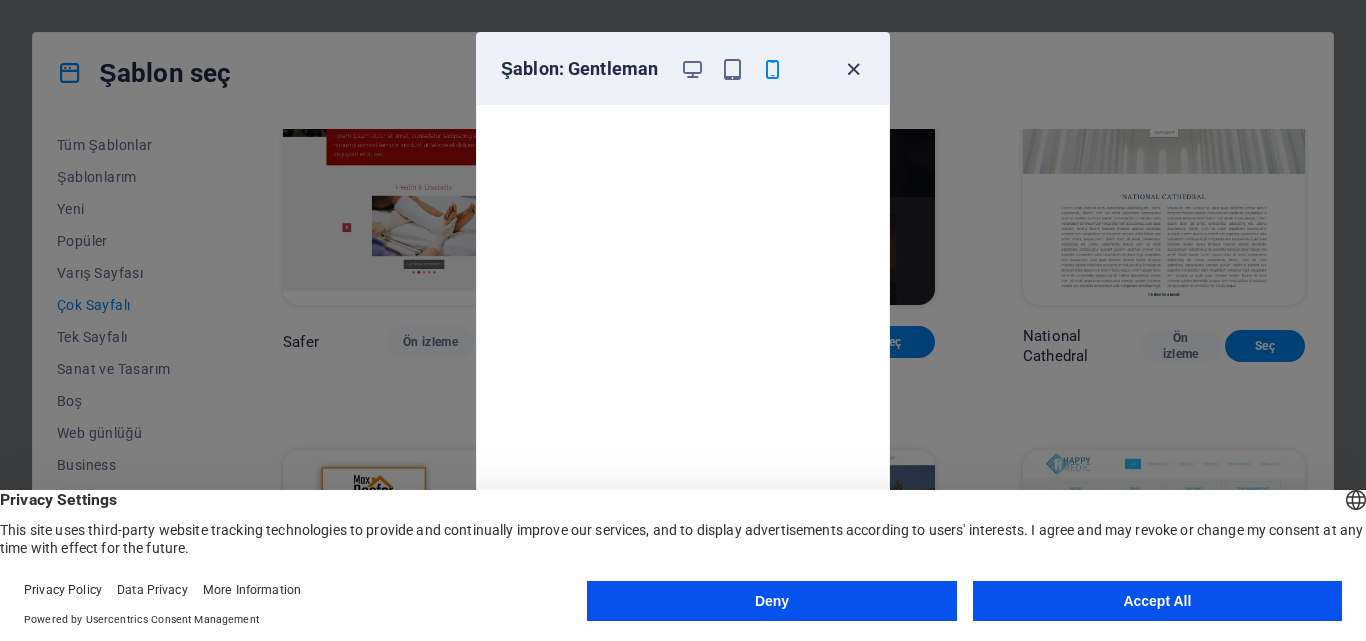 click at bounding box center (853, 69) 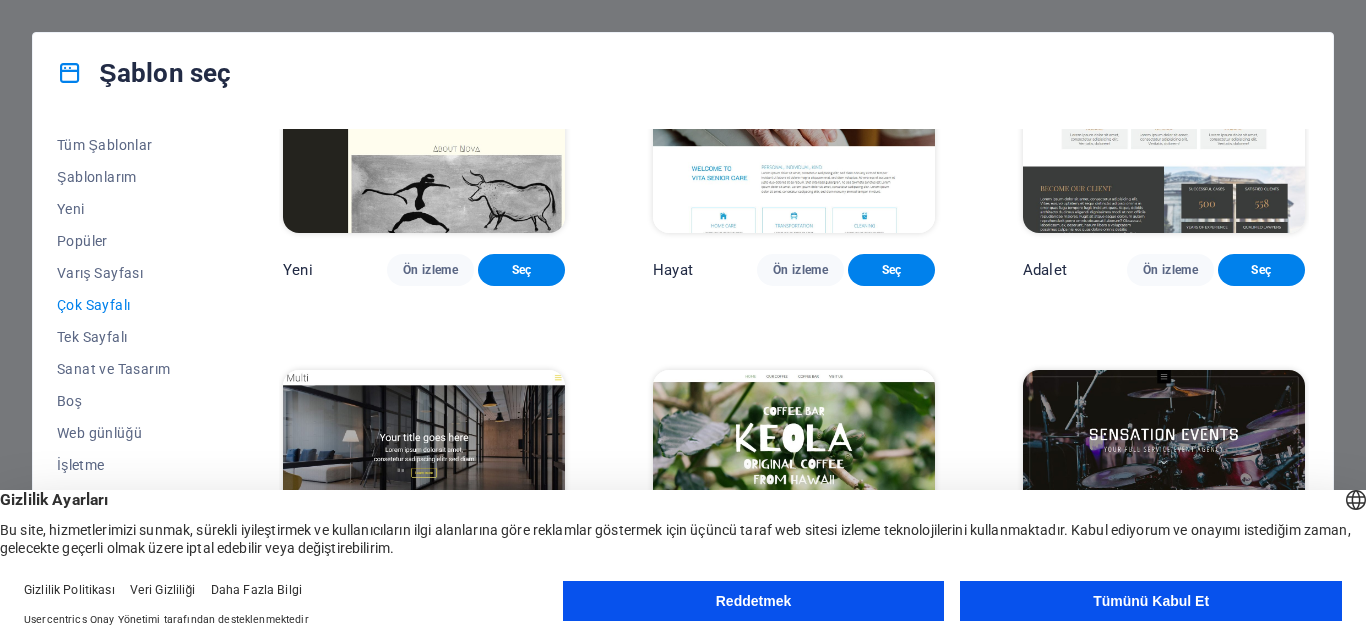 scroll, scrollTop: 7535, scrollLeft: 0, axis: vertical 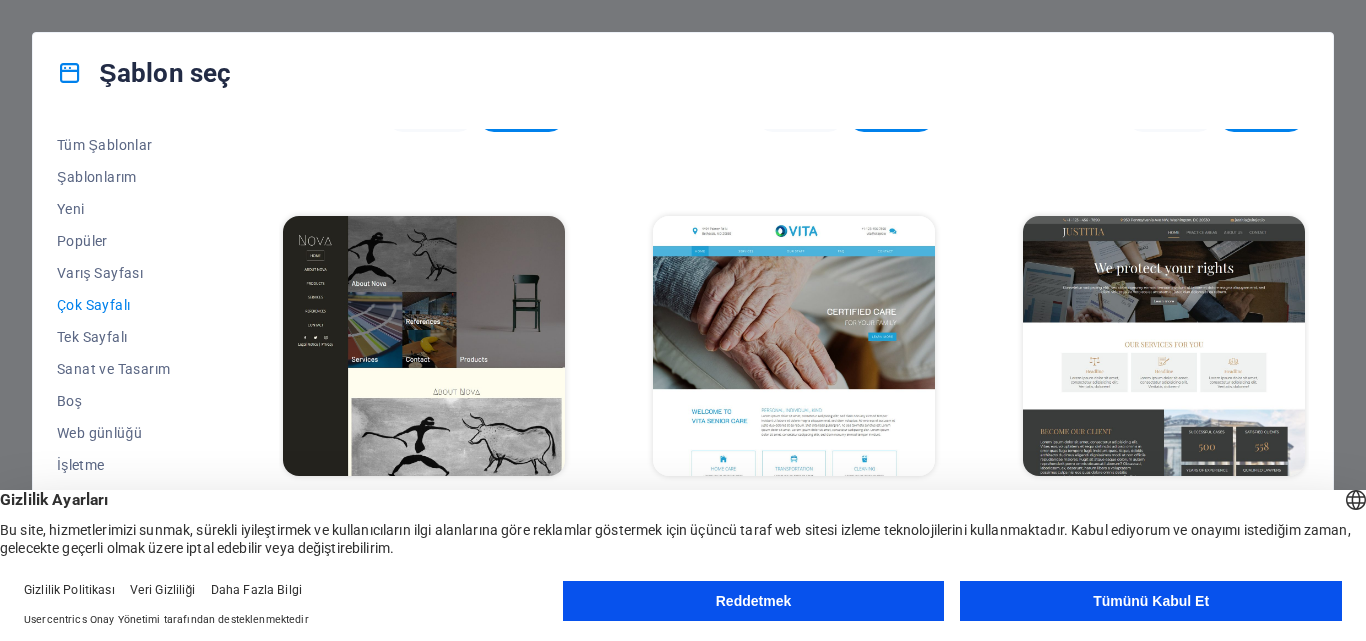 click at bounding box center [424, 346] 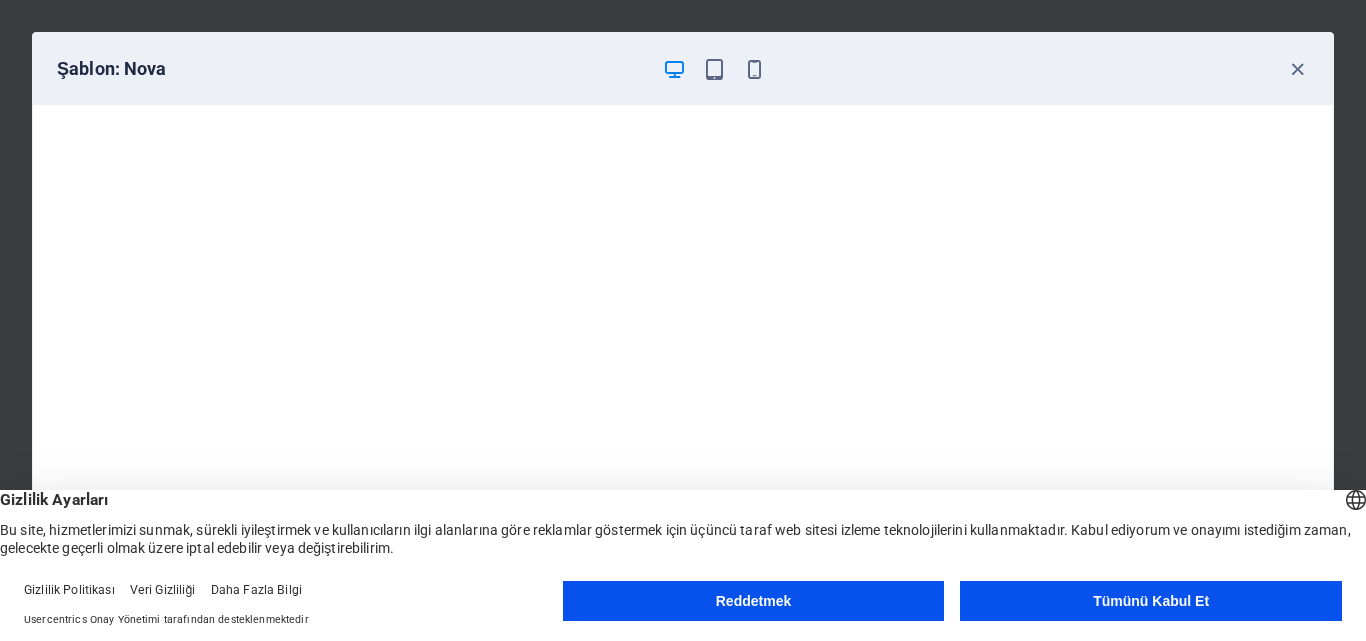 scroll, scrollTop: 5, scrollLeft: 0, axis: vertical 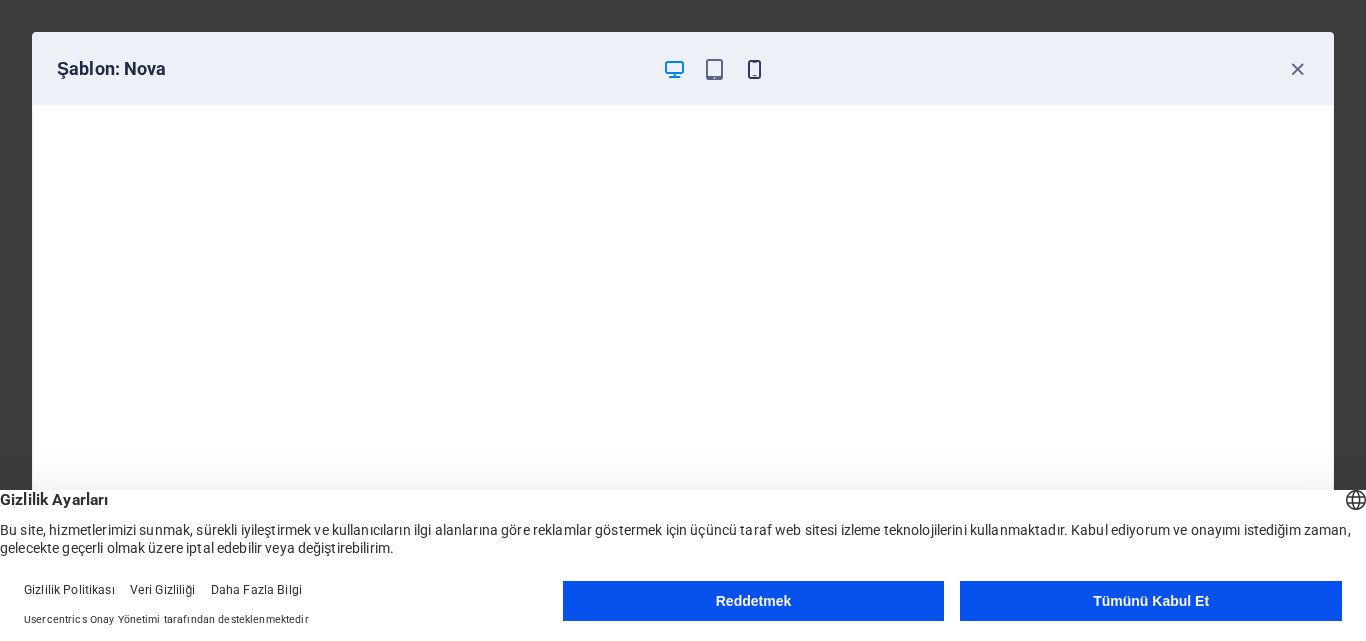 click at bounding box center (754, 69) 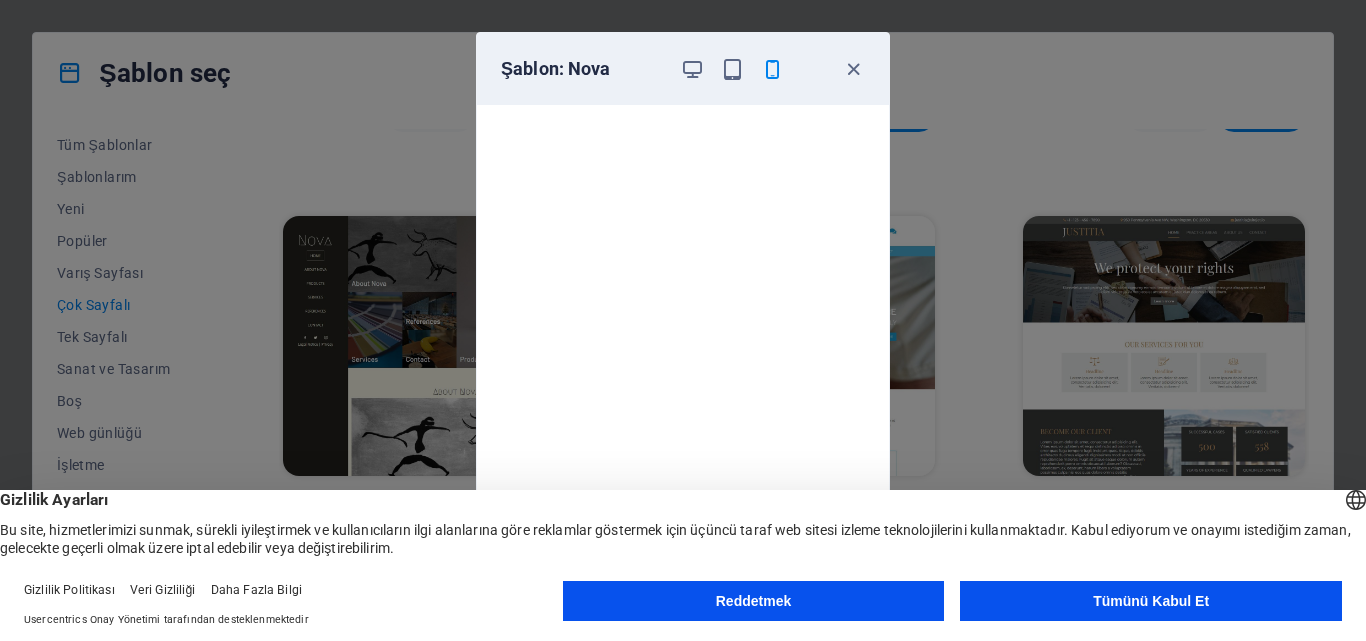 click on "Şablon: Nova İptal Seç" at bounding box center [683, 320] 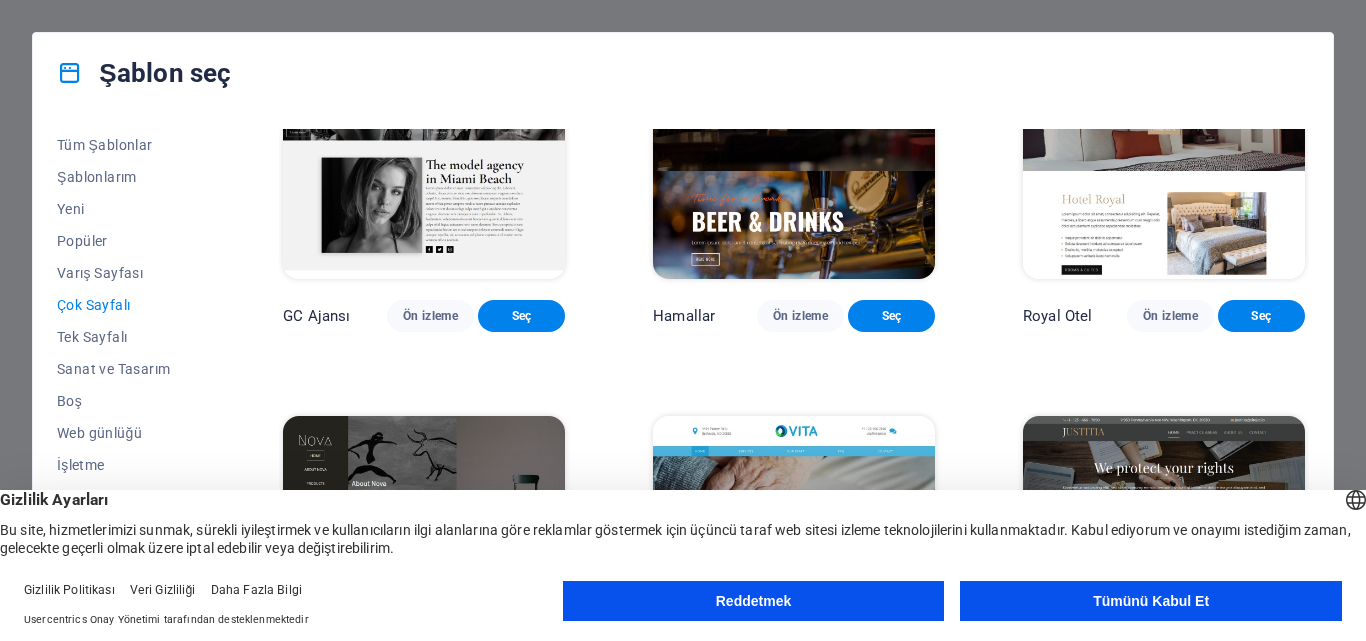scroll, scrollTop: 7035, scrollLeft: 0, axis: vertical 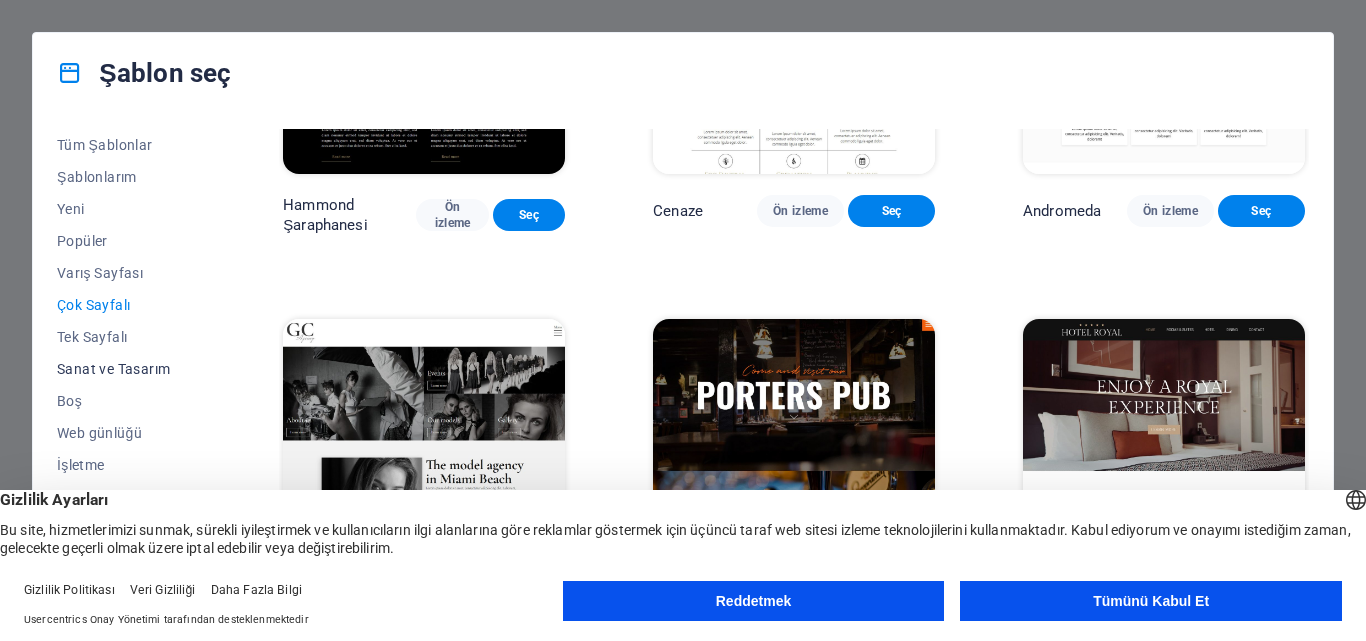 click on "Sanat ve Tasarım" at bounding box center (126, 369) 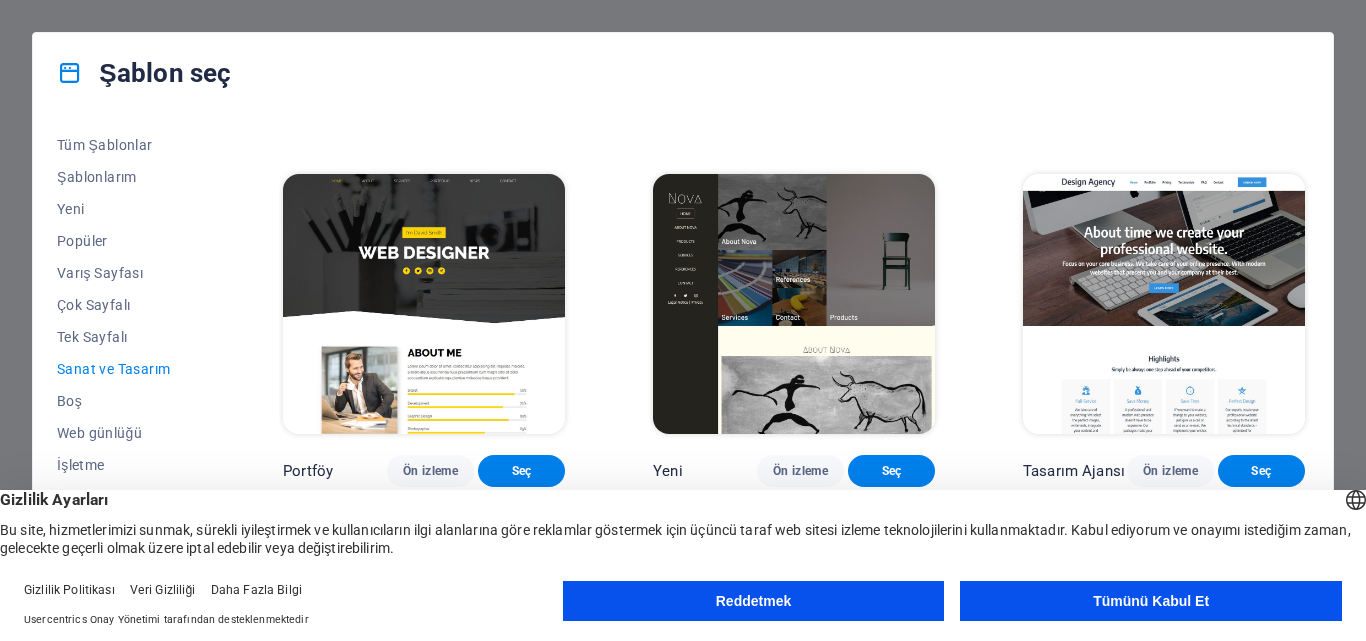scroll, scrollTop: 852, scrollLeft: 0, axis: vertical 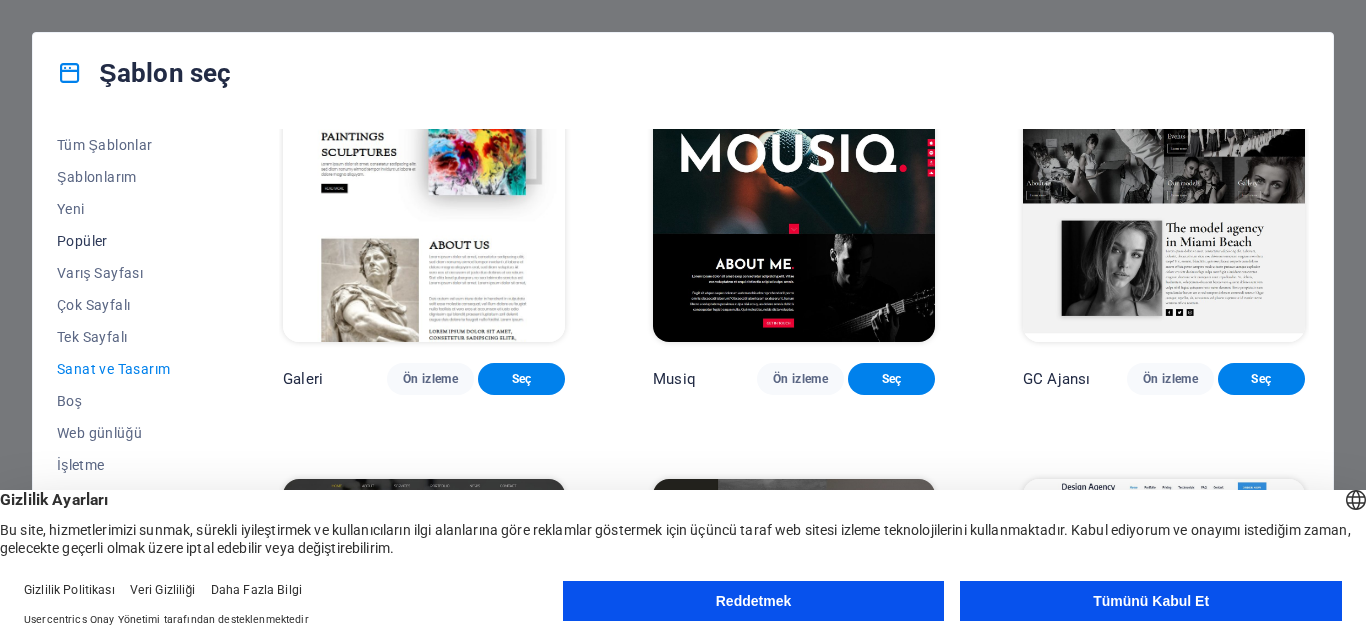 click on "Popüler" at bounding box center [126, 241] 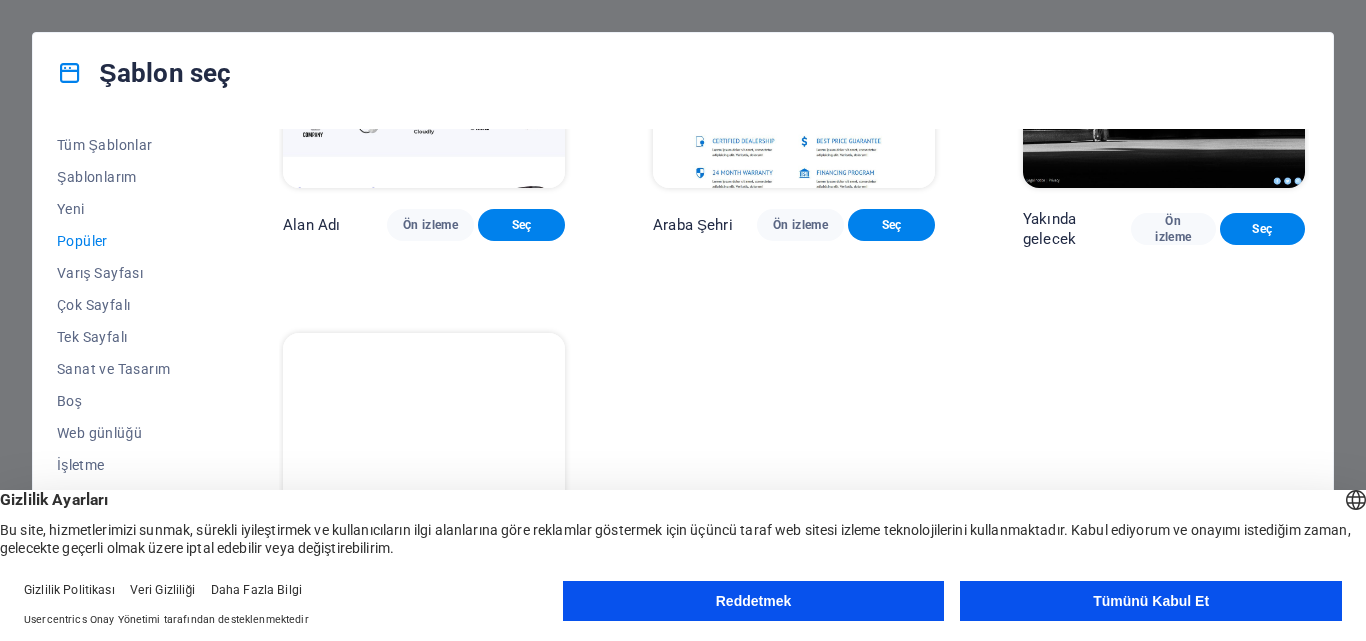 scroll, scrollTop: 1855, scrollLeft: 0, axis: vertical 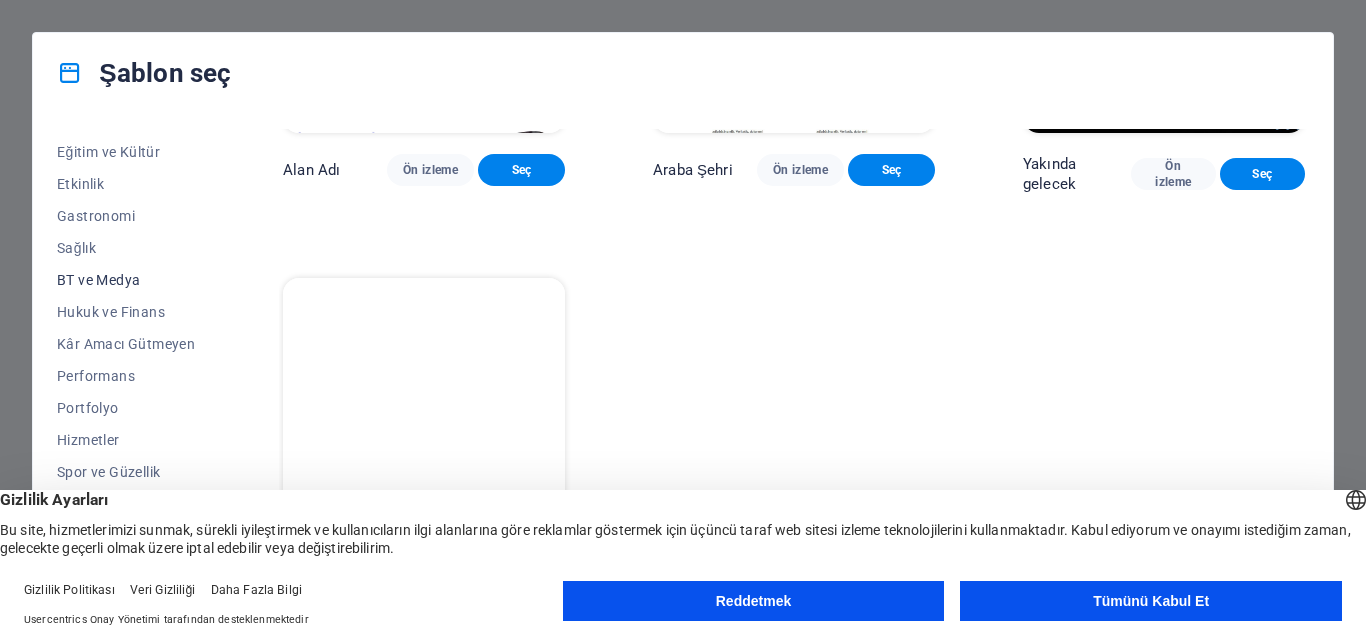 click on "BT ve Medya" at bounding box center [126, 280] 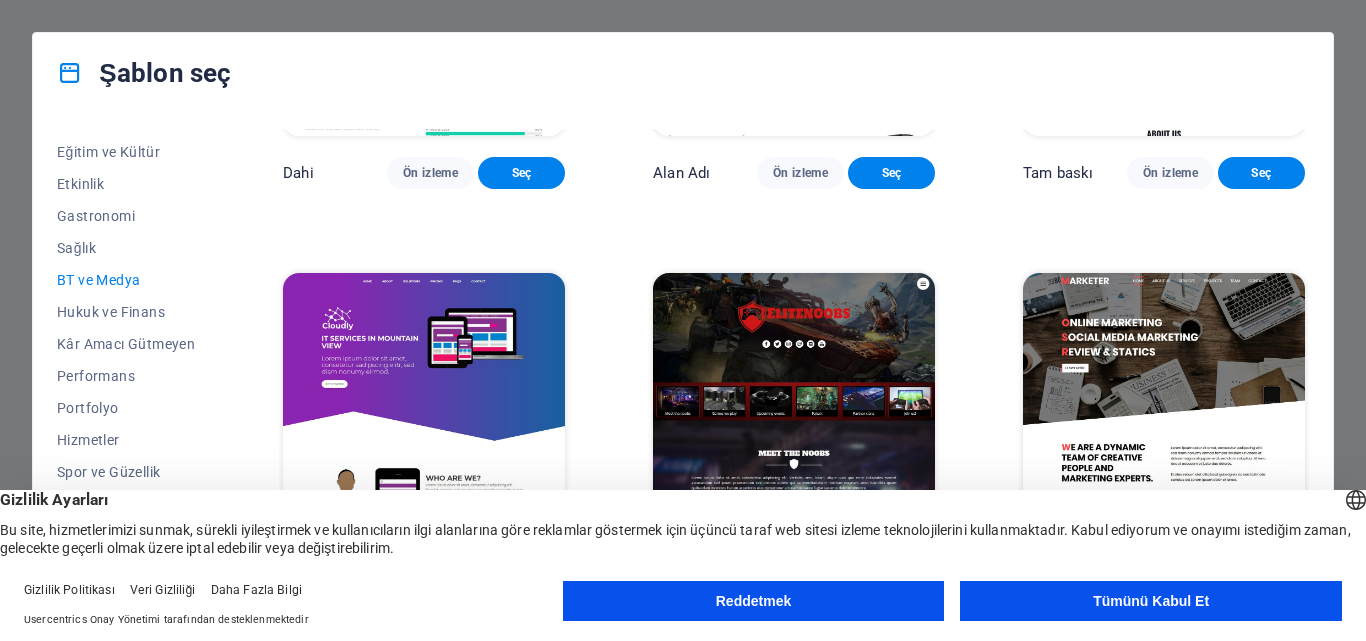 click at bounding box center [794, 403] 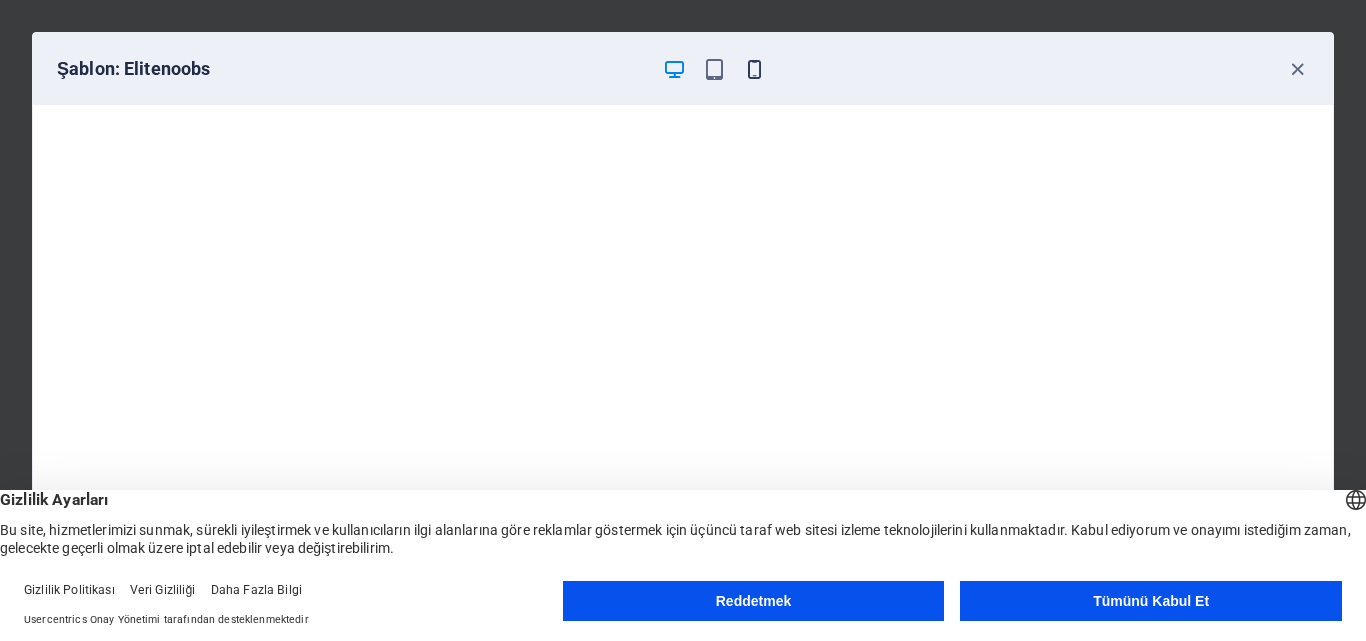 click at bounding box center [754, 69] 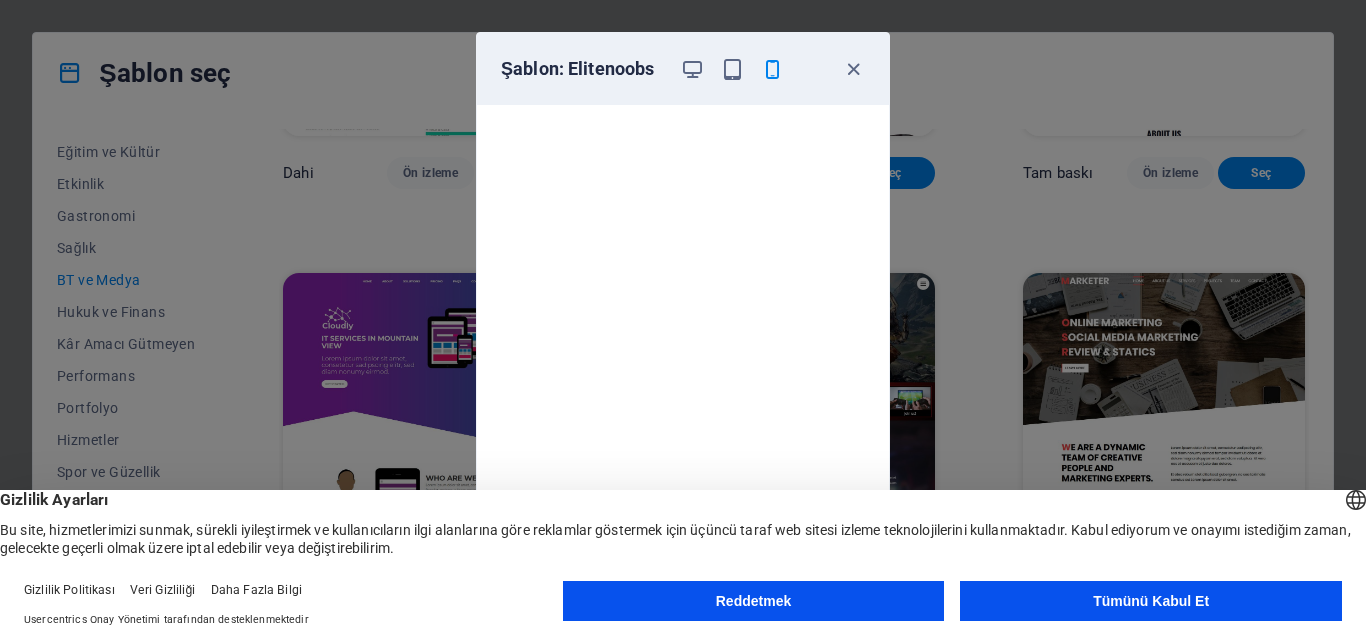 click on "Şablon: Elitenoobs İptal Seç" at bounding box center [683, 320] 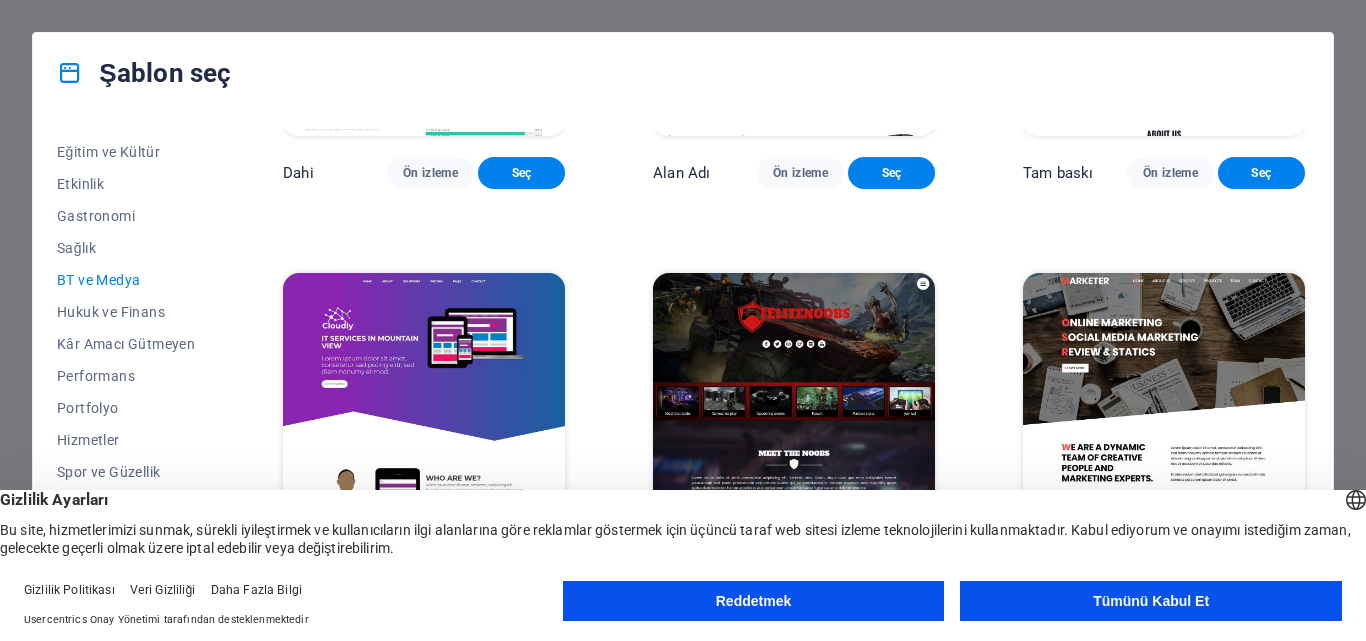 click on "RepairIT Ön izleme Seç Şakayık Ön izleme Seç MakeIt Ajansı Ön izleme Seç Aletler Ön izleme Seç TechUp Ön izleme Seç Veri Sistemleri Ön izleme Seç Dahi Ön izleme Seç Alan Adı Ön izleme Seç Tam baskı Ön izleme Seç Bulutlu Ön izleme Seç Elit çaylaklar Ön izleme Seç Pazarlamacı Ön izleme Seç" at bounding box center (794, -168) 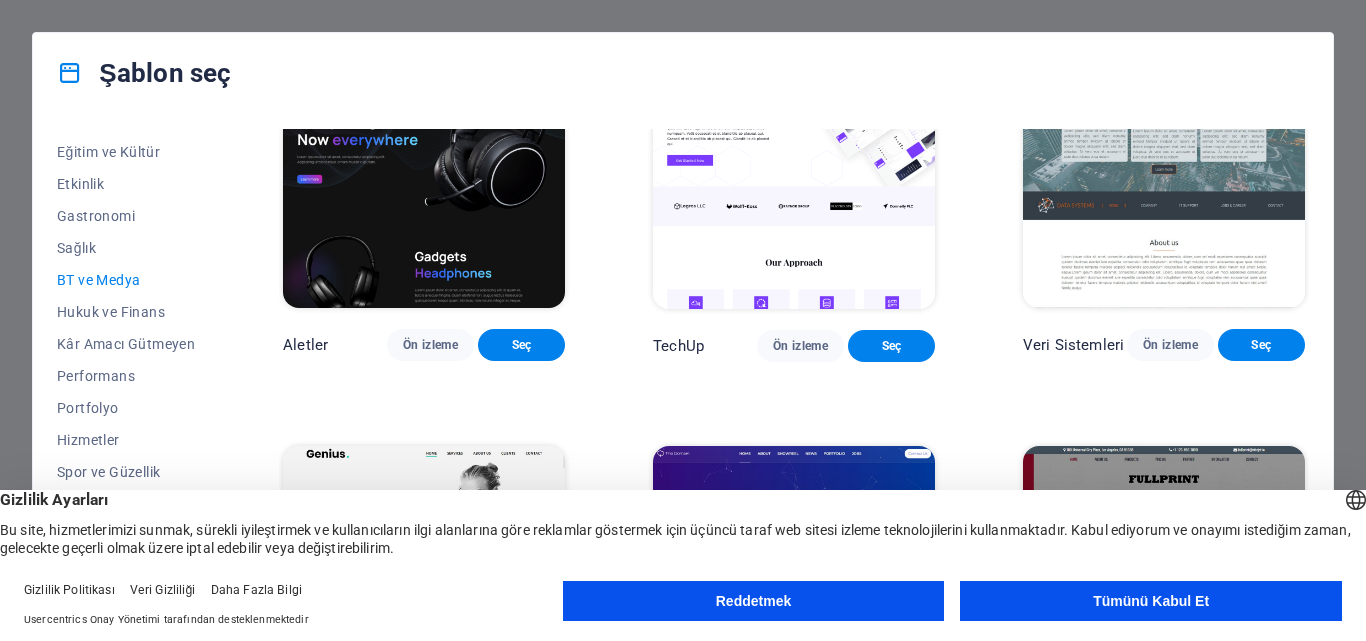 scroll, scrollTop: 450, scrollLeft: 0, axis: vertical 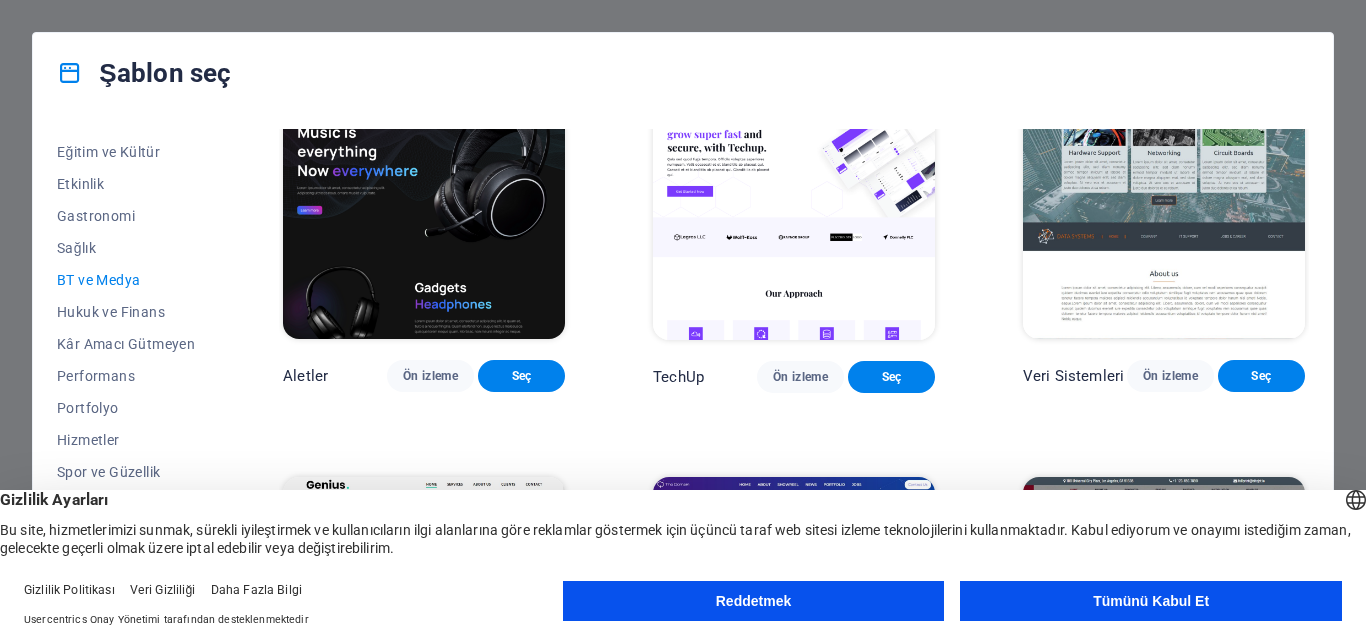 click at bounding box center [1164, 210] 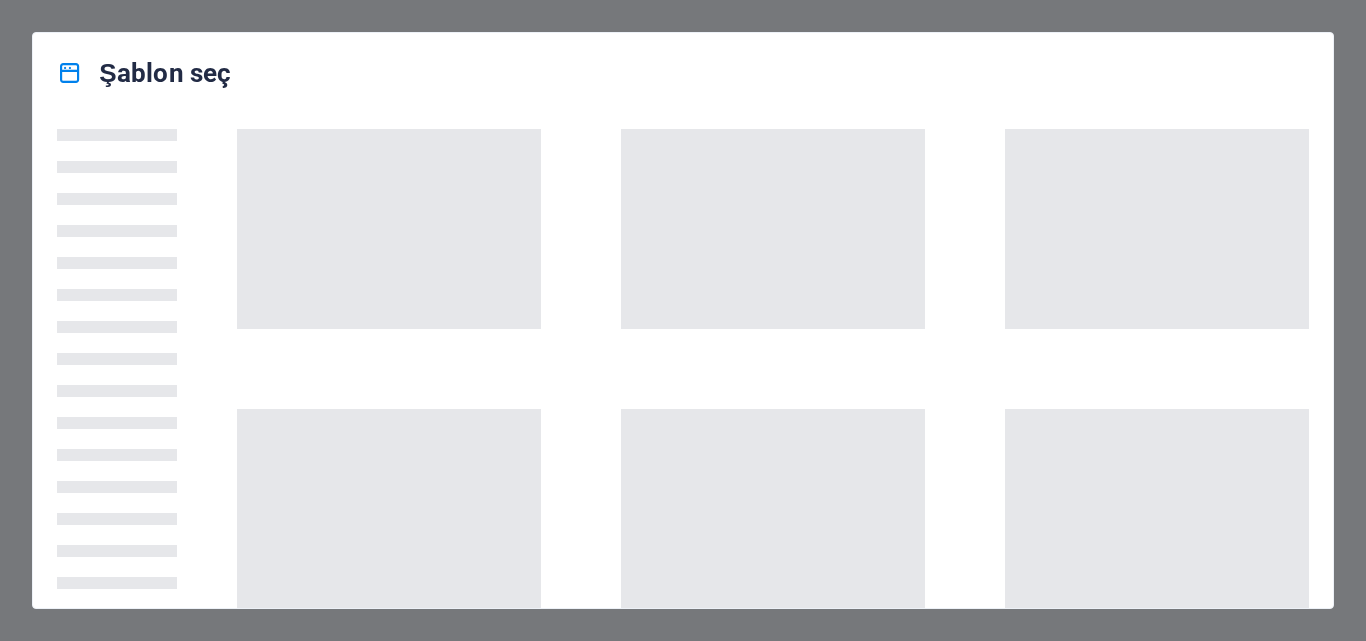 scroll, scrollTop: 0, scrollLeft: 0, axis: both 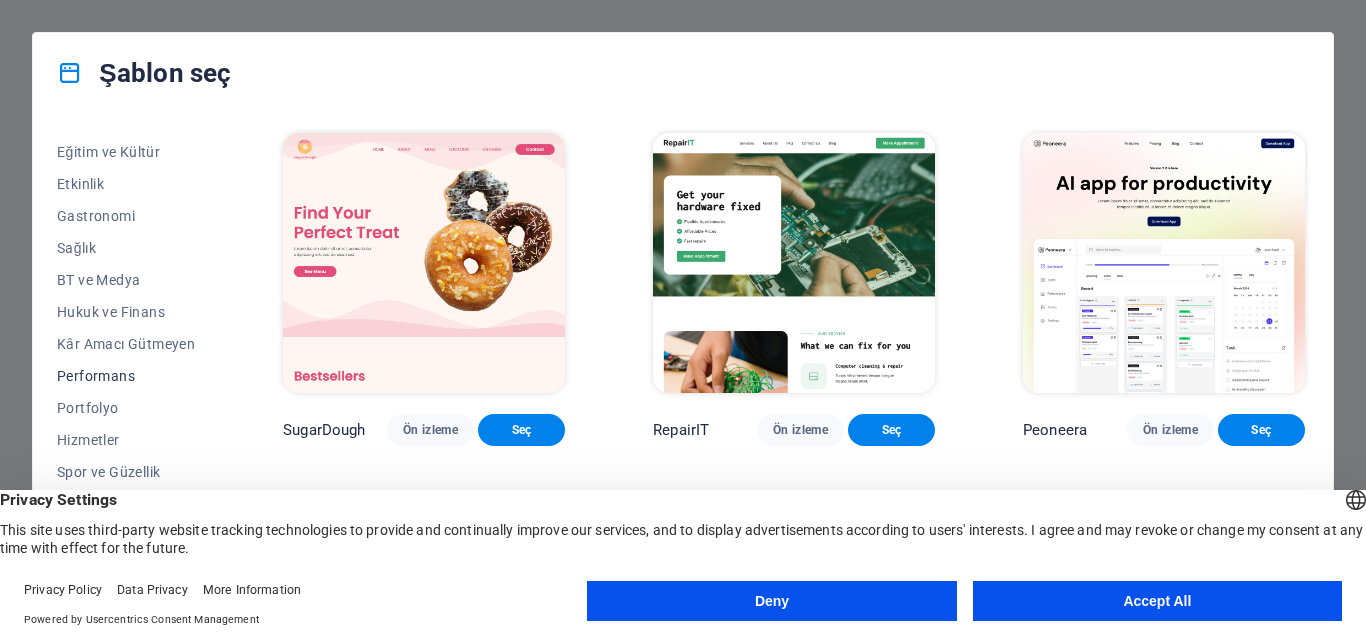 click on "Performans" at bounding box center (126, 376) 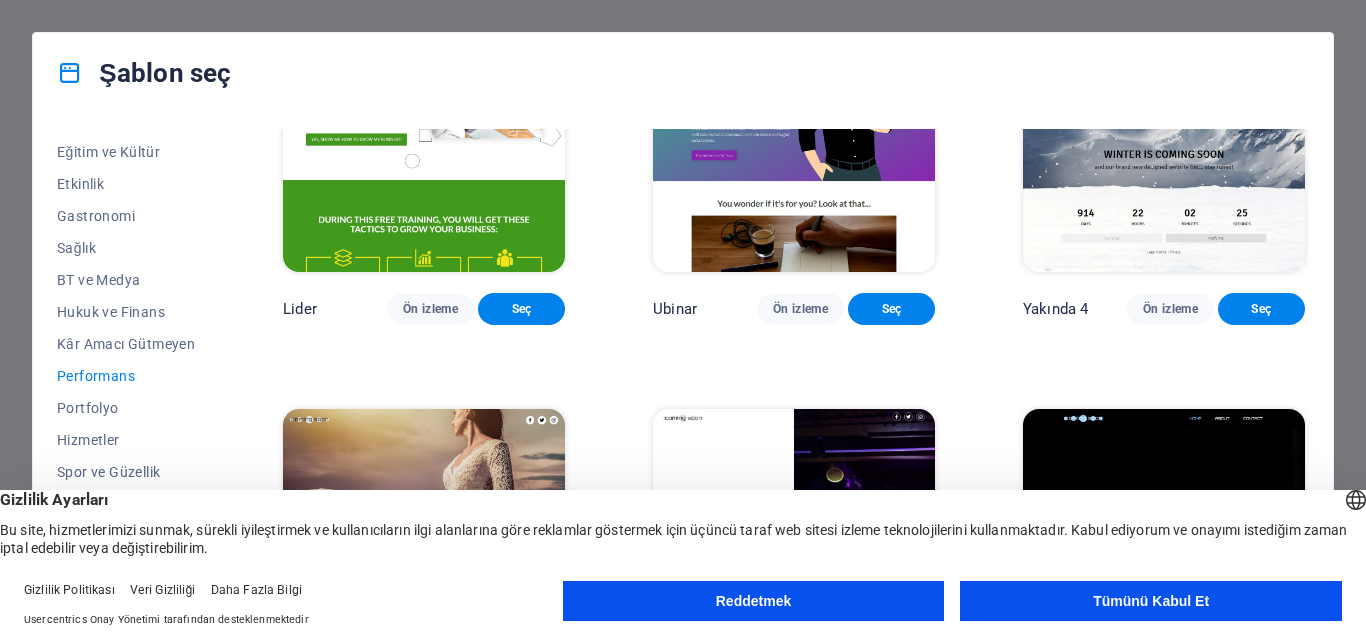 scroll, scrollTop: 1847, scrollLeft: 0, axis: vertical 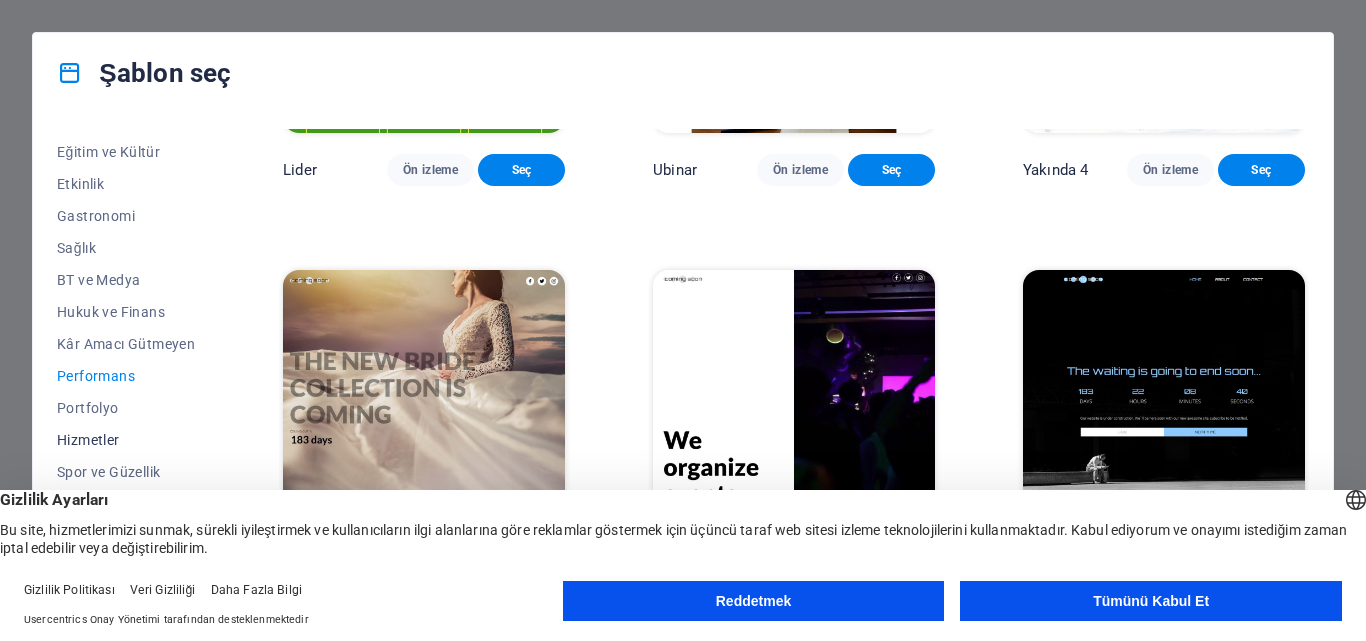 click on "Hizmetler" at bounding box center (126, 440) 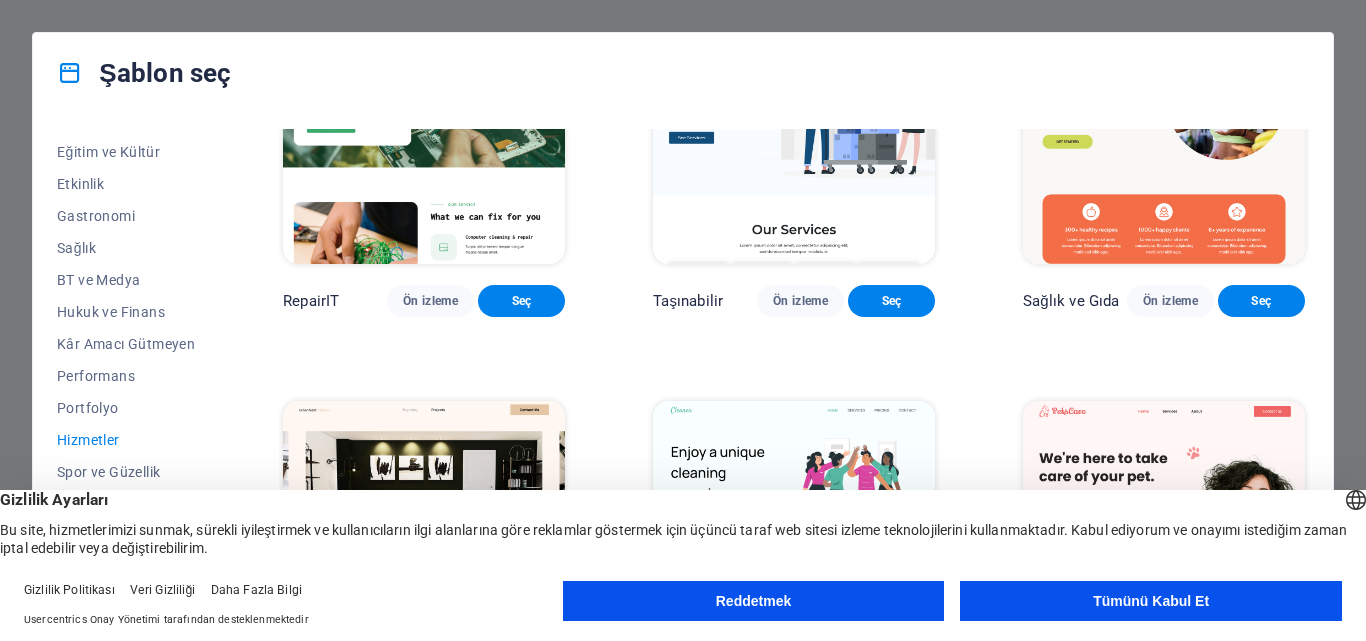 scroll, scrollTop: 100, scrollLeft: 0, axis: vertical 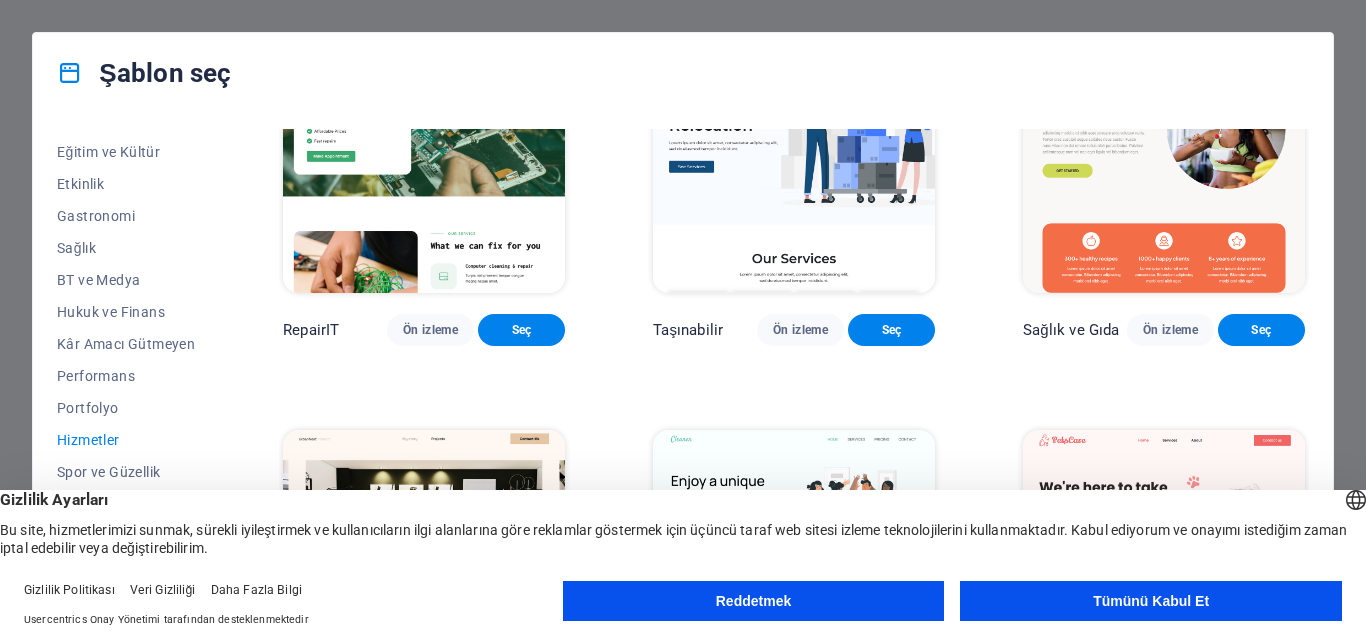 click at bounding box center [794, 163] 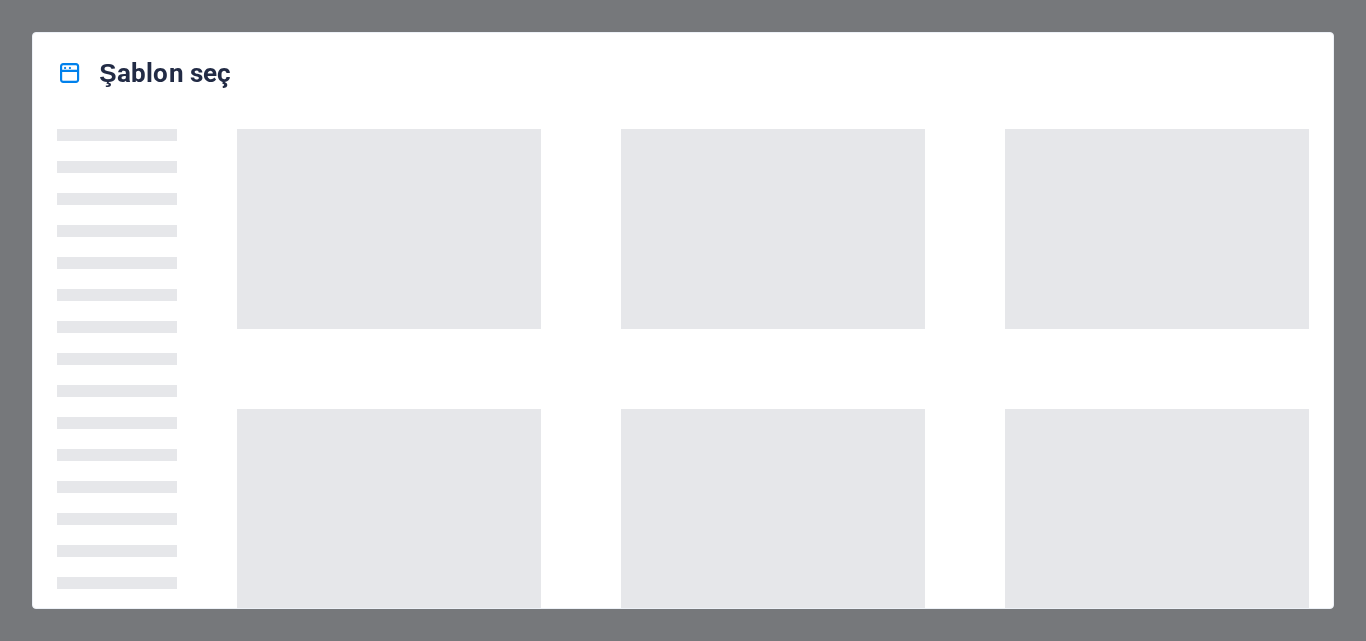 scroll, scrollTop: 0, scrollLeft: 0, axis: both 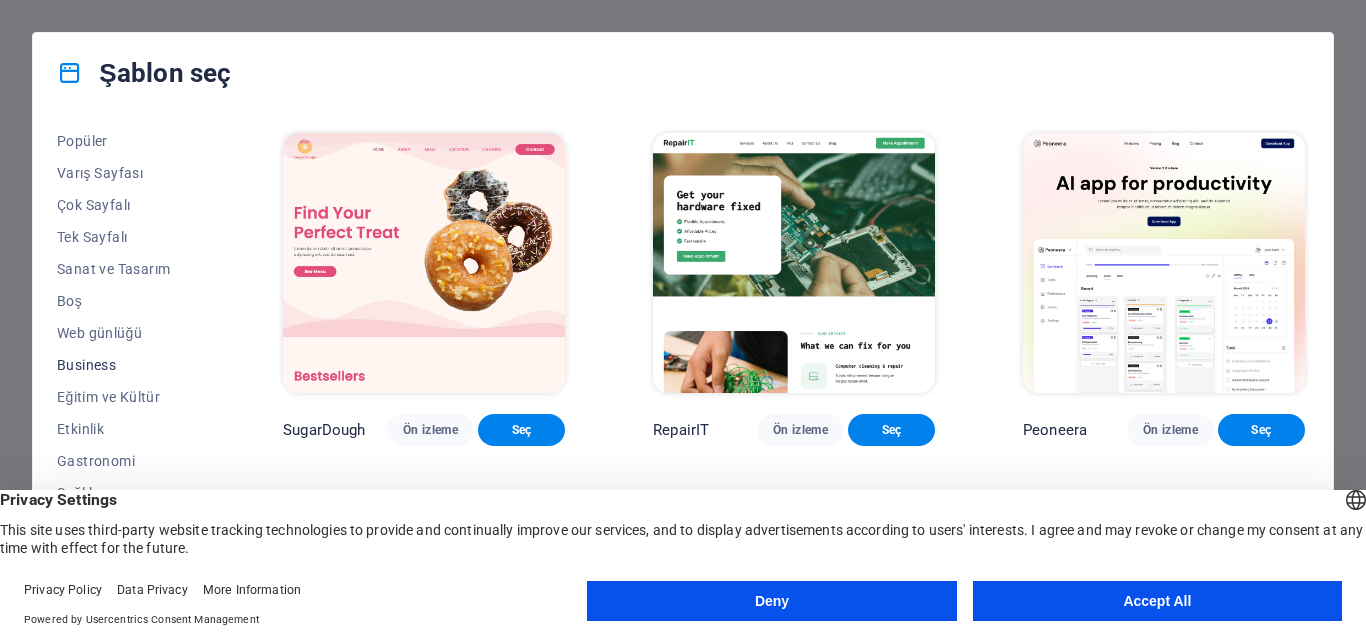 click on "Business" at bounding box center [126, 365] 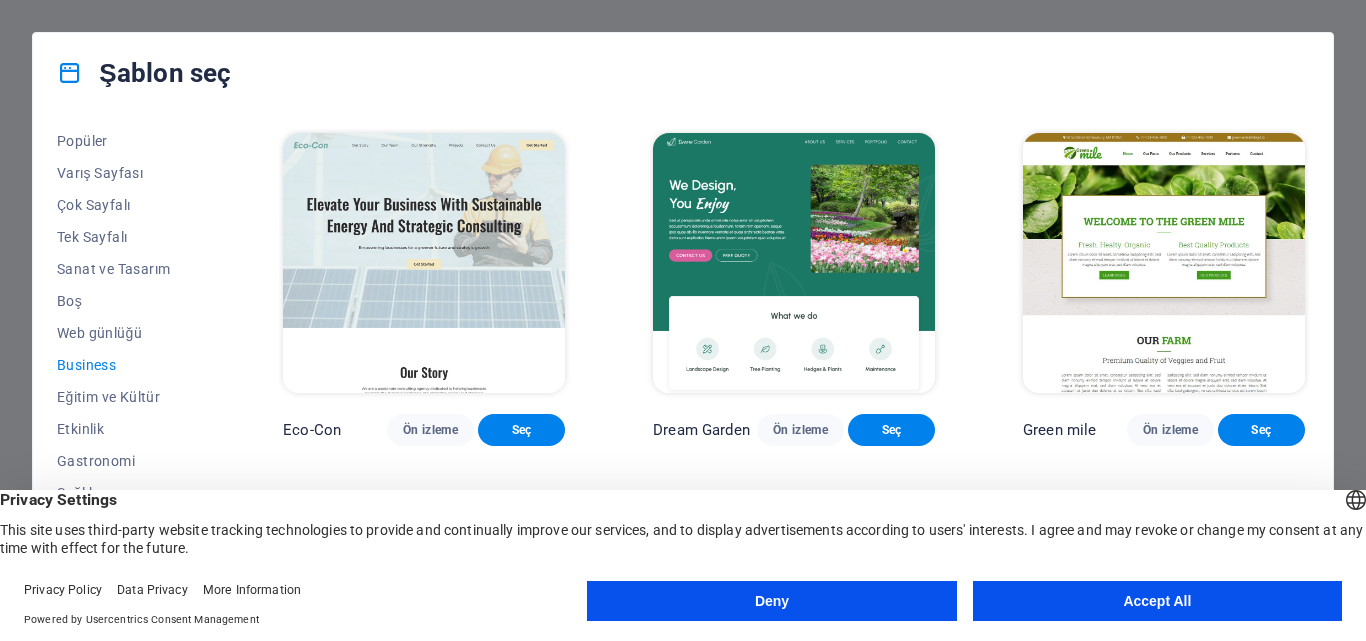 click on "Business" at bounding box center (126, 365) 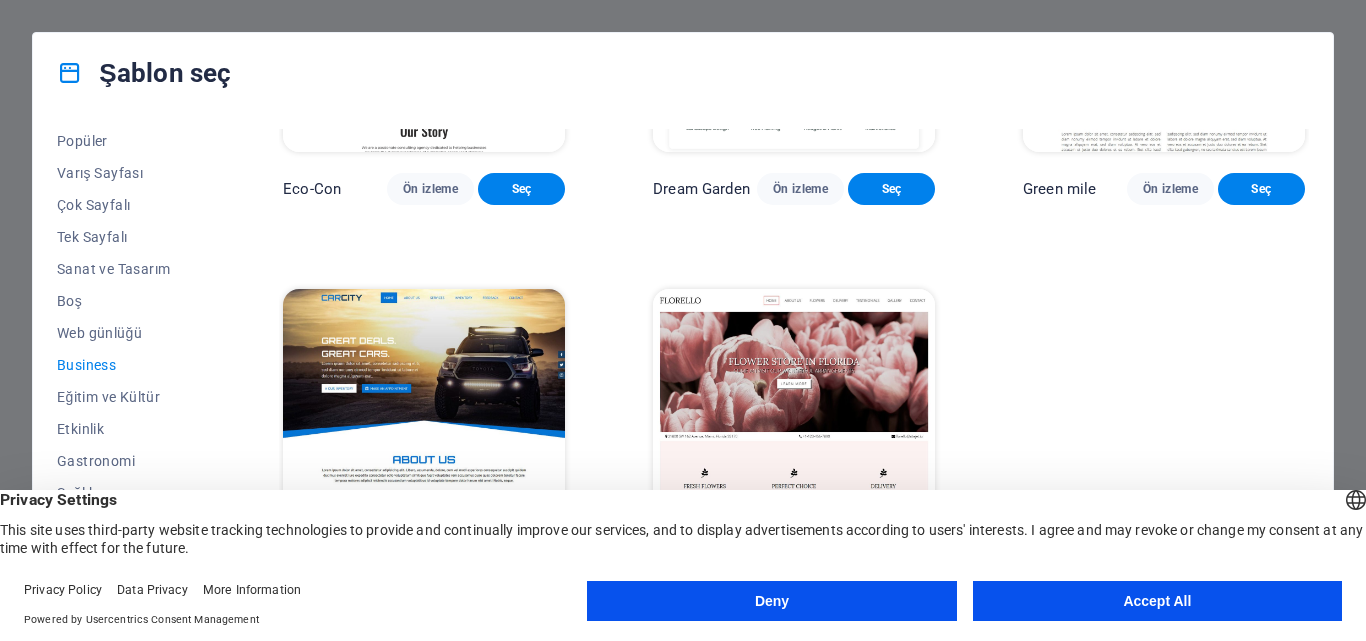 scroll, scrollTop: 254, scrollLeft: 0, axis: vertical 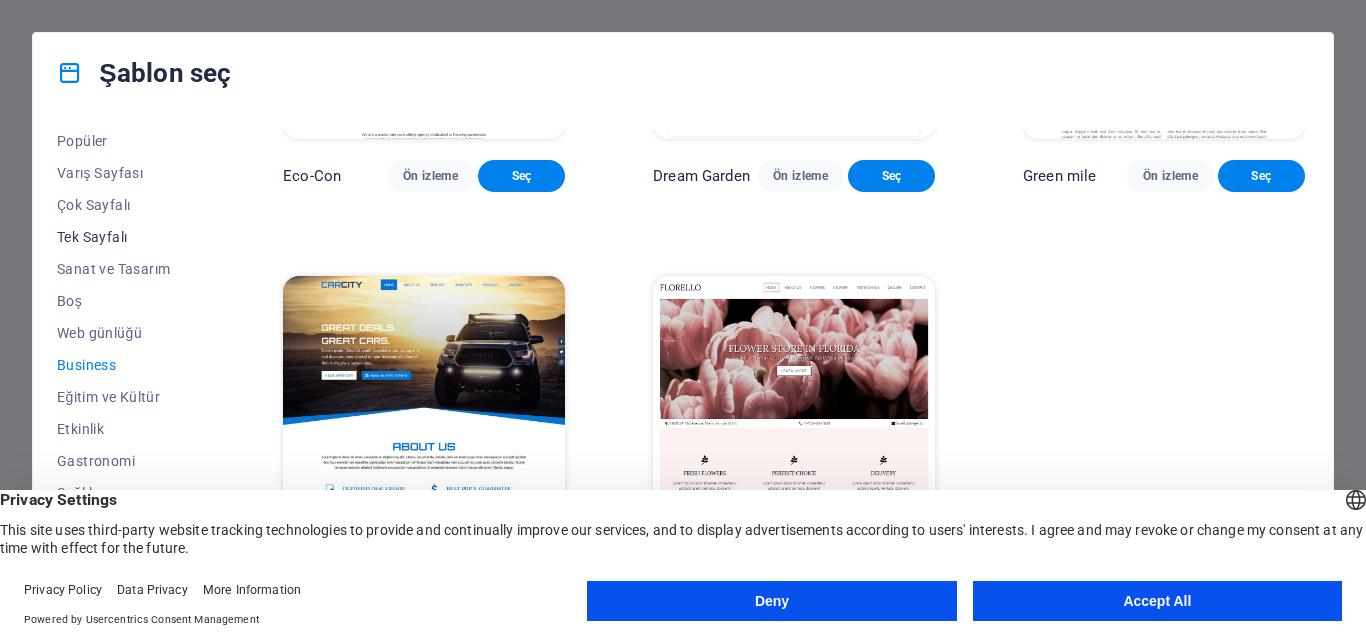 click on "Tek Sayfalı" at bounding box center [126, 237] 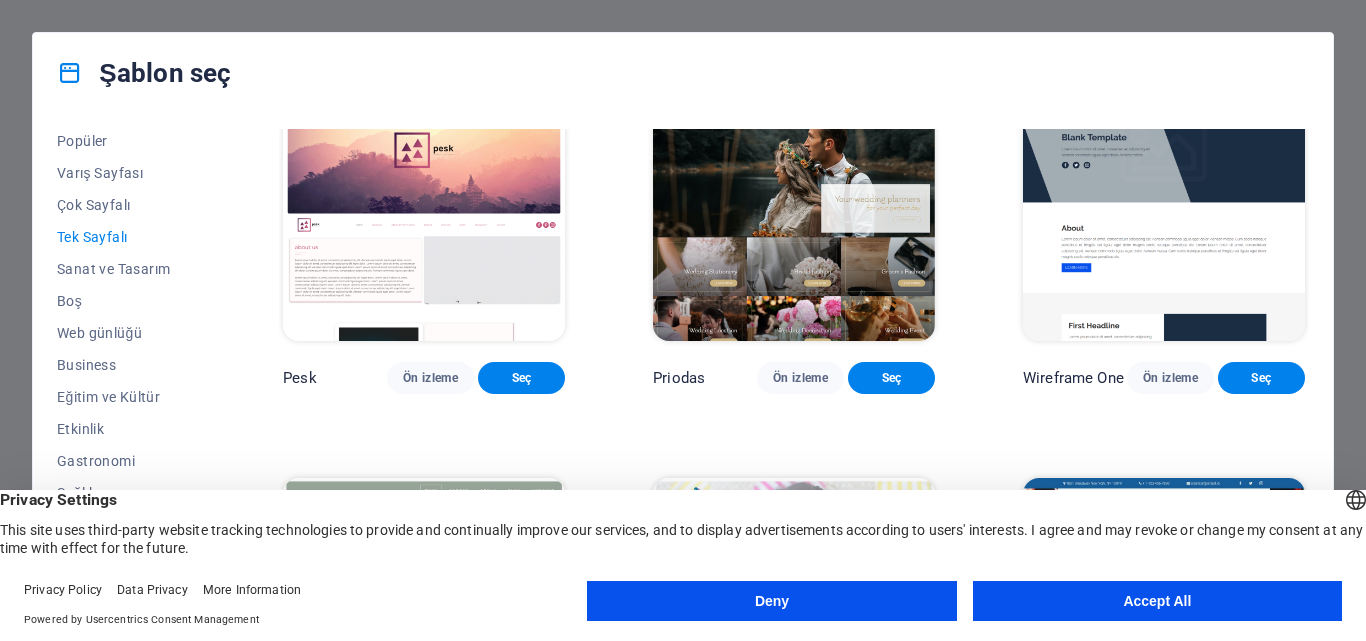 scroll, scrollTop: 2348, scrollLeft: 0, axis: vertical 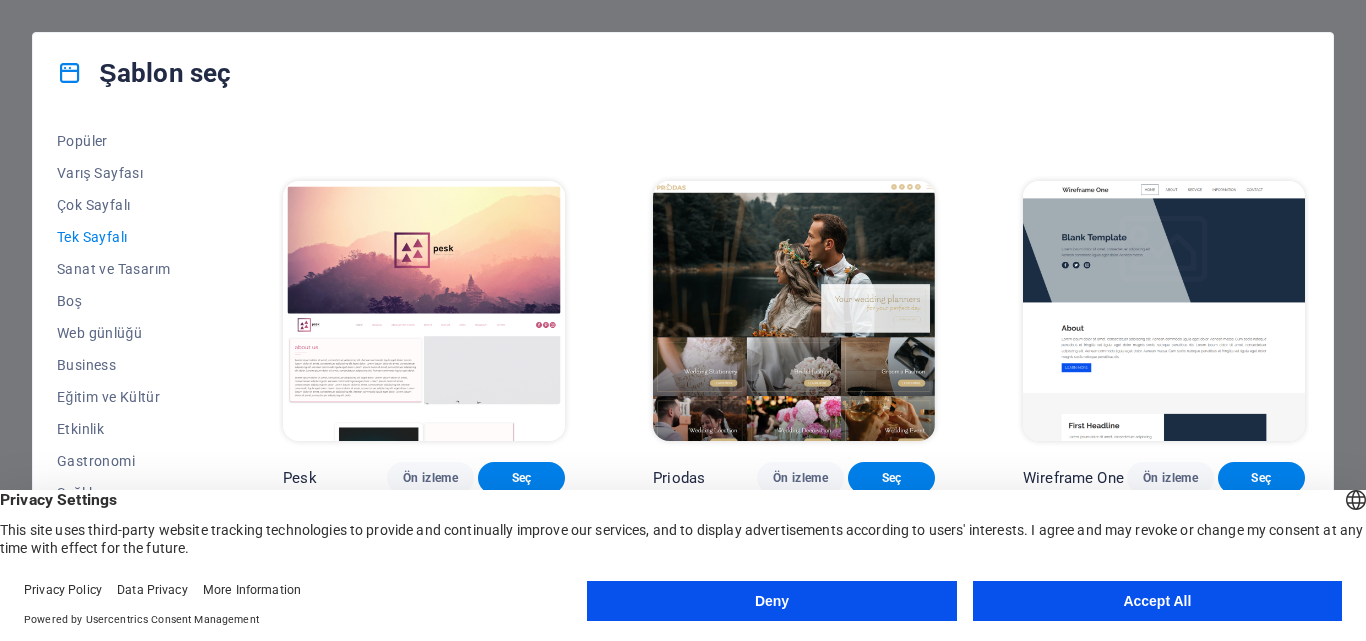 click at bounding box center (794, 311) 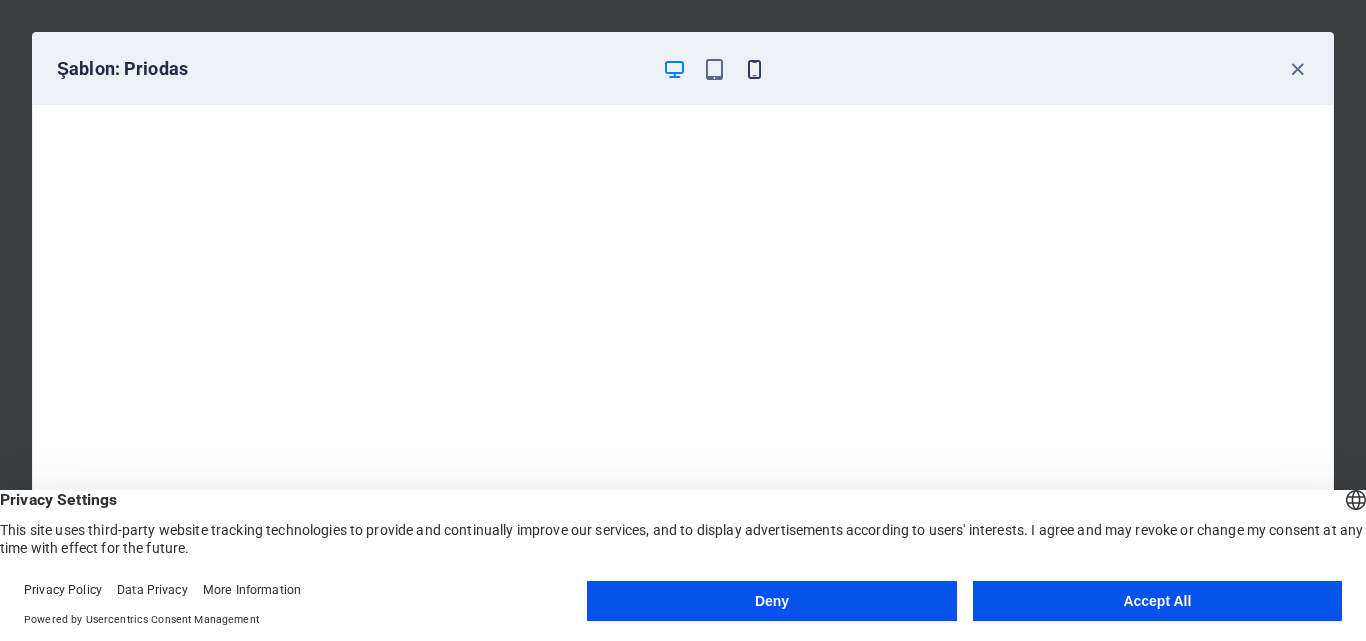 click at bounding box center [754, 69] 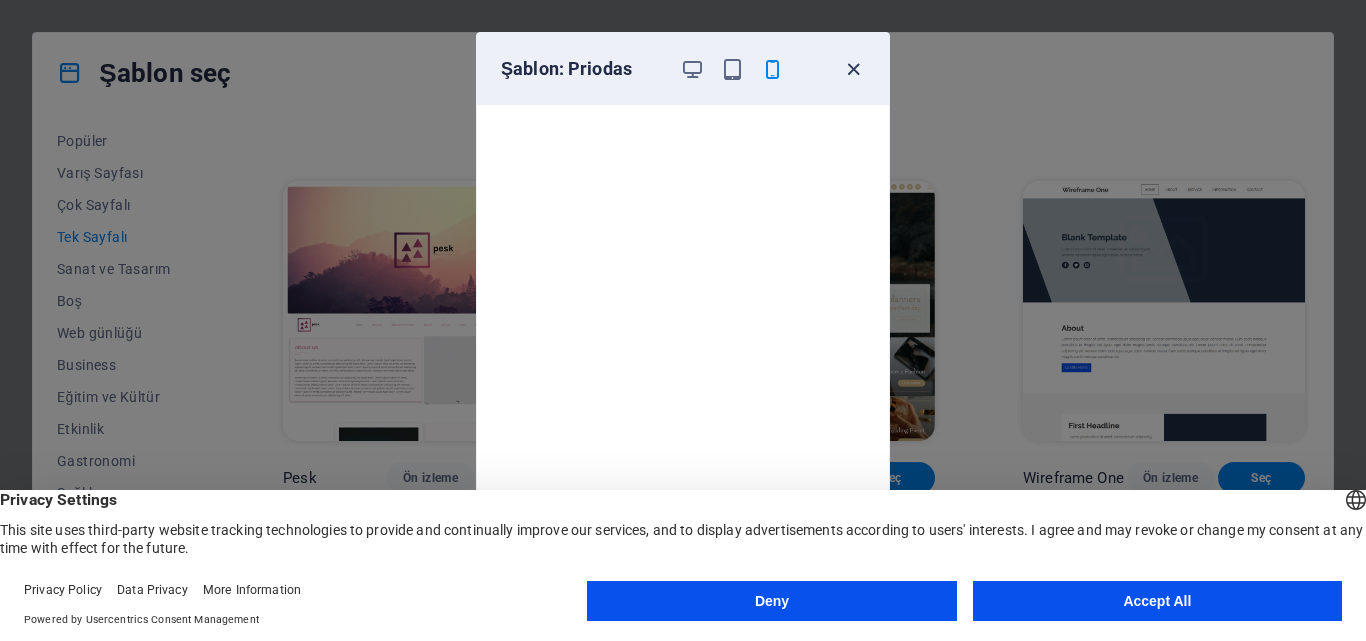 click at bounding box center (853, 69) 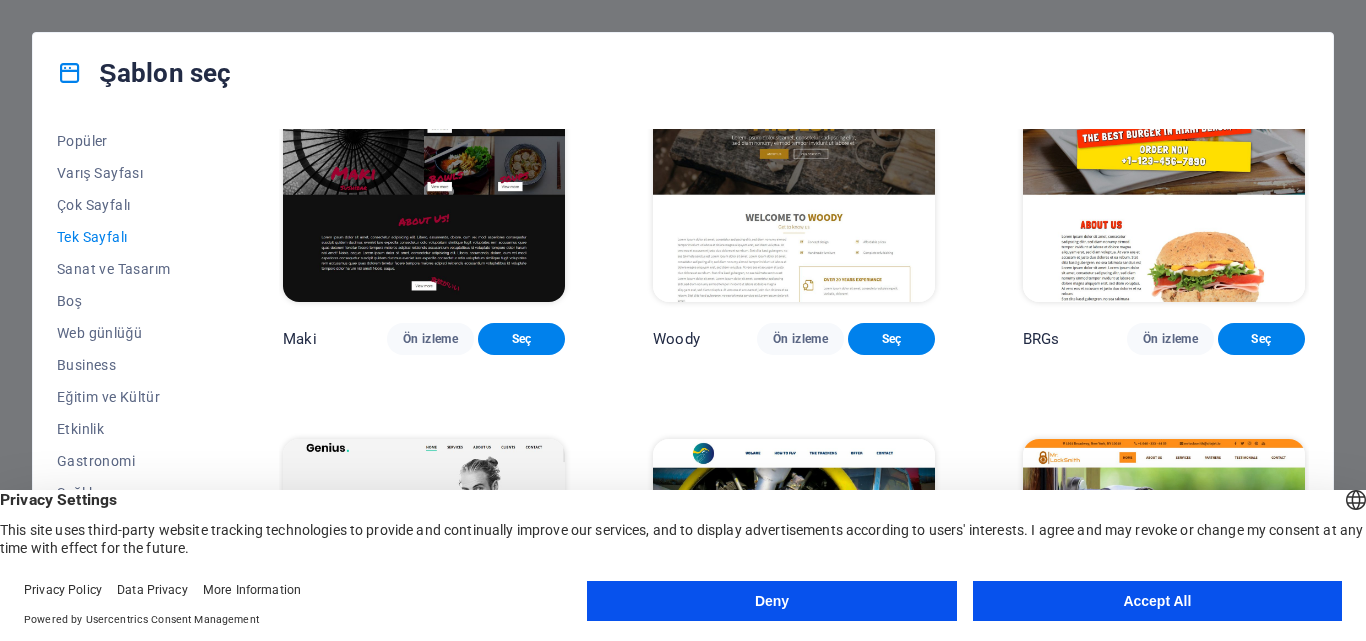 scroll, scrollTop: 3648, scrollLeft: 0, axis: vertical 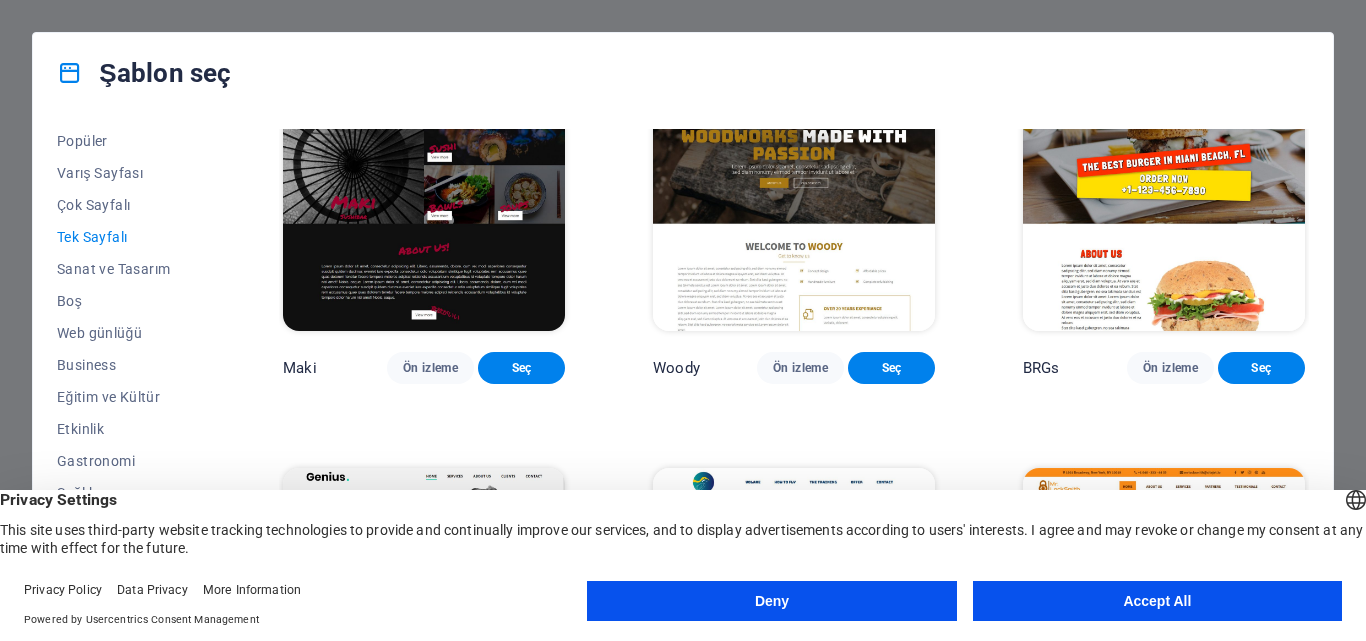 click at bounding box center [1164, 202] 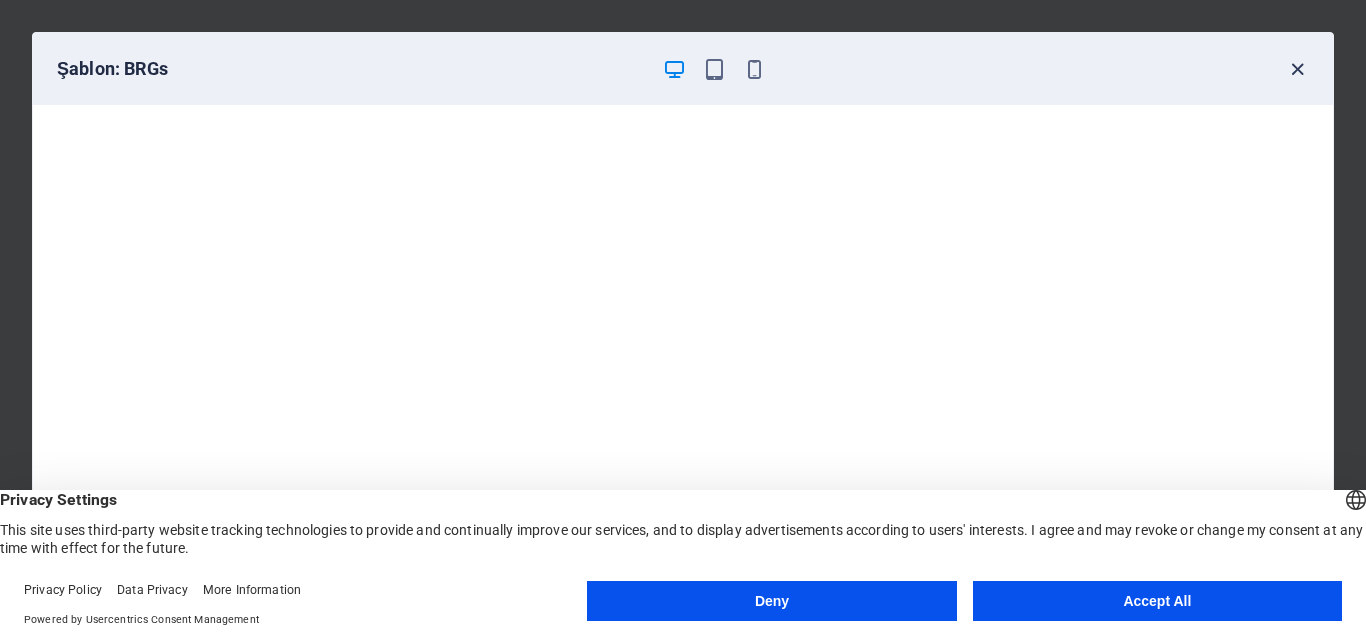 click at bounding box center (1297, 69) 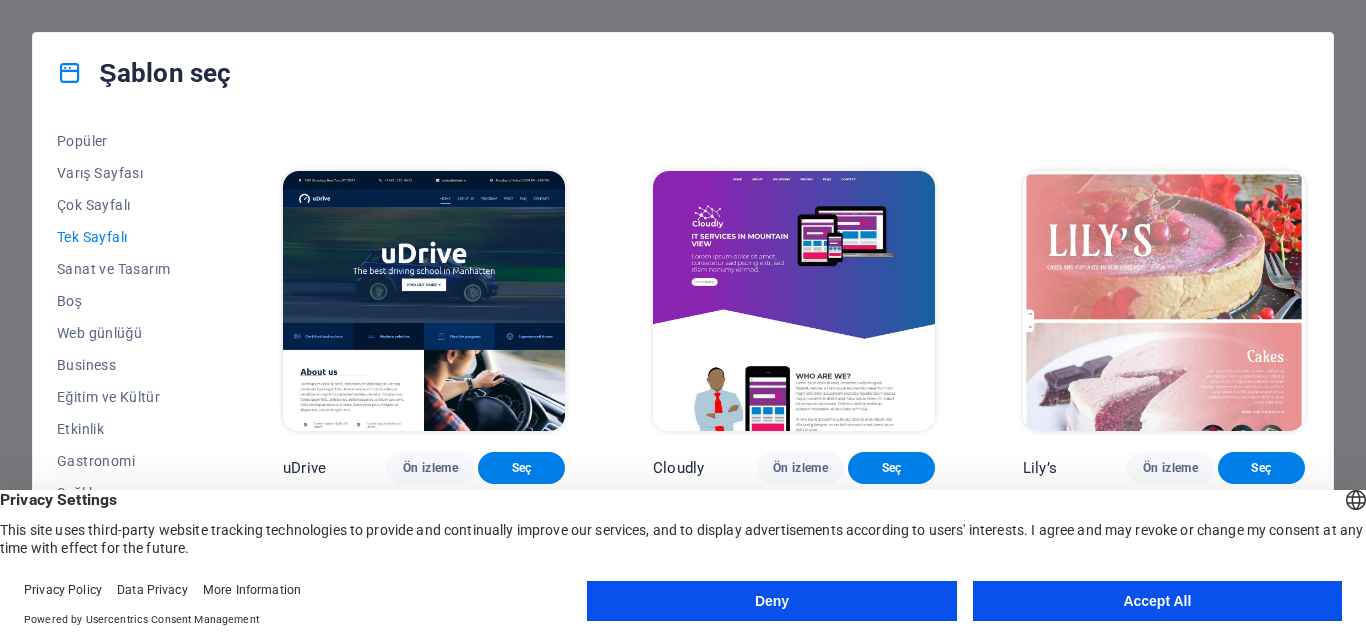 scroll, scrollTop: 6048, scrollLeft: 0, axis: vertical 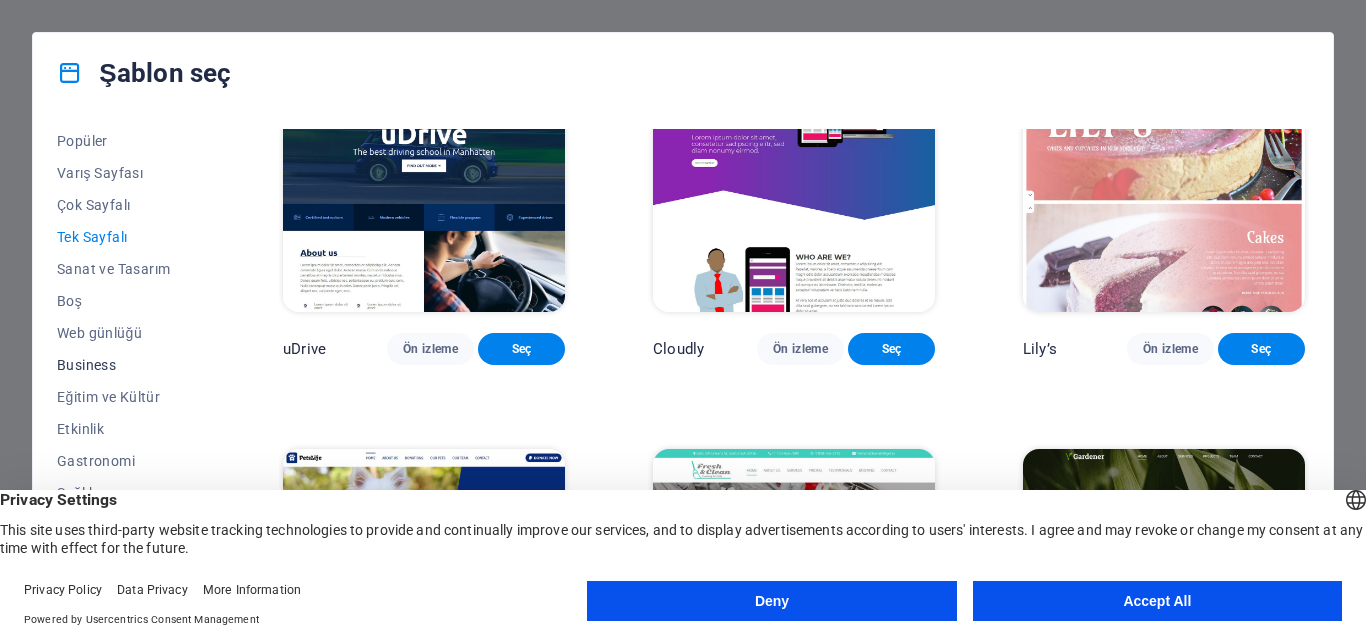 click on "Business" at bounding box center [126, 365] 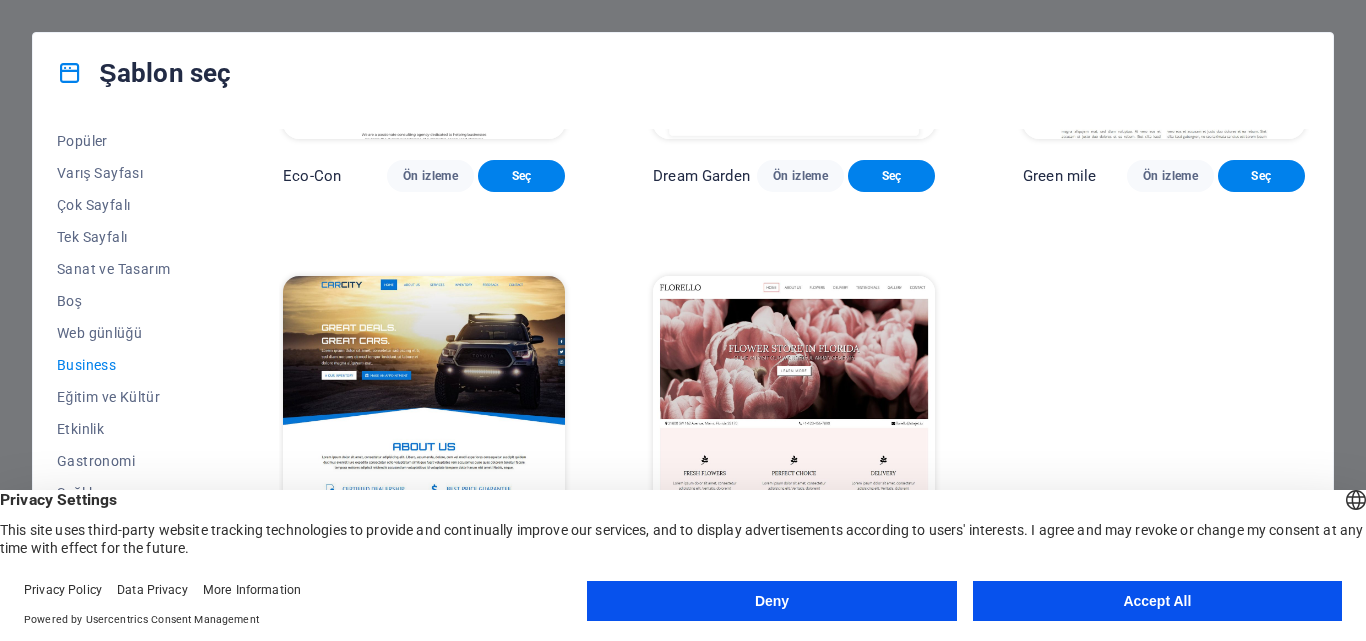 click at bounding box center [794, 406] 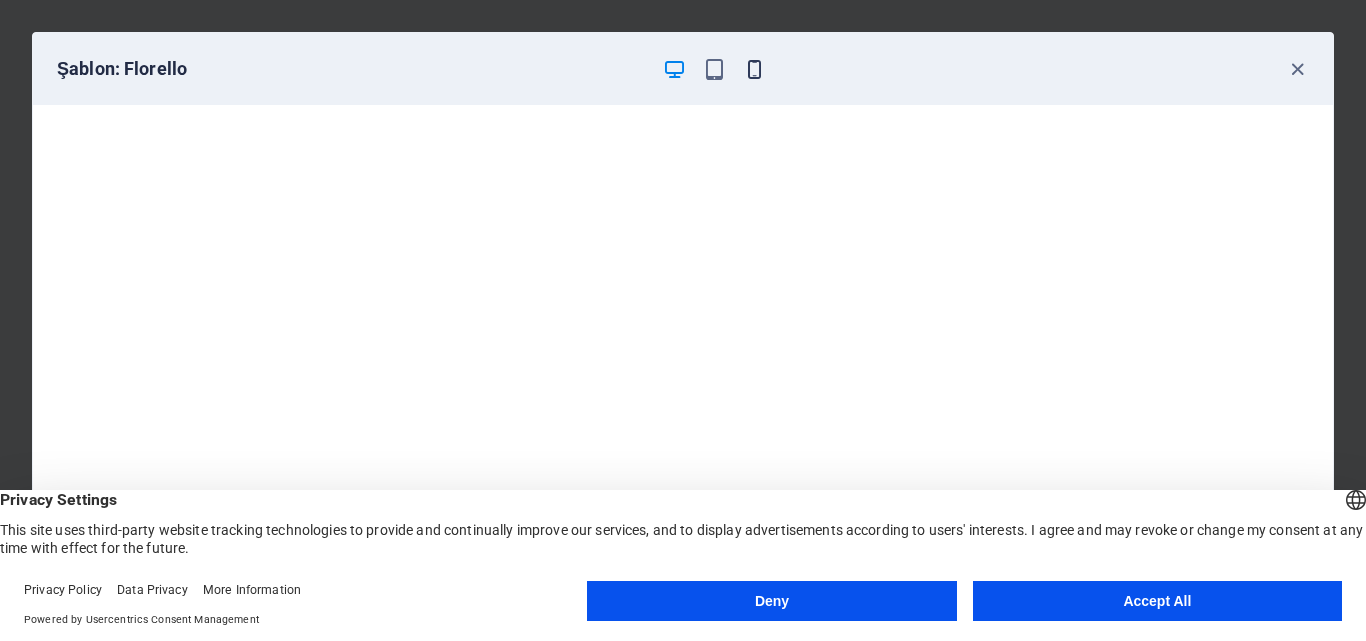 click at bounding box center [754, 69] 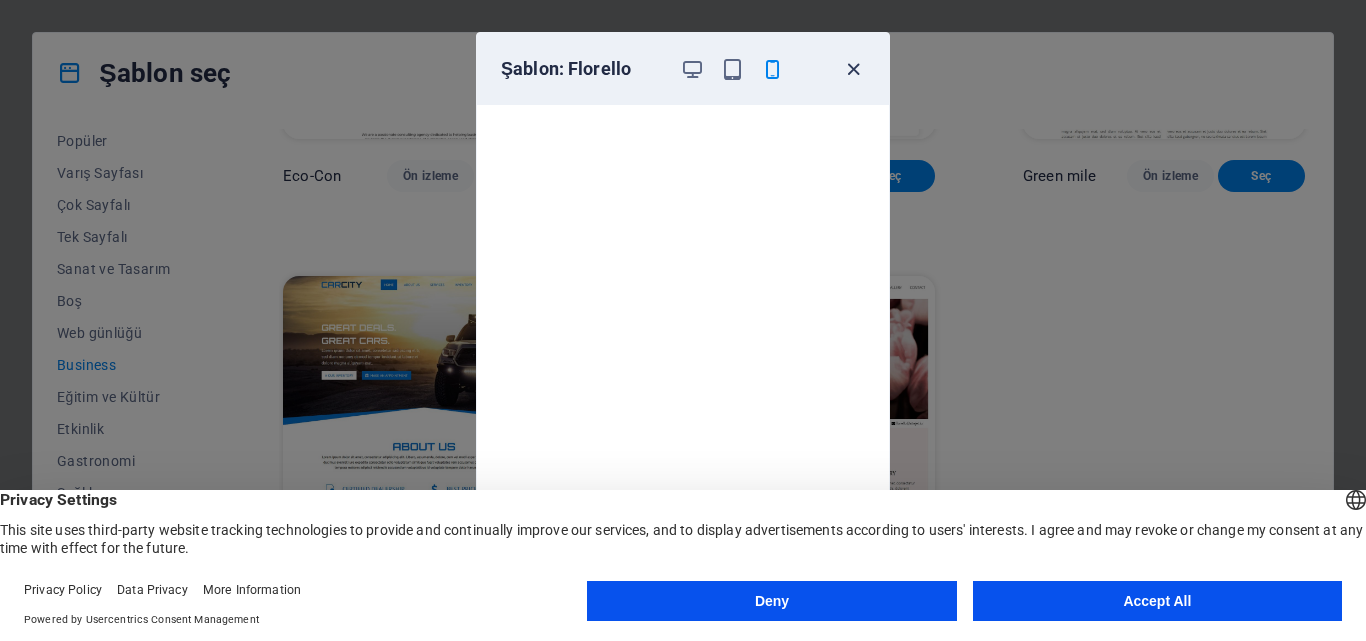 click at bounding box center (853, 69) 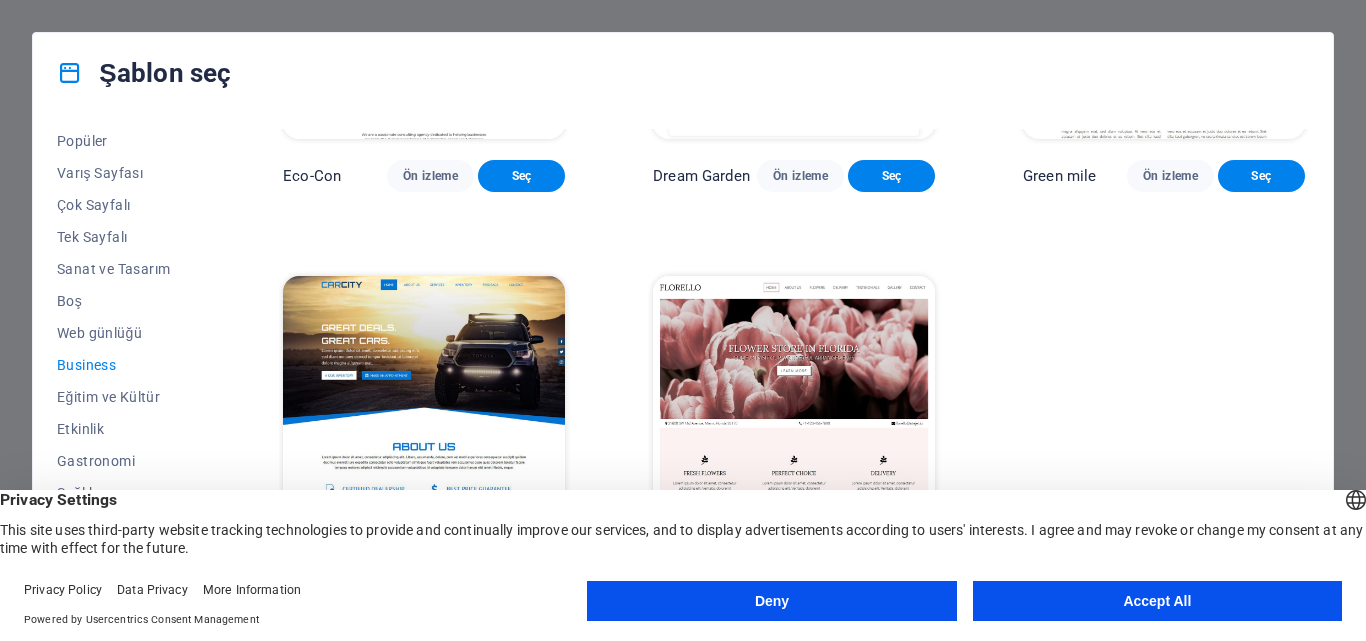 click at bounding box center (424, 406) 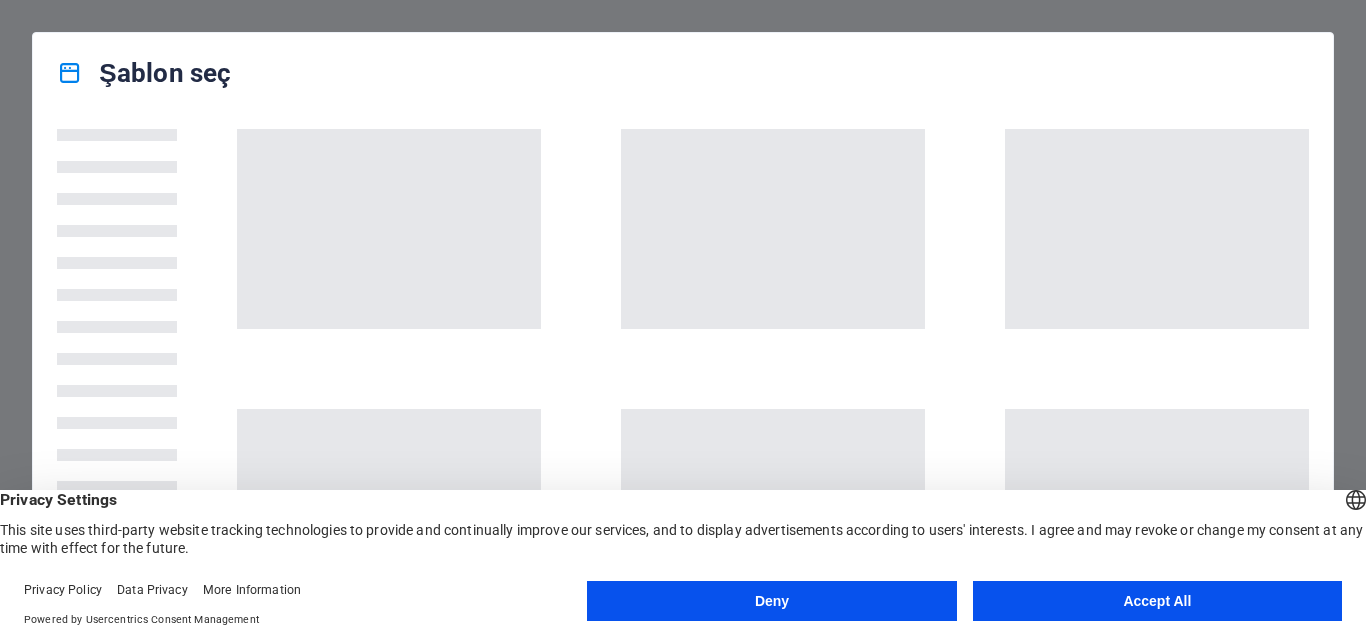 scroll, scrollTop: 0, scrollLeft: 0, axis: both 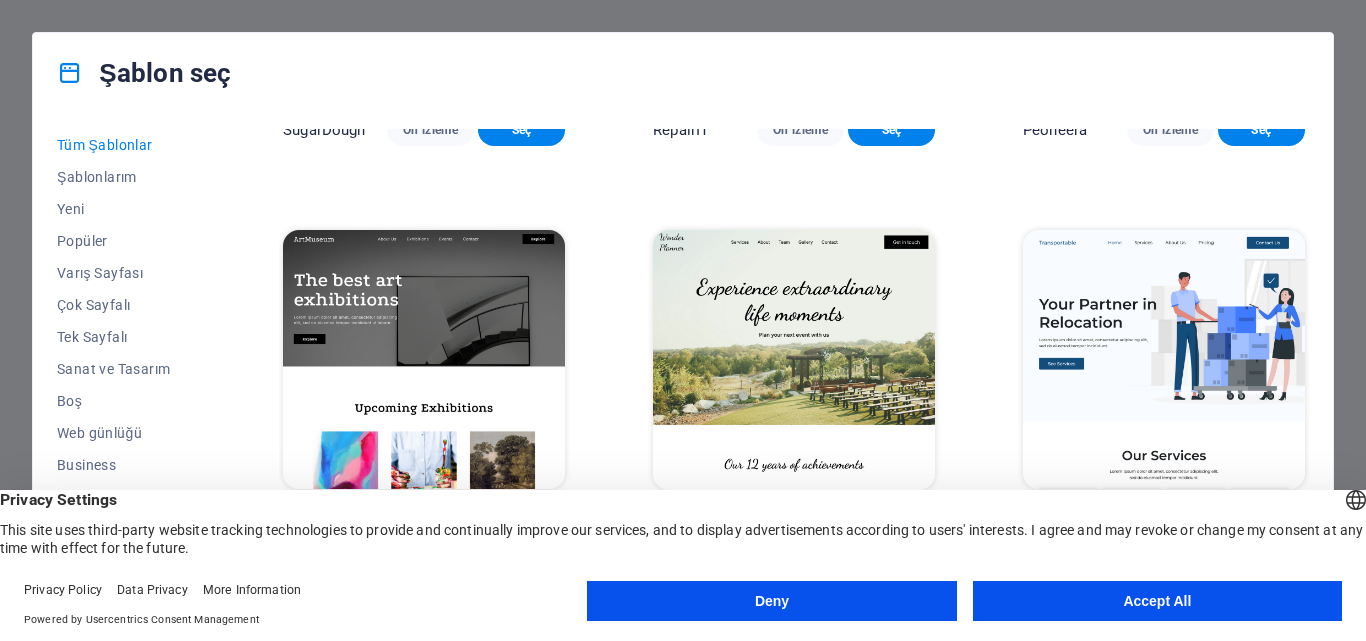 click on "Deny" at bounding box center [771, 601] 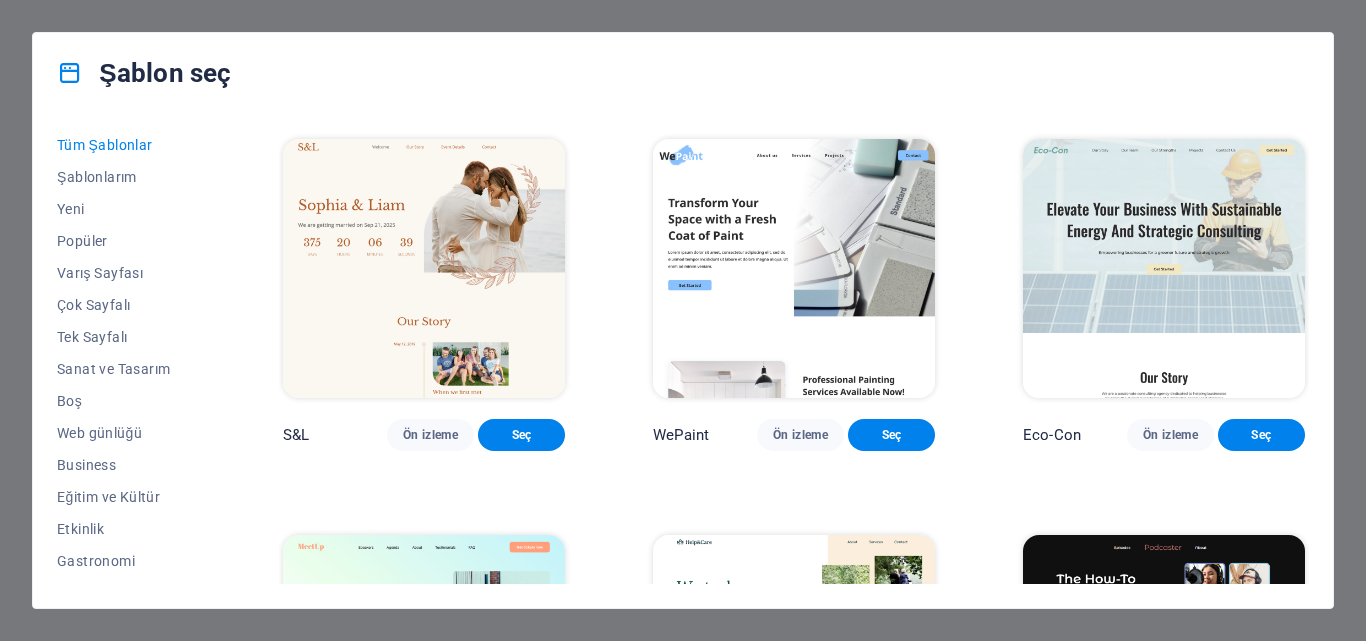 scroll, scrollTop: 800, scrollLeft: 0, axis: vertical 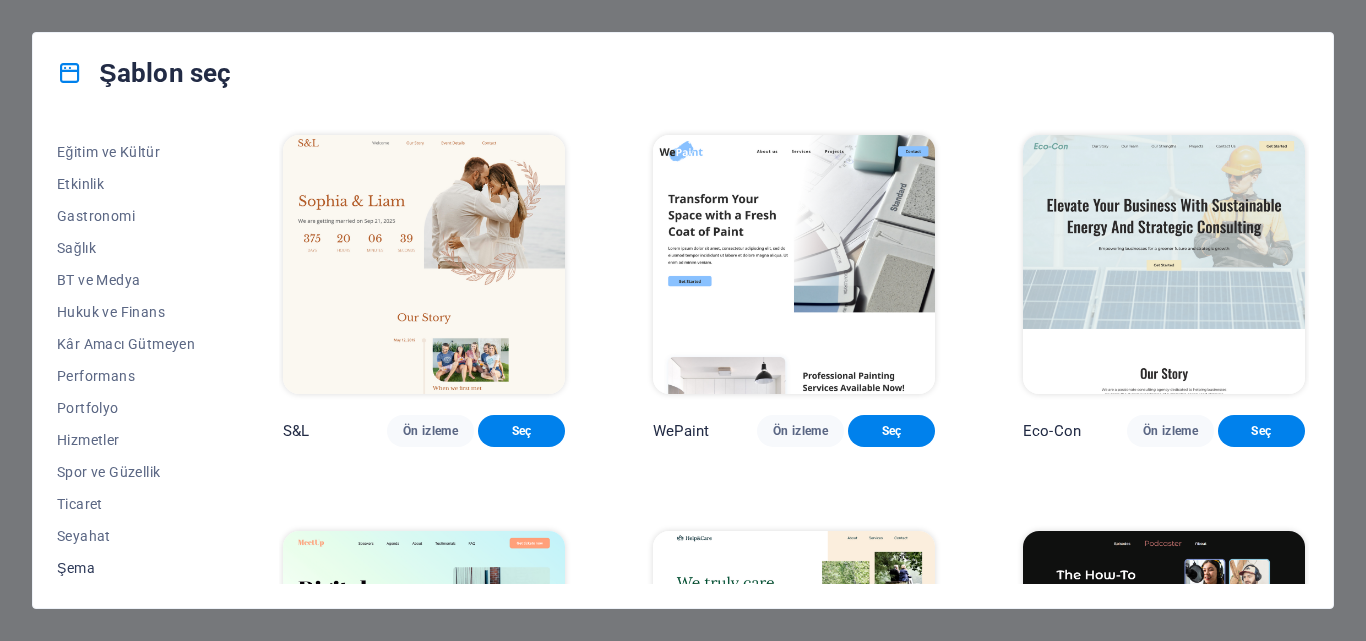click on "Şema" at bounding box center [126, 568] 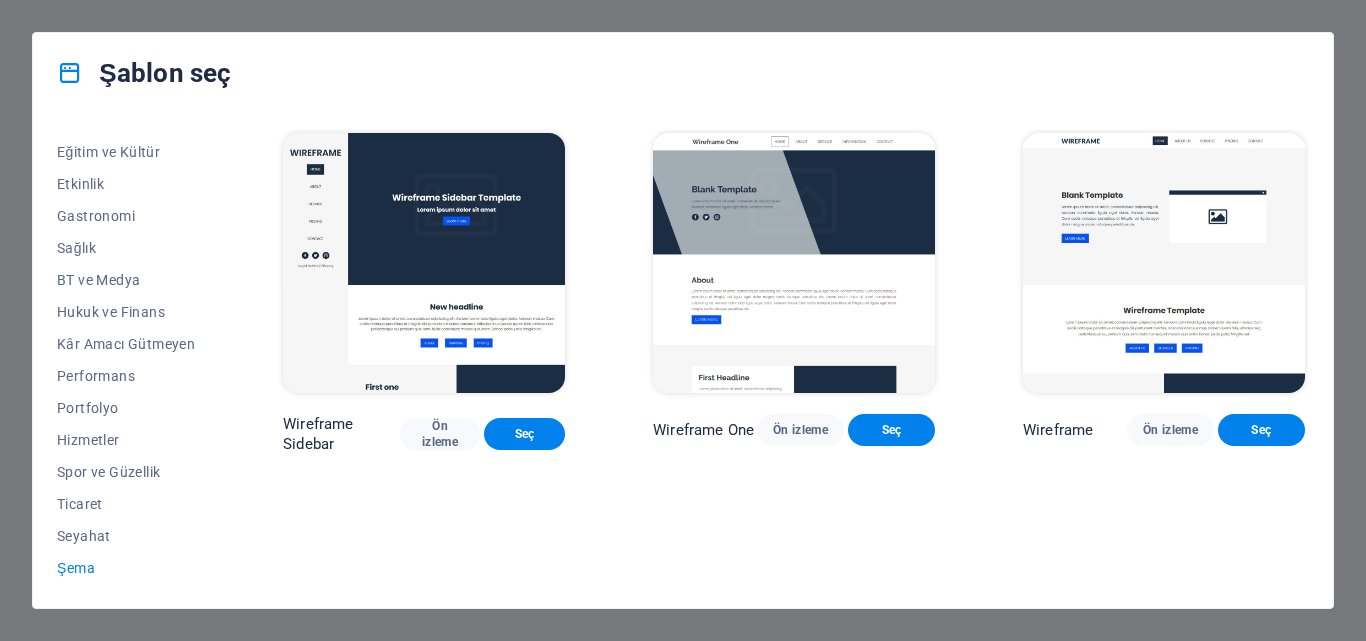 scroll, scrollTop: 0, scrollLeft: 0, axis: both 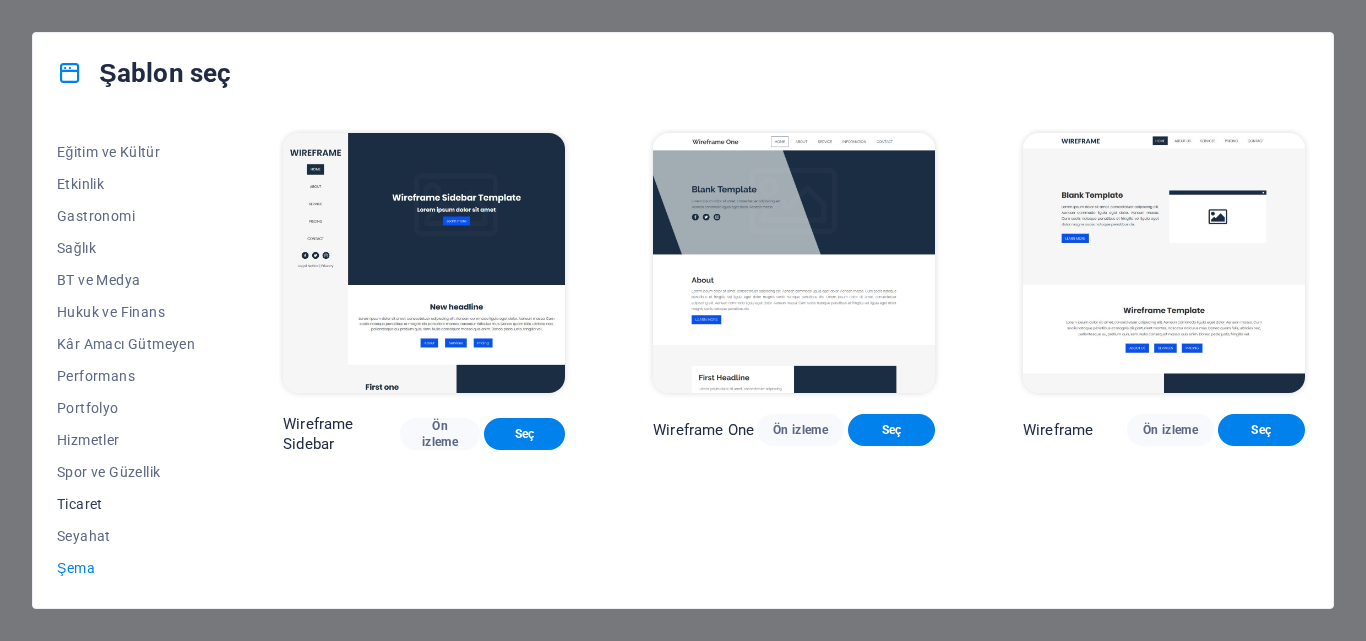 click on "Ticaret" at bounding box center (126, 504) 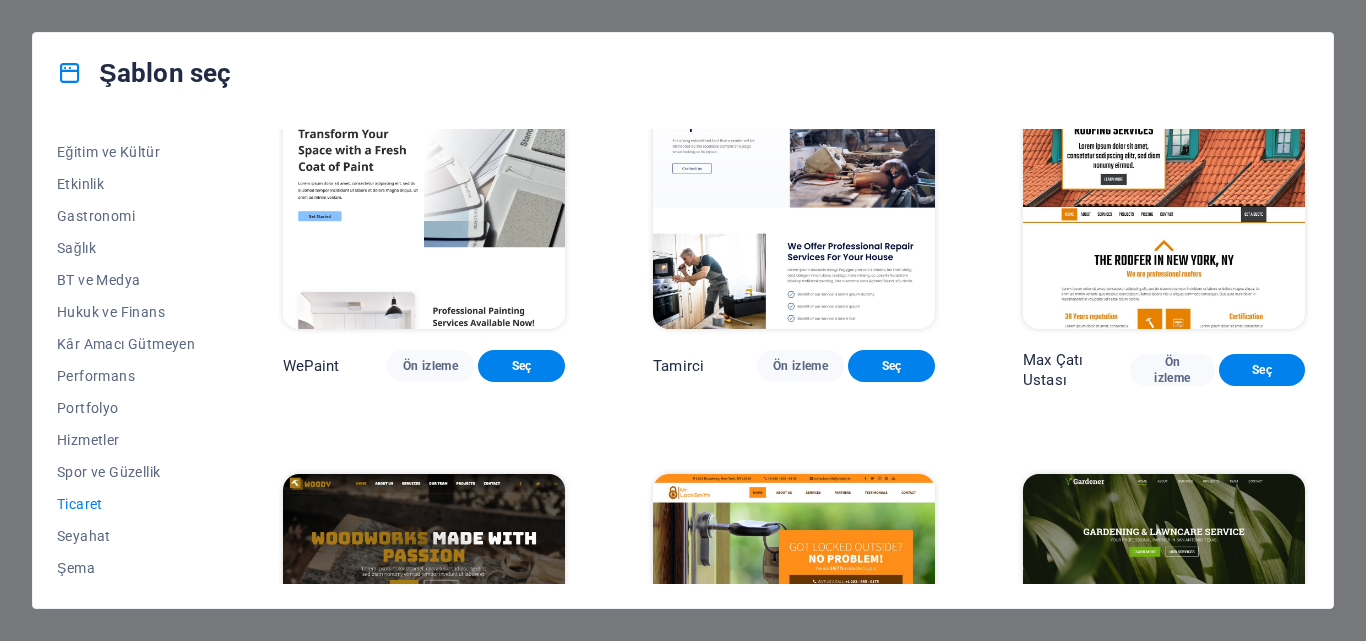 scroll, scrollTop: 0, scrollLeft: 0, axis: both 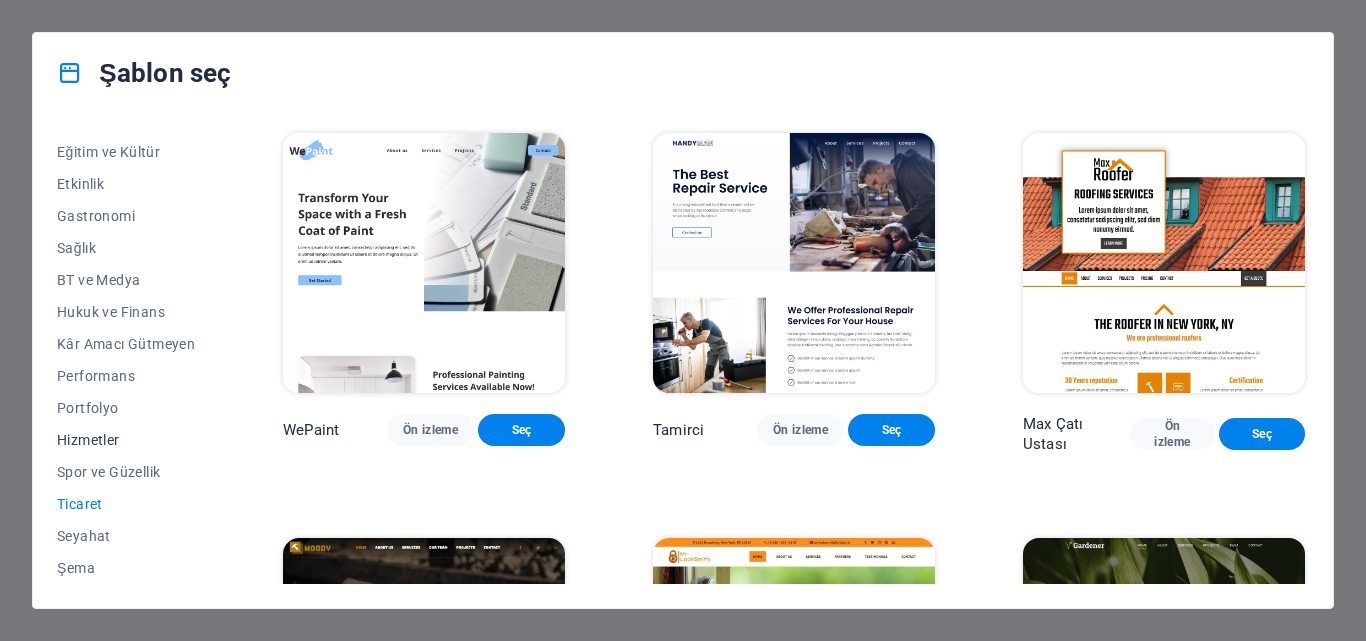 click on "Hizmetler" at bounding box center (126, 440) 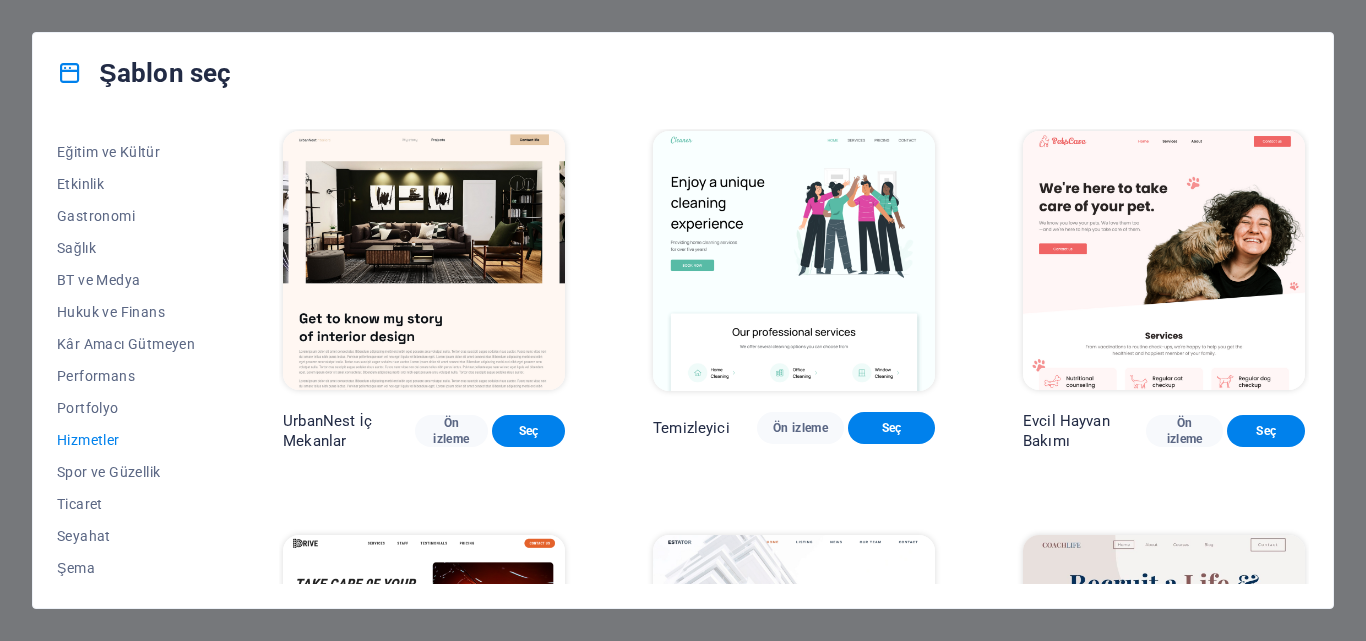 scroll, scrollTop: 400, scrollLeft: 0, axis: vertical 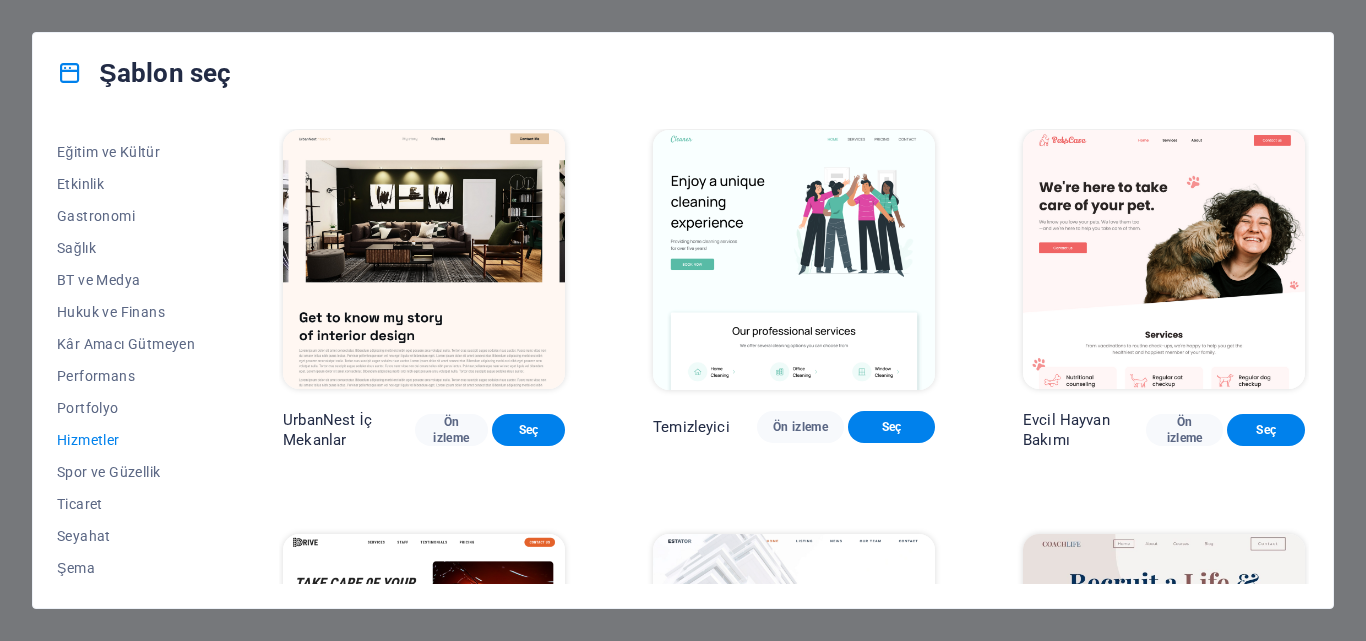 click at bounding box center [424, 260] 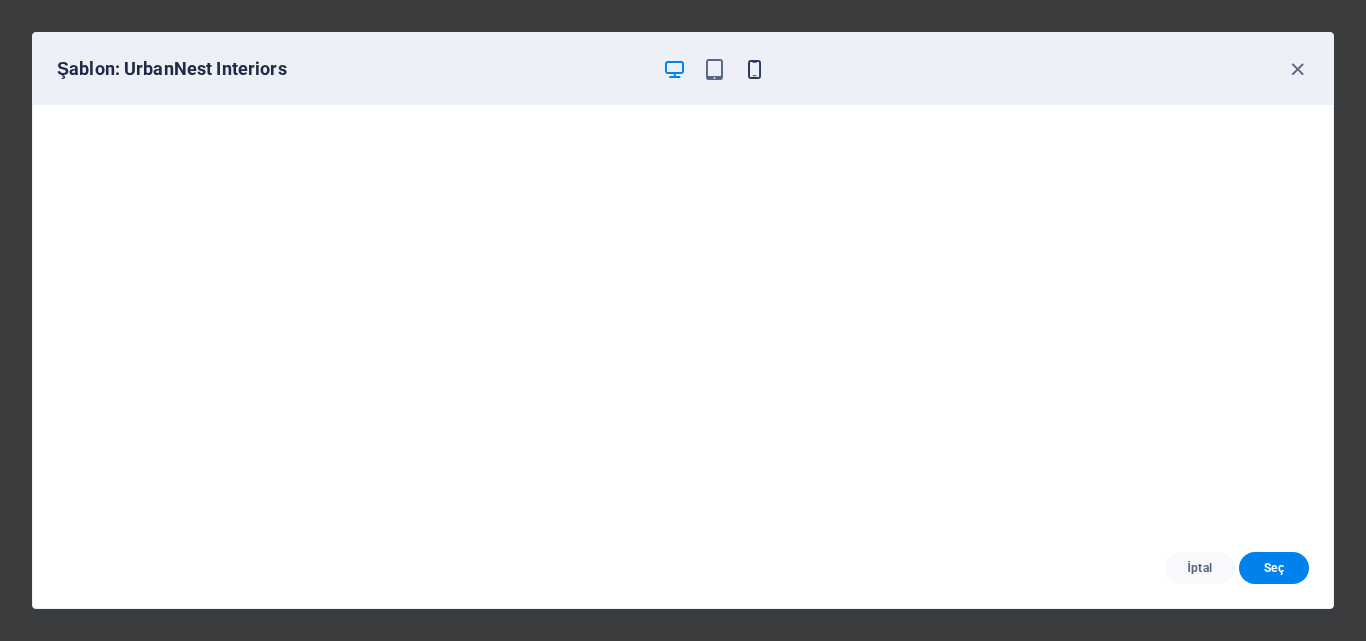 click at bounding box center [754, 69] 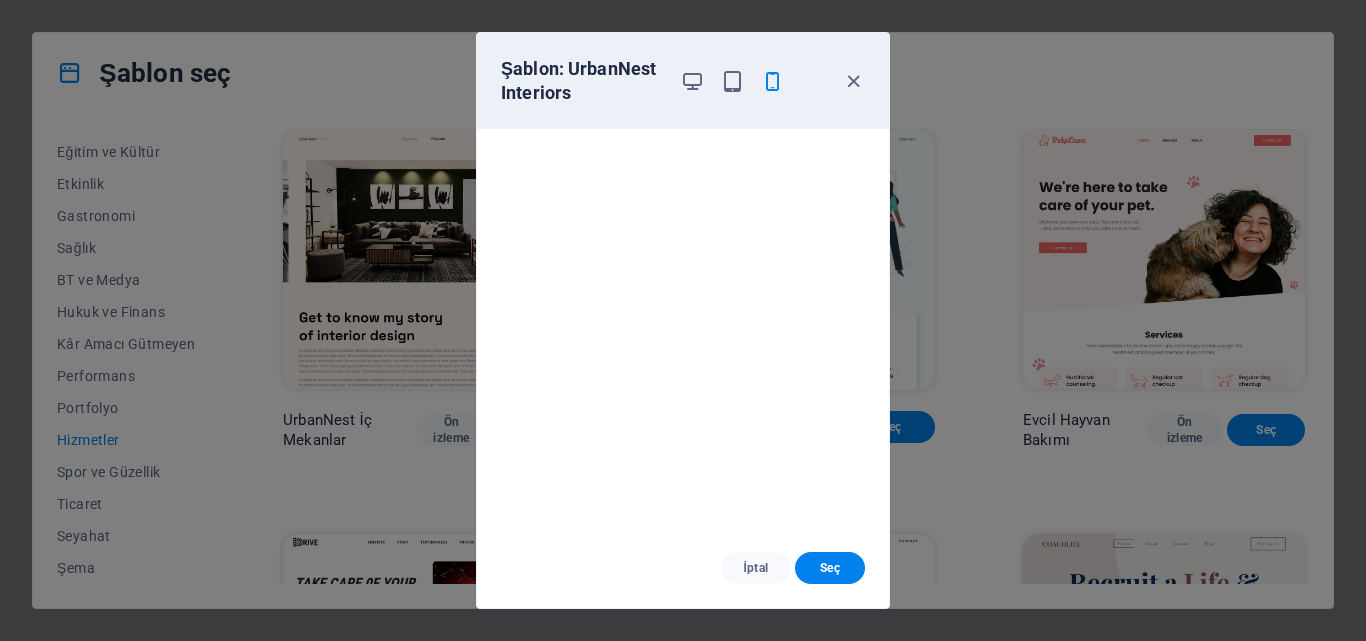scroll, scrollTop: 5, scrollLeft: 0, axis: vertical 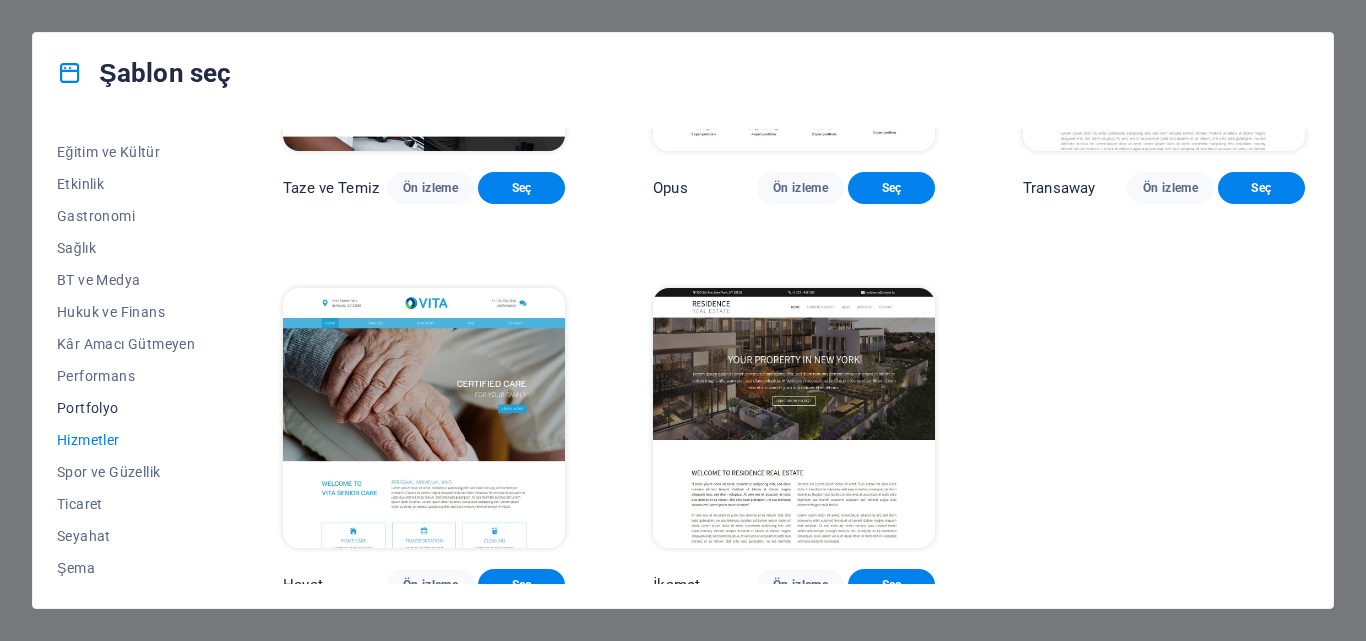 click on "Portfolyo" at bounding box center (126, 408) 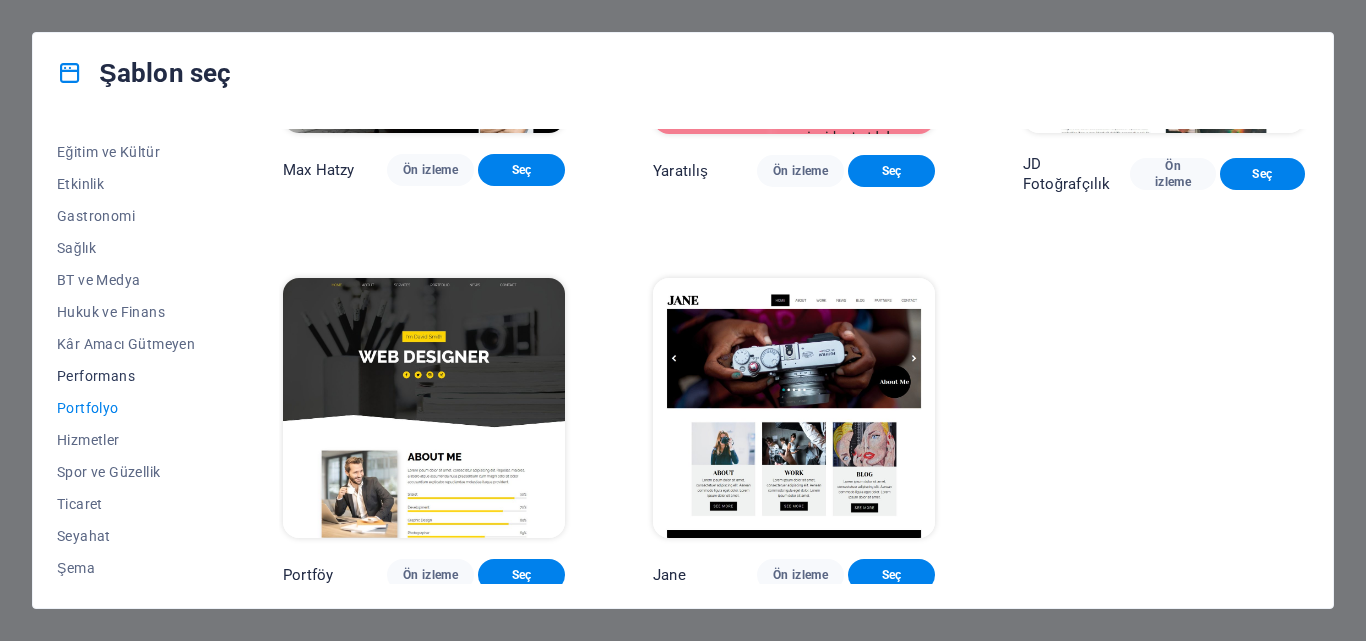 click on "Performans" at bounding box center (126, 376) 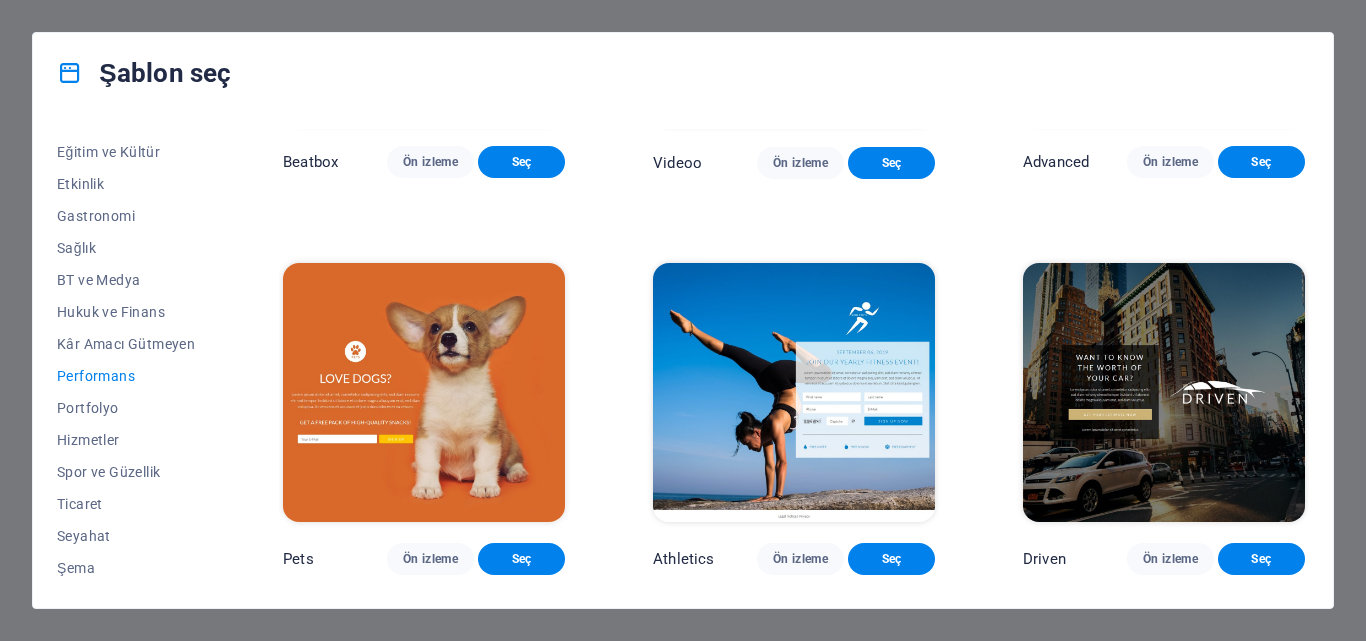 scroll, scrollTop: 1847, scrollLeft: 0, axis: vertical 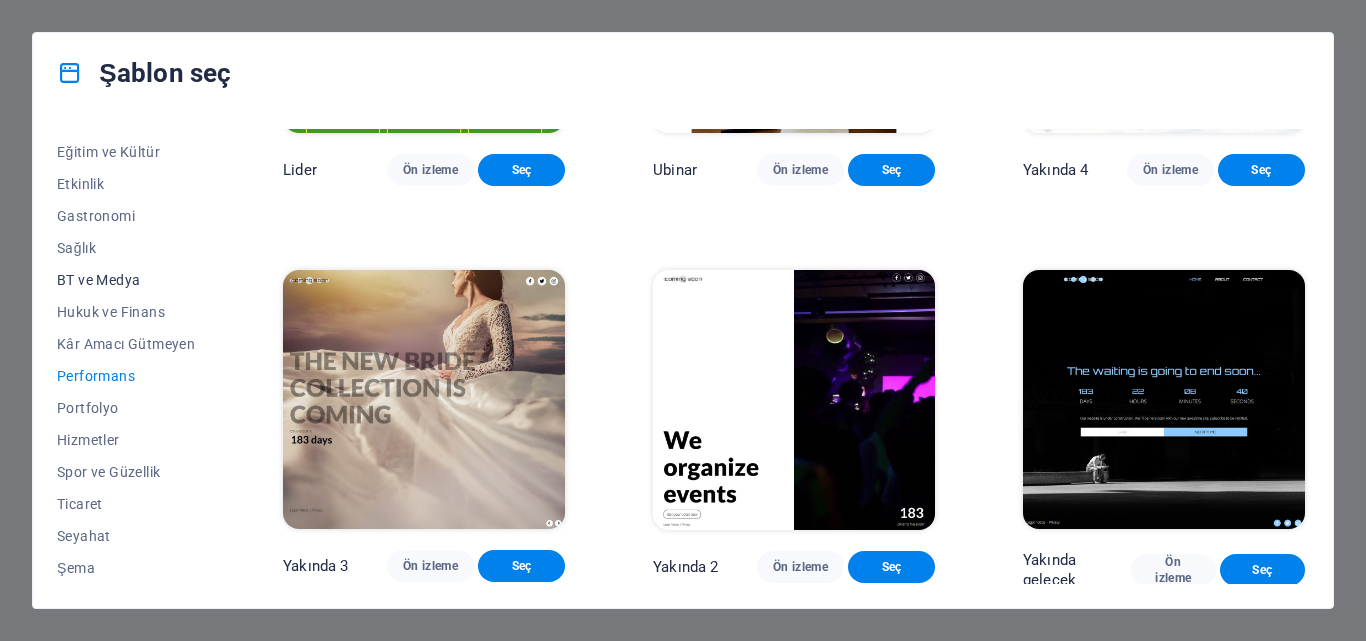 click on "BT ve Medya" at bounding box center [126, 280] 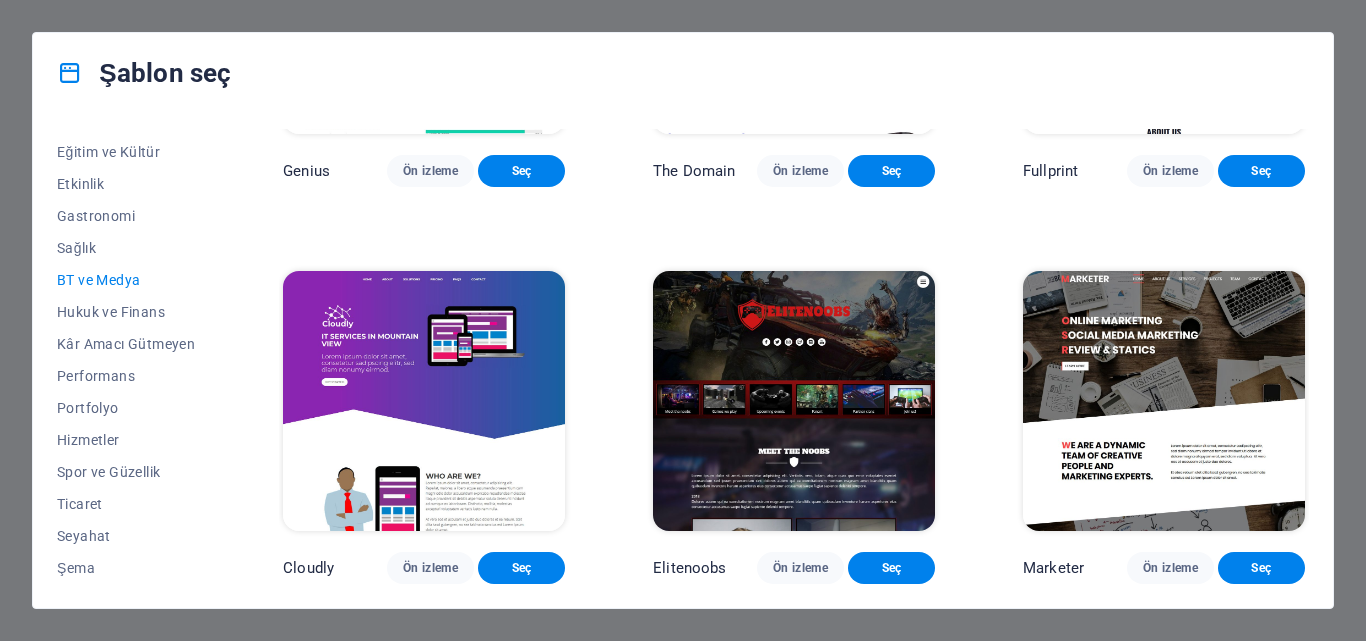 scroll, scrollTop: 1050, scrollLeft: 0, axis: vertical 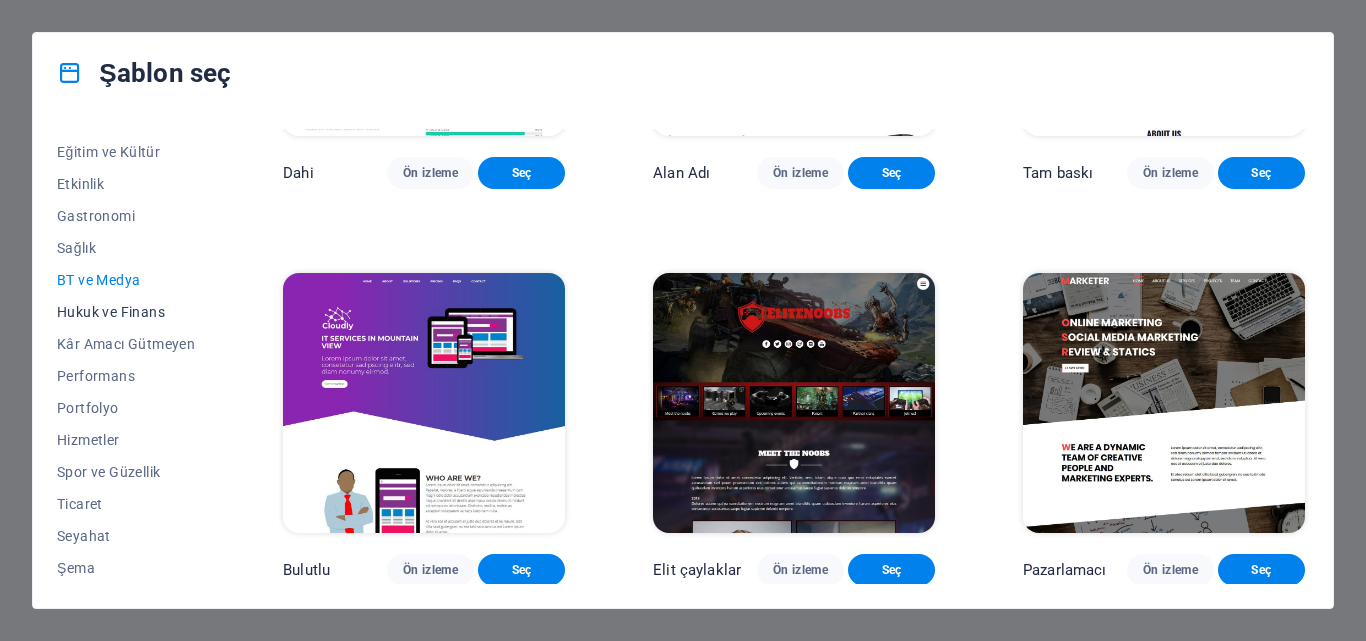 click on "Hukuk ve Finans" at bounding box center [126, 312] 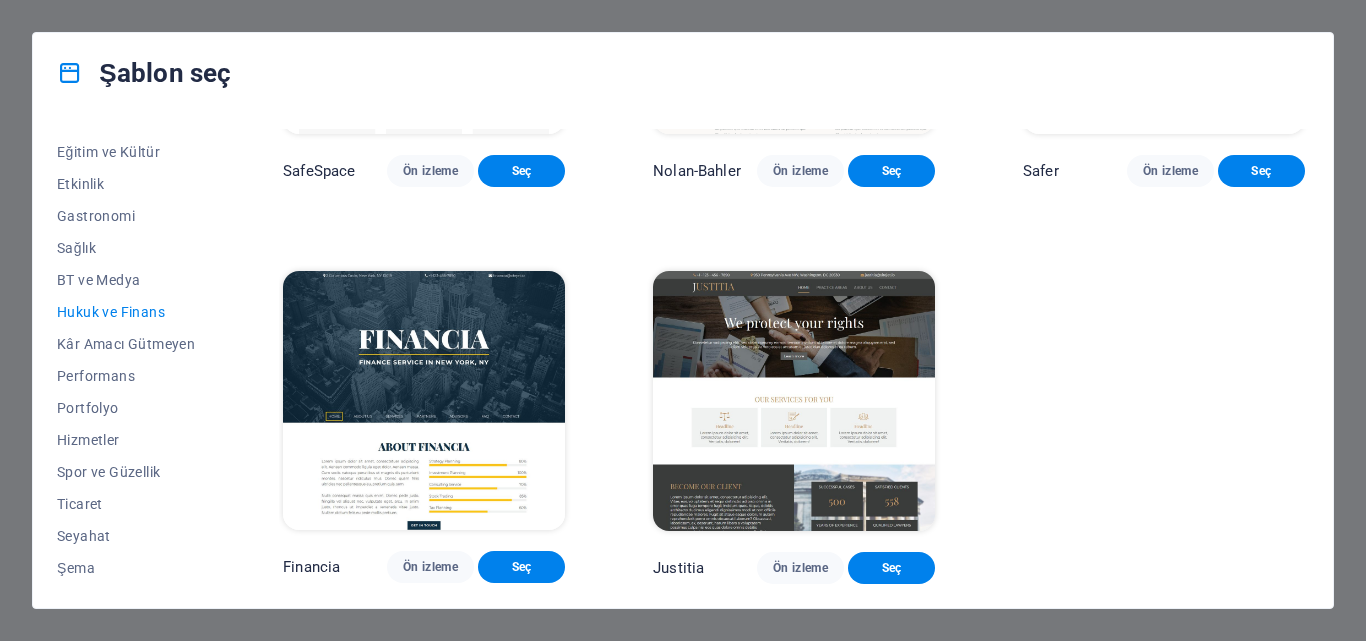 scroll, scrollTop: 0, scrollLeft: 0, axis: both 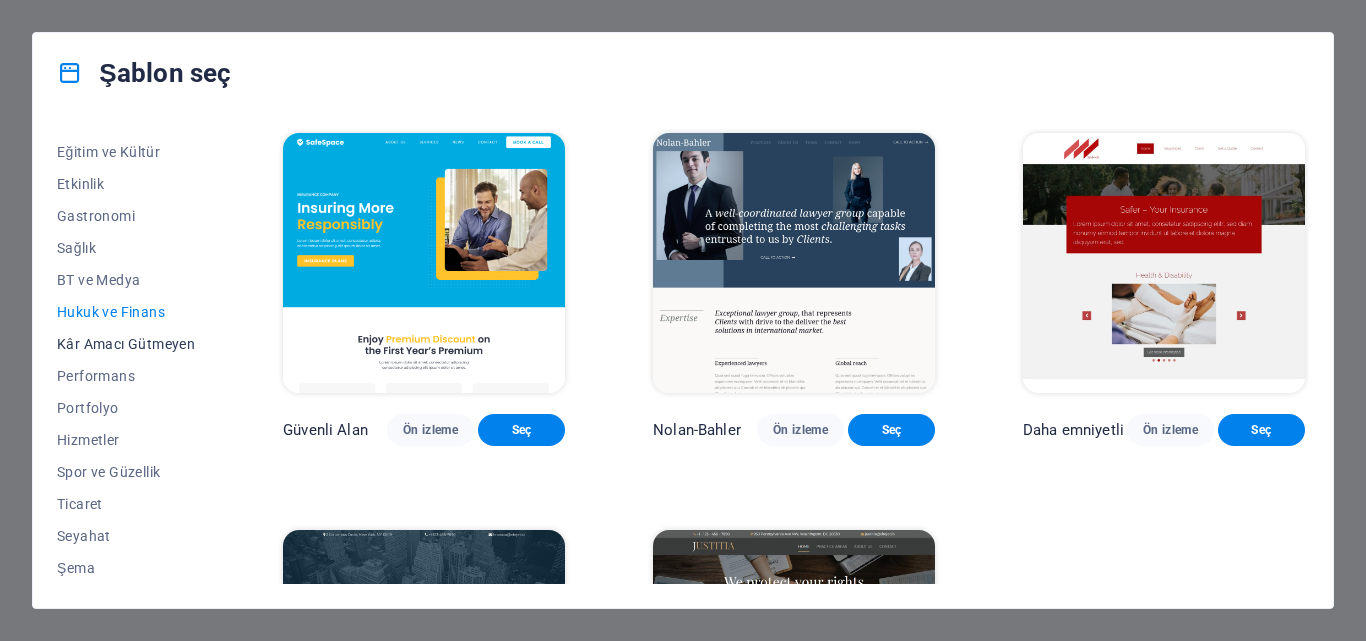 click on "Kâr Amacı Gütmeyen" at bounding box center [126, 344] 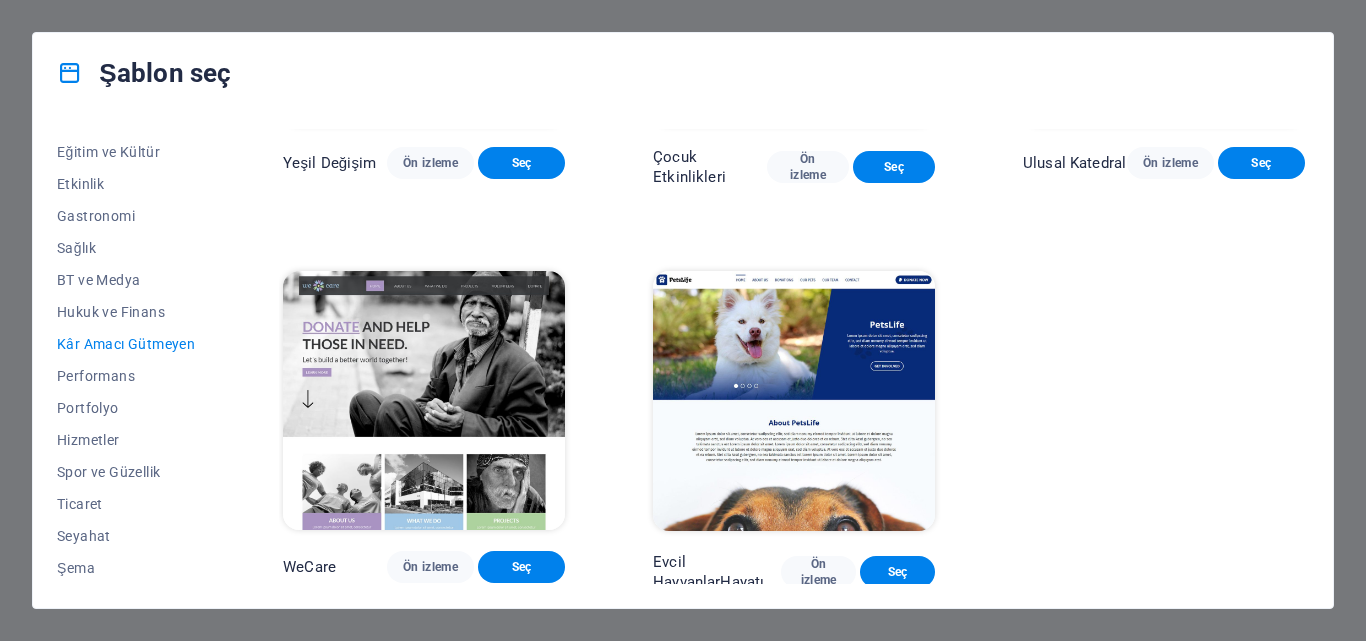 scroll, scrollTop: 270, scrollLeft: 0, axis: vertical 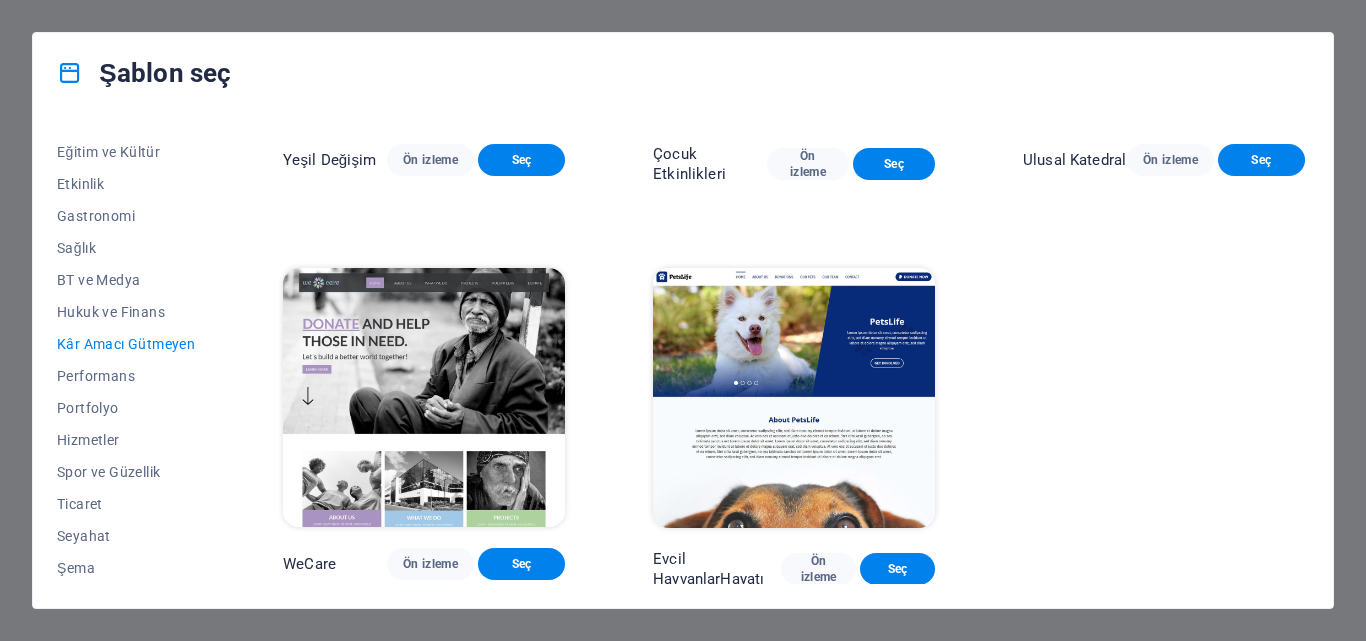 click at bounding box center (424, 398) 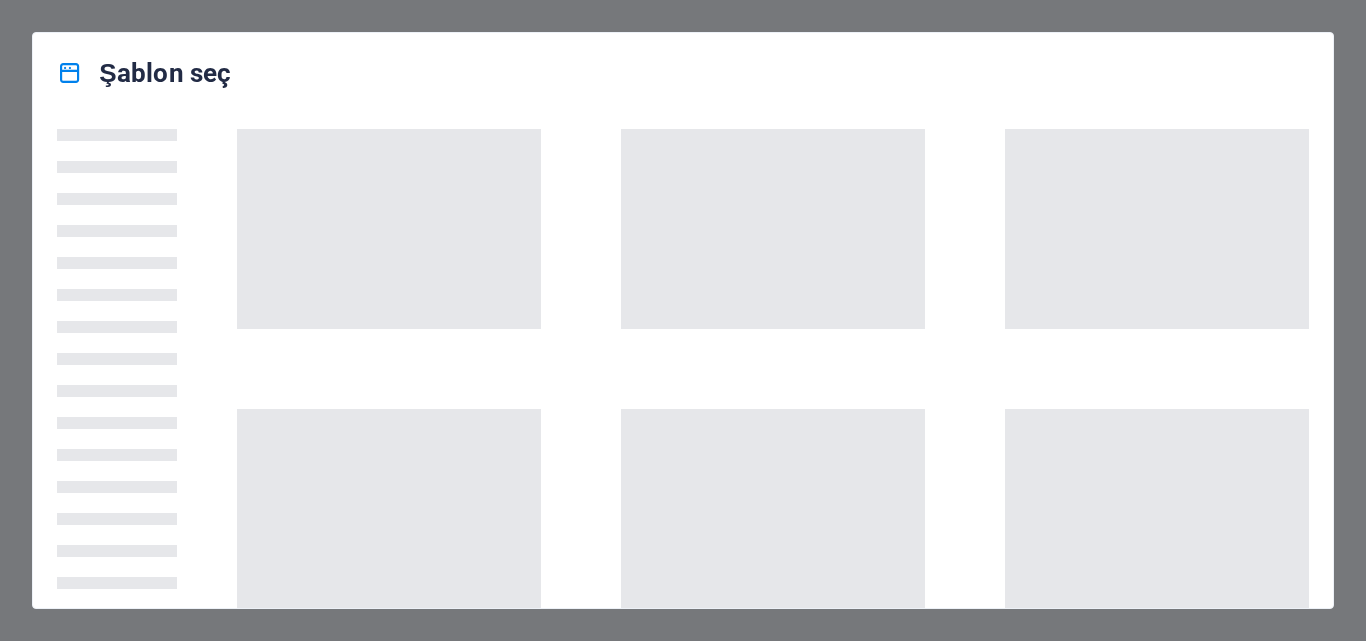 scroll, scrollTop: 0, scrollLeft: 0, axis: both 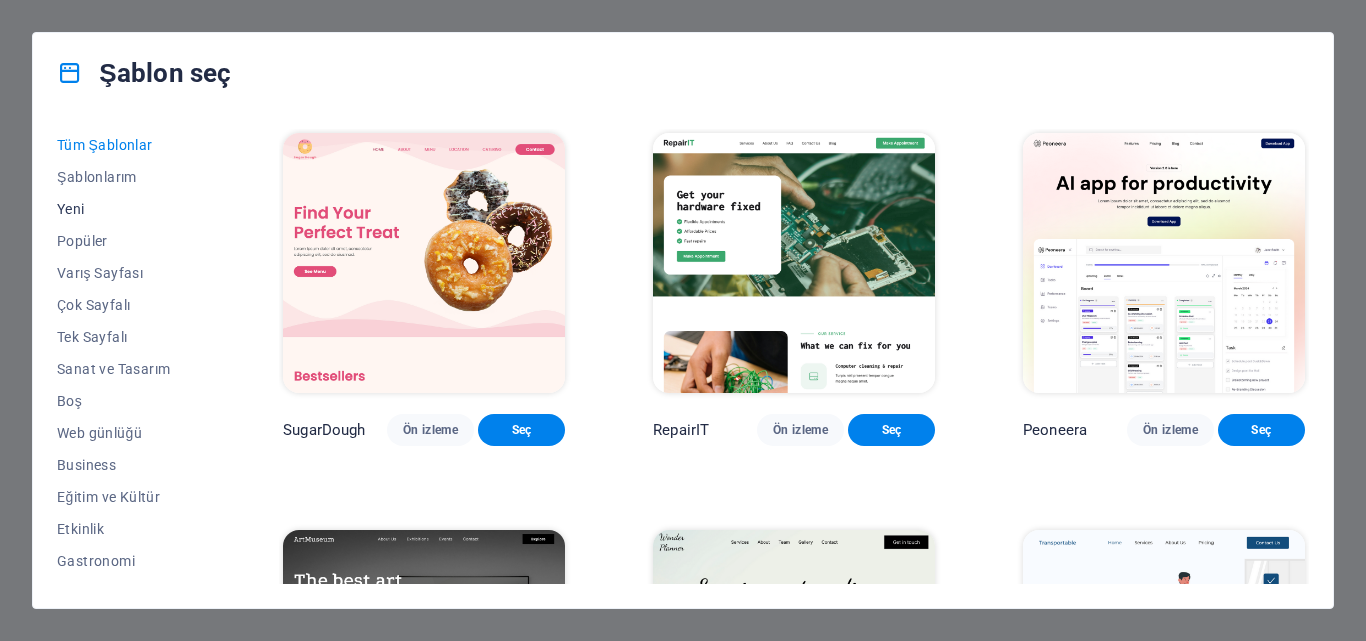 click on "Yeni" at bounding box center [126, 209] 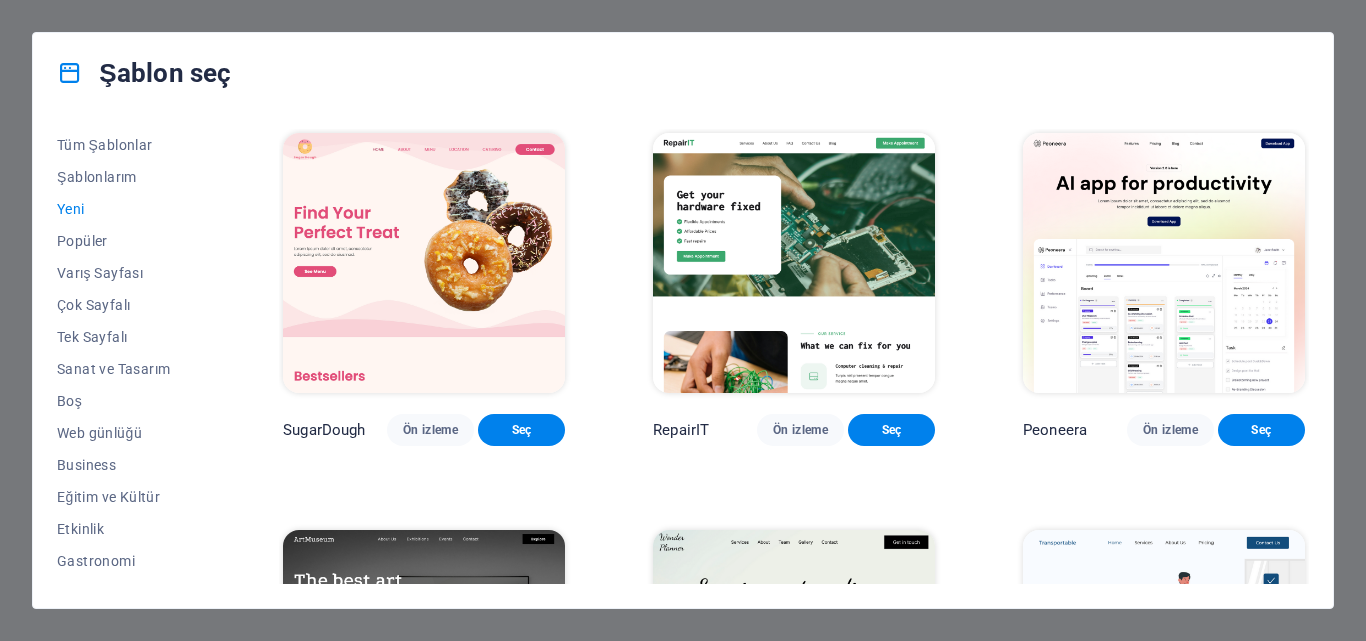 click on "Yeni" at bounding box center (126, 209) 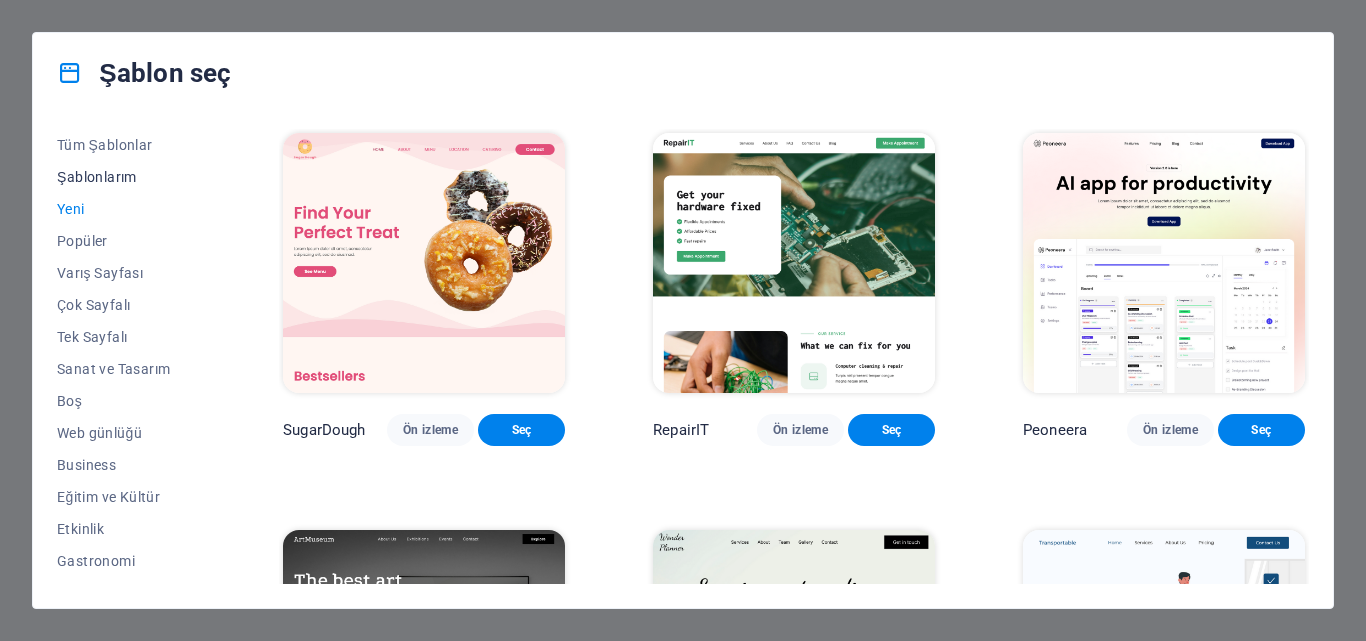 click on "Şablonlarım" at bounding box center [126, 177] 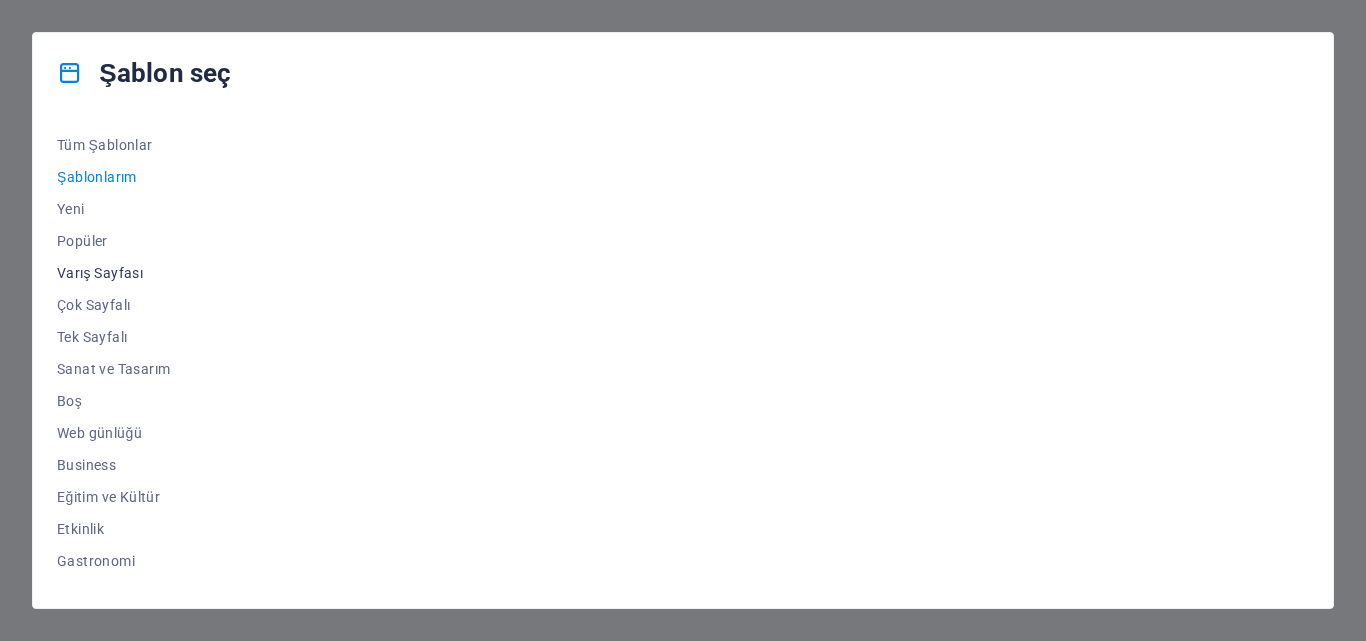 click on "Varış Sayfası" at bounding box center (126, 273) 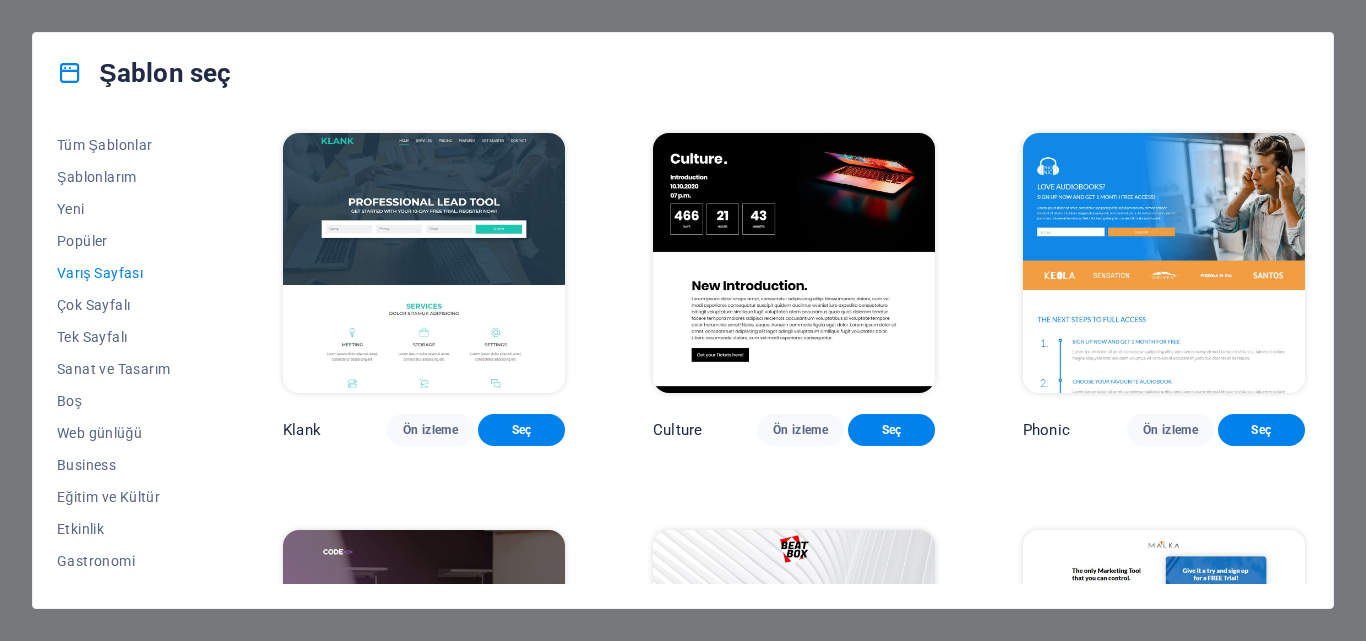 scroll, scrollTop: 600, scrollLeft: 0, axis: vertical 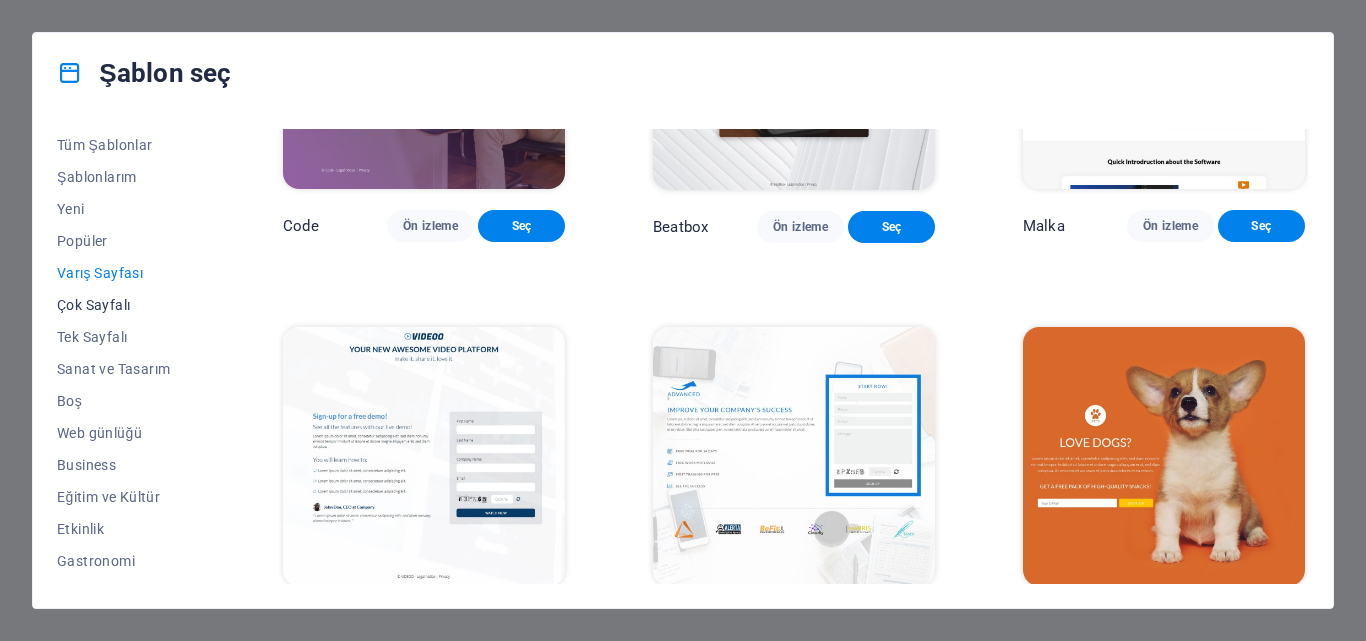 click on "Çok Sayfalı" at bounding box center (126, 305) 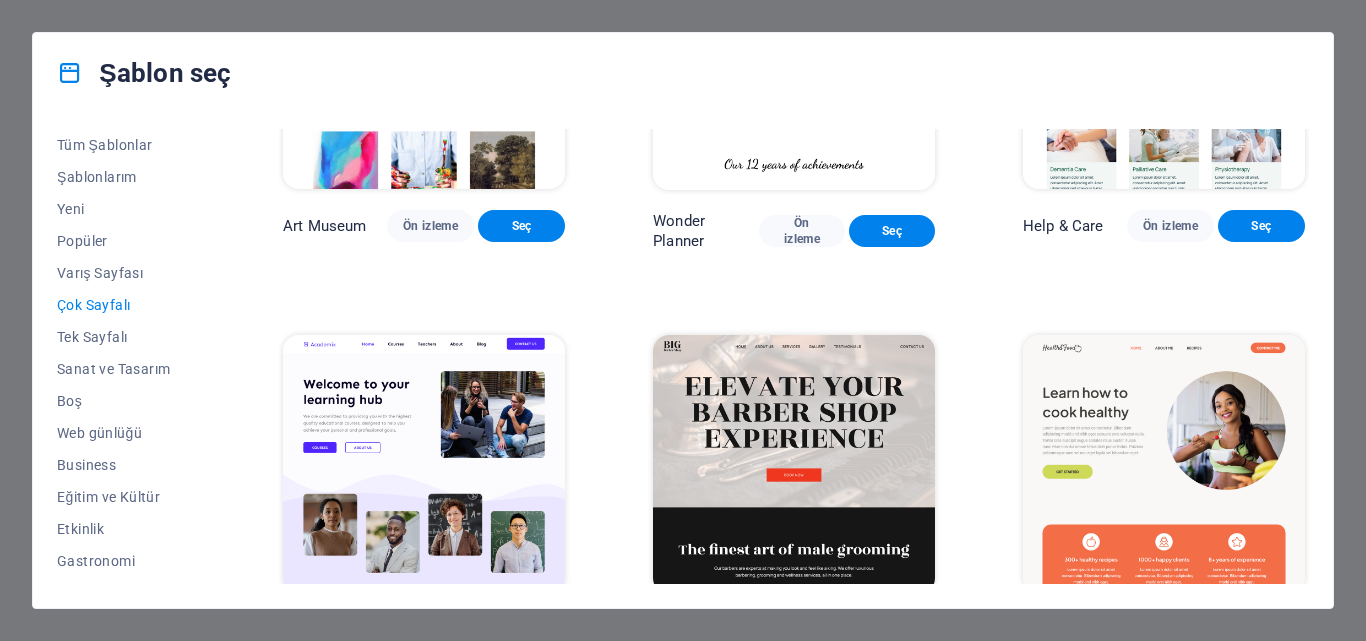 click at bounding box center (424, 465) 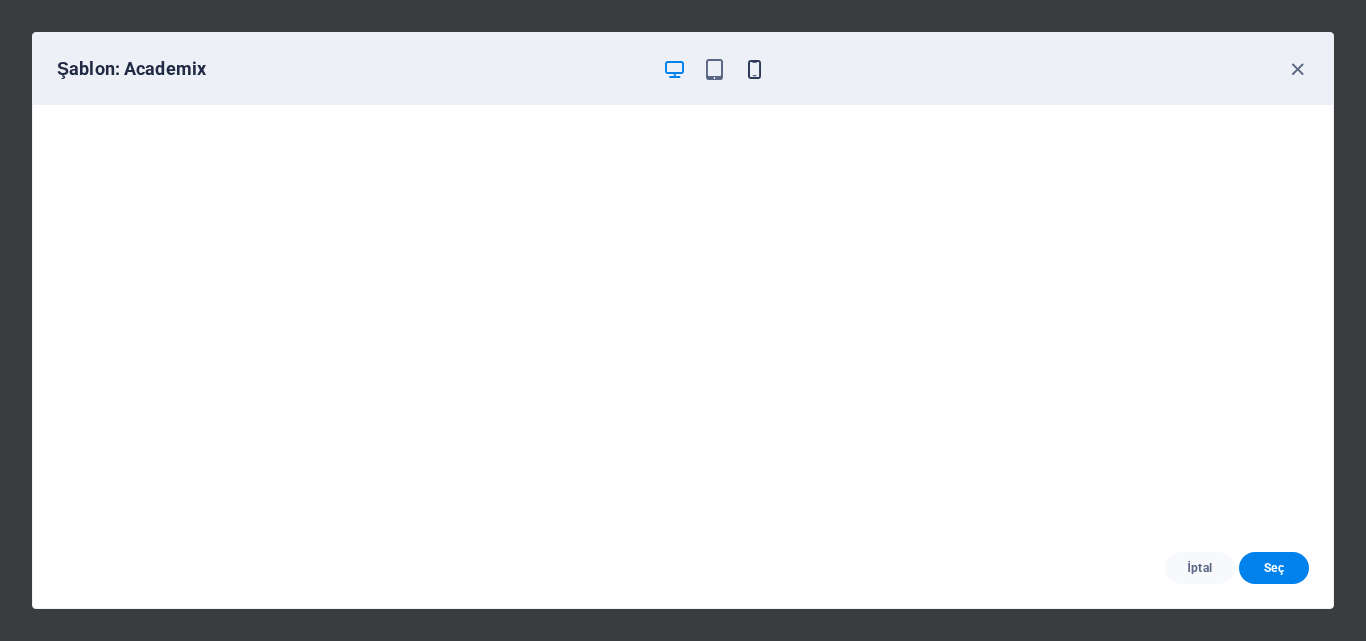 click at bounding box center [754, 69] 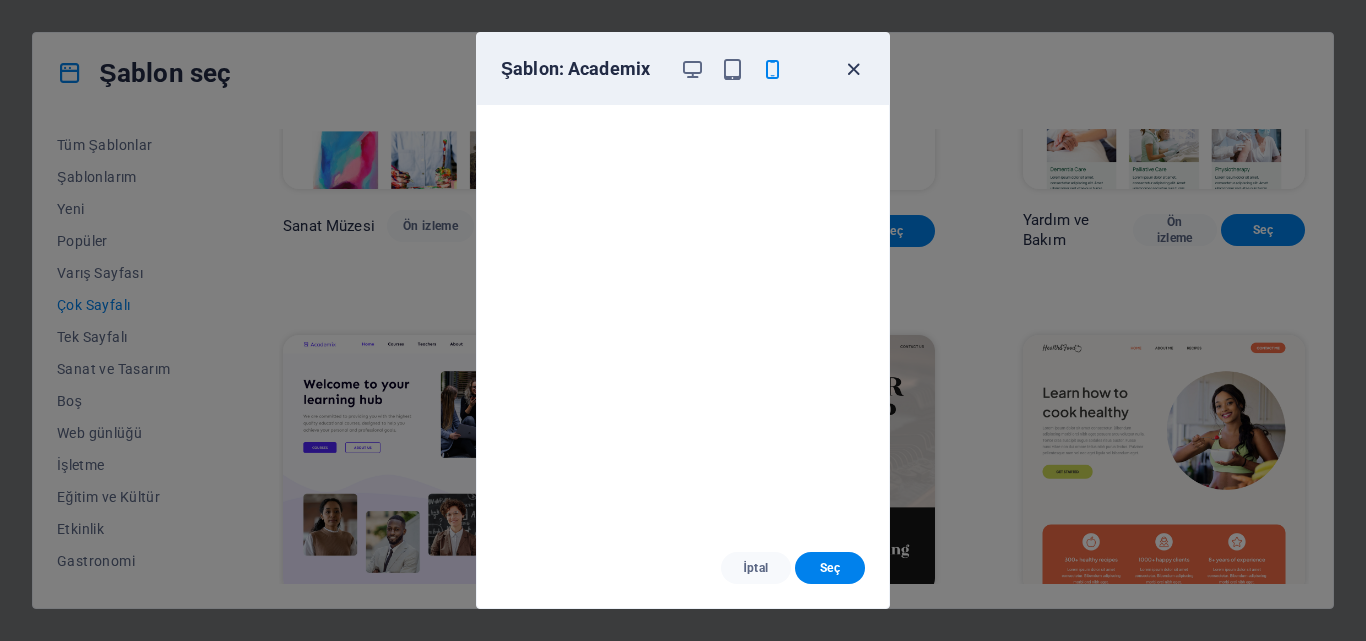 click at bounding box center [853, 69] 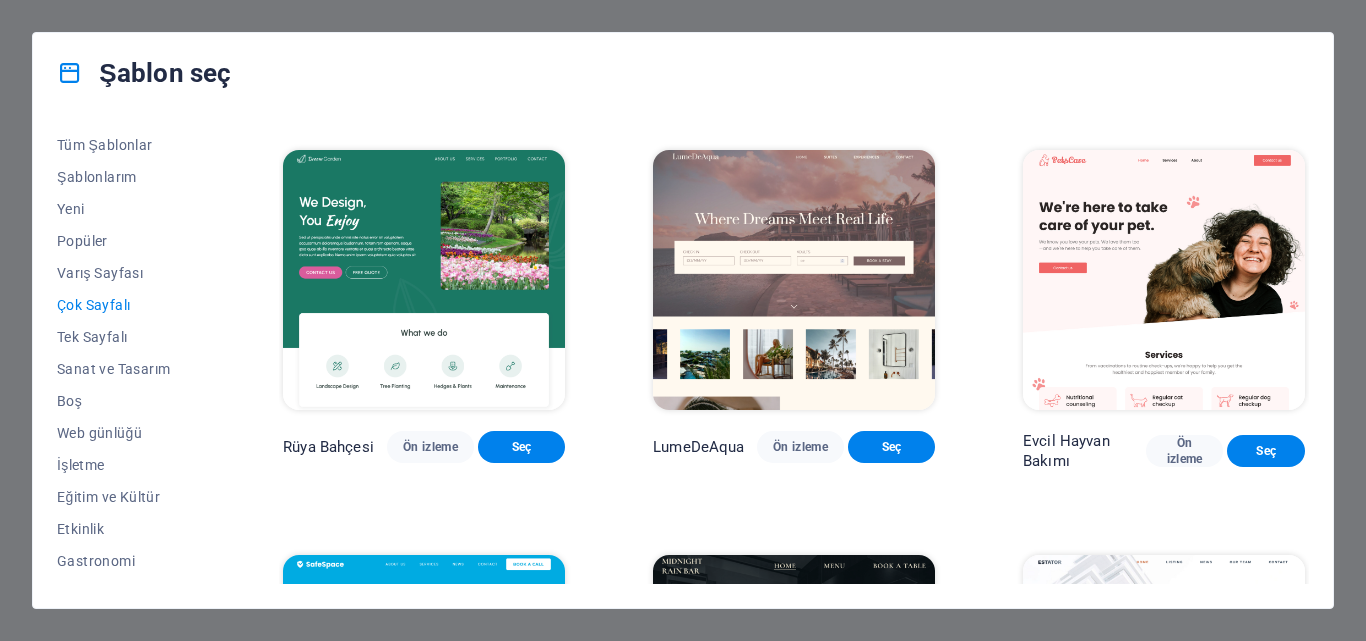 scroll, scrollTop: 1800, scrollLeft: 0, axis: vertical 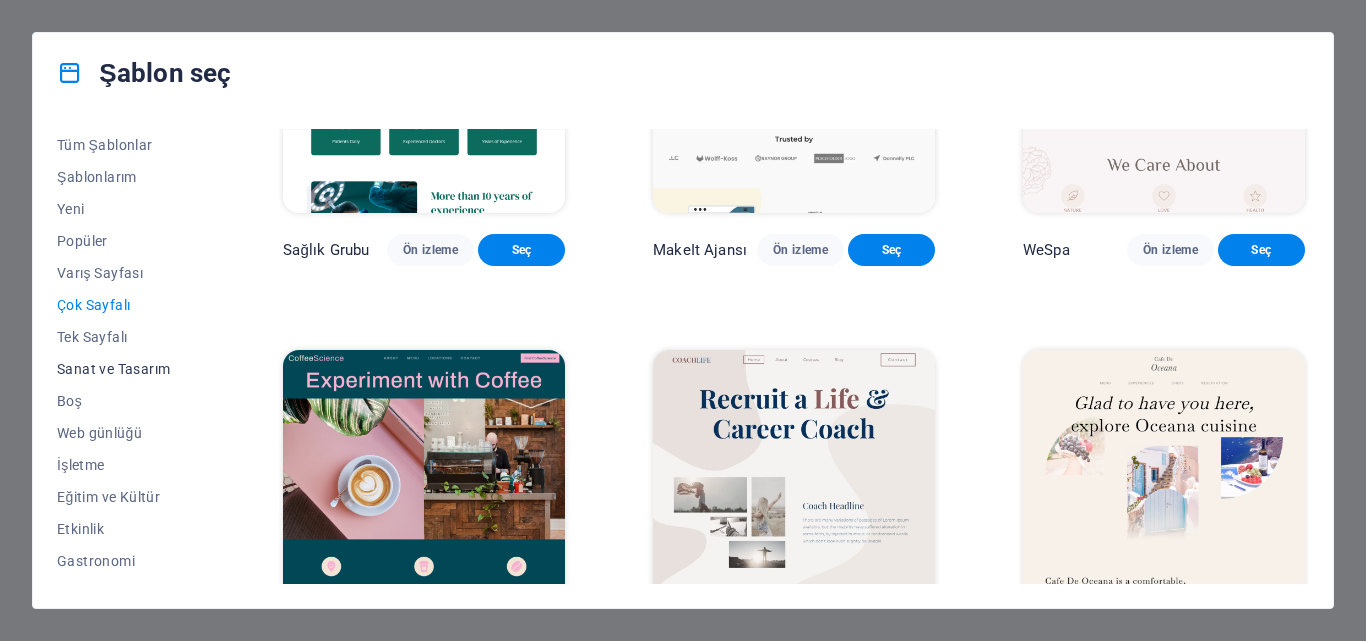 click on "Sanat ve Tasarım" at bounding box center (126, 369) 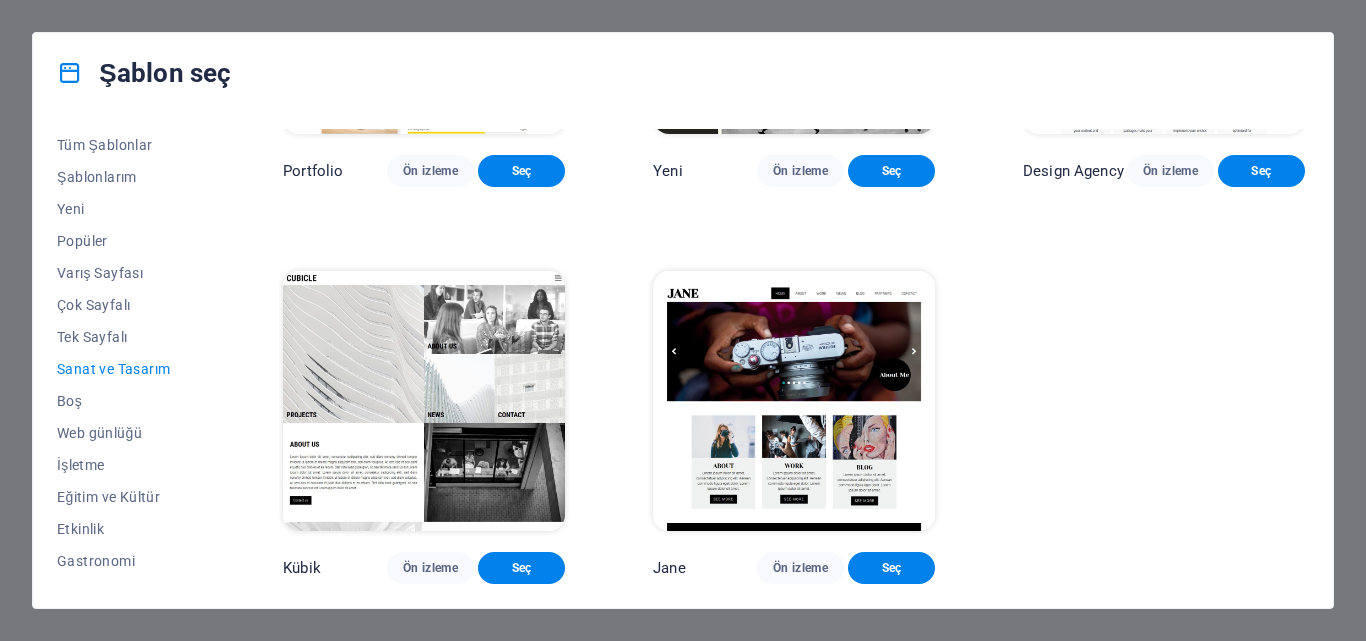 scroll, scrollTop: 1452, scrollLeft: 0, axis: vertical 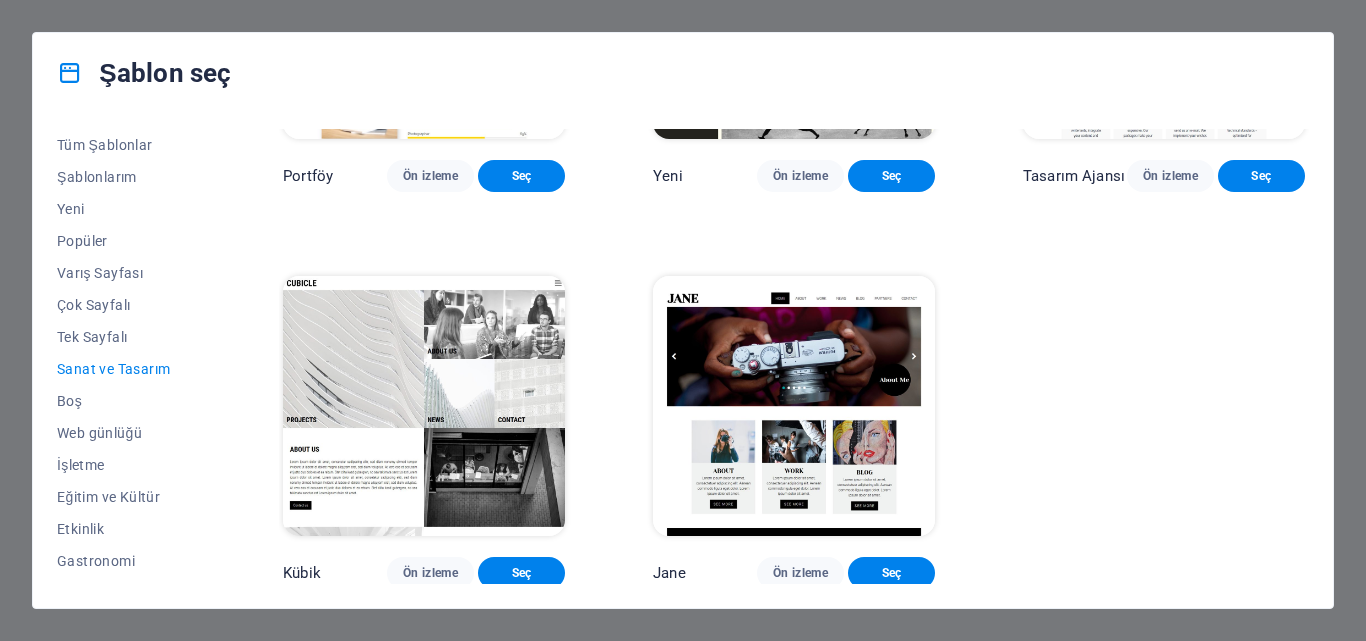 click at bounding box center (794, 406) 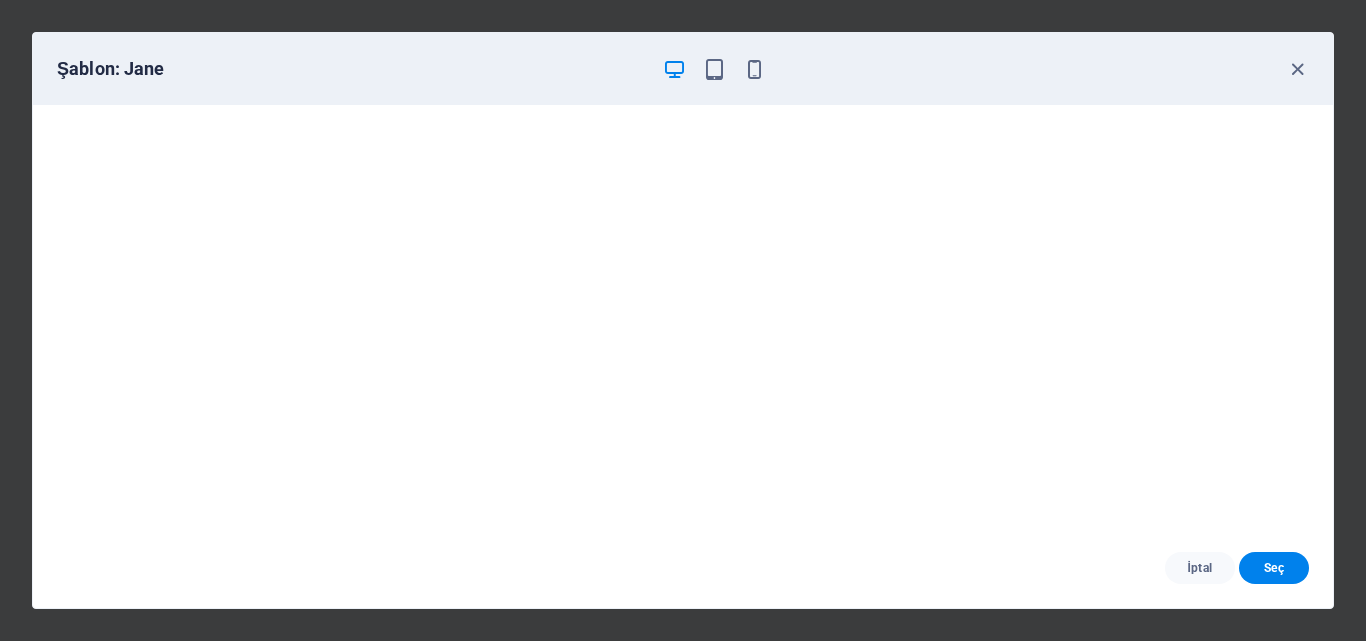 scroll, scrollTop: 5, scrollLeft: 0, axis: vertical 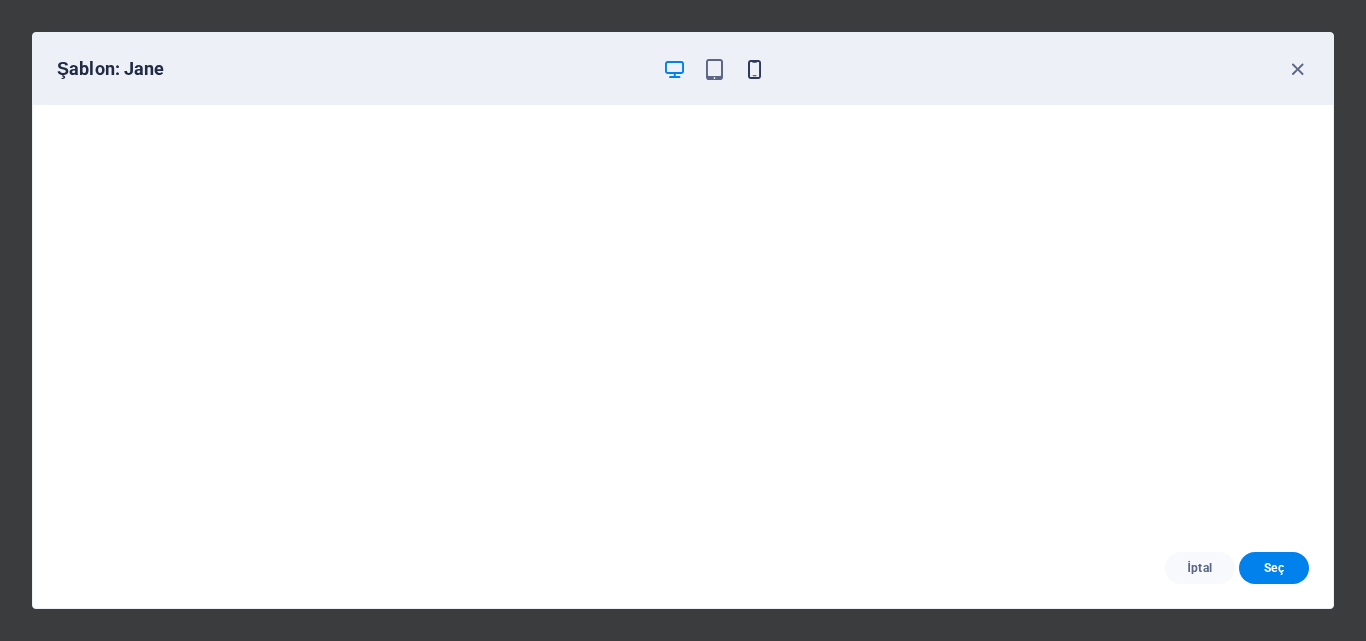 click at bounding box center (754, 69) 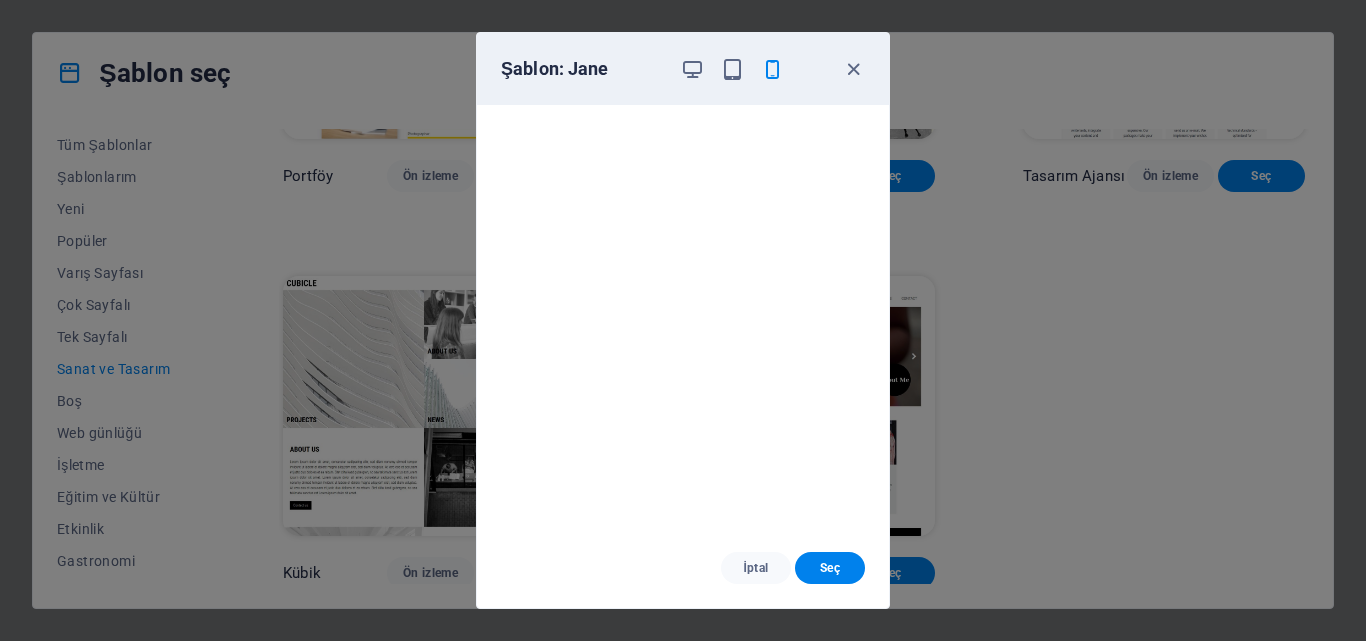 scroll, scrollTop: 0, scrollLeft: 0, axis: both 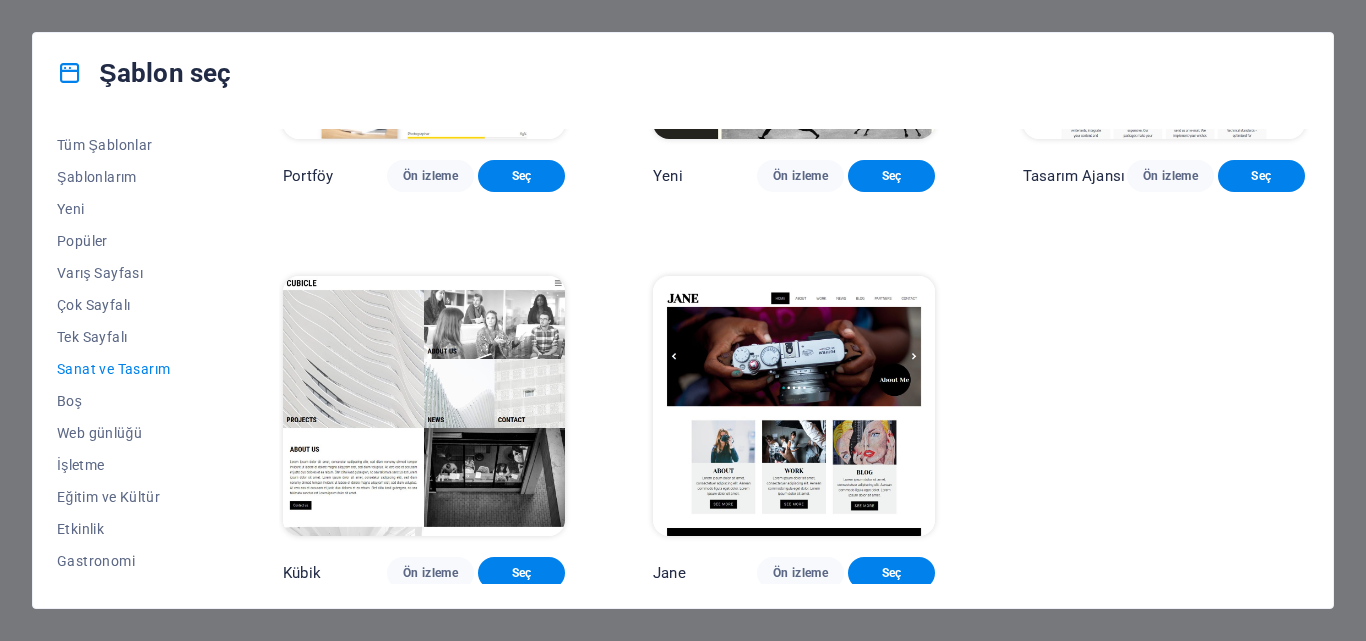 click at bounding box center [424, 406] 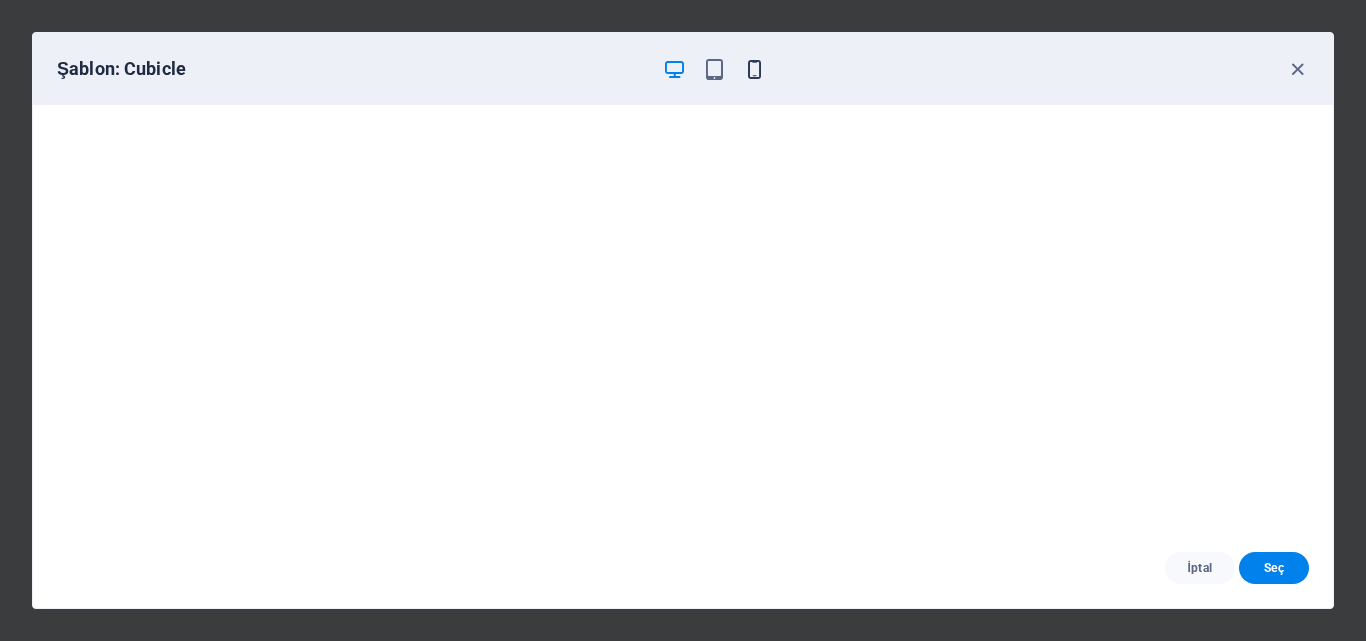 click at bounding box center [754, 69] 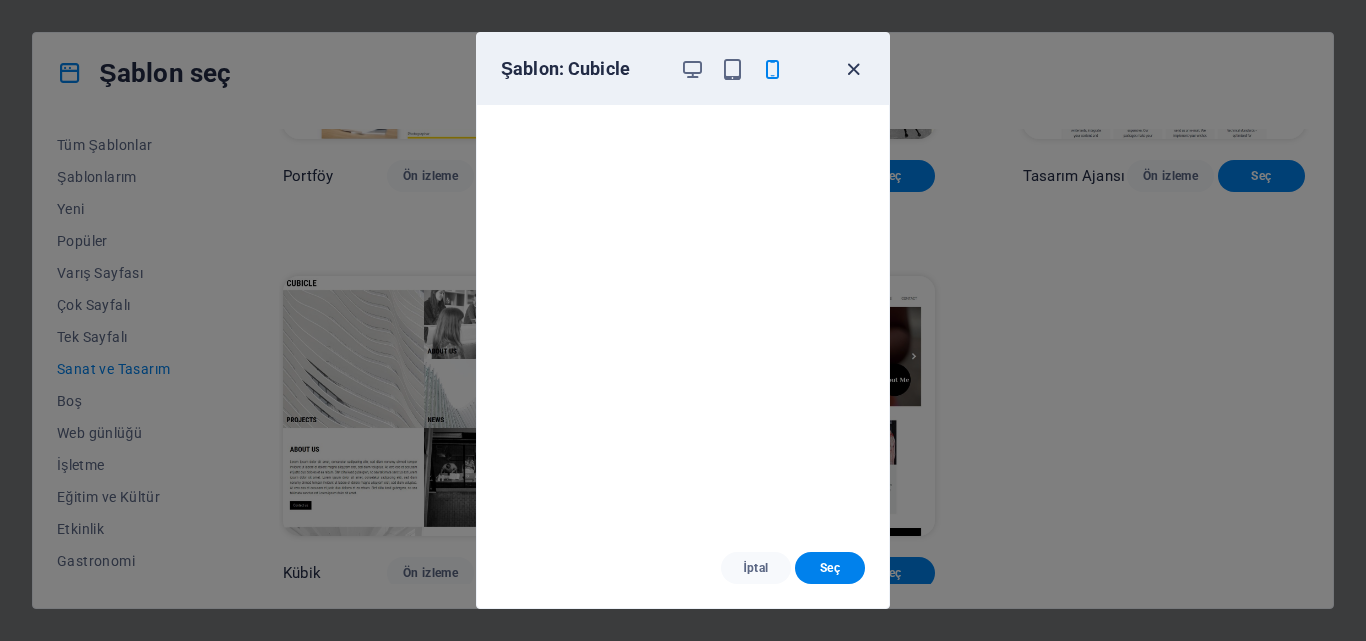 click at bounding box center (853, 69) 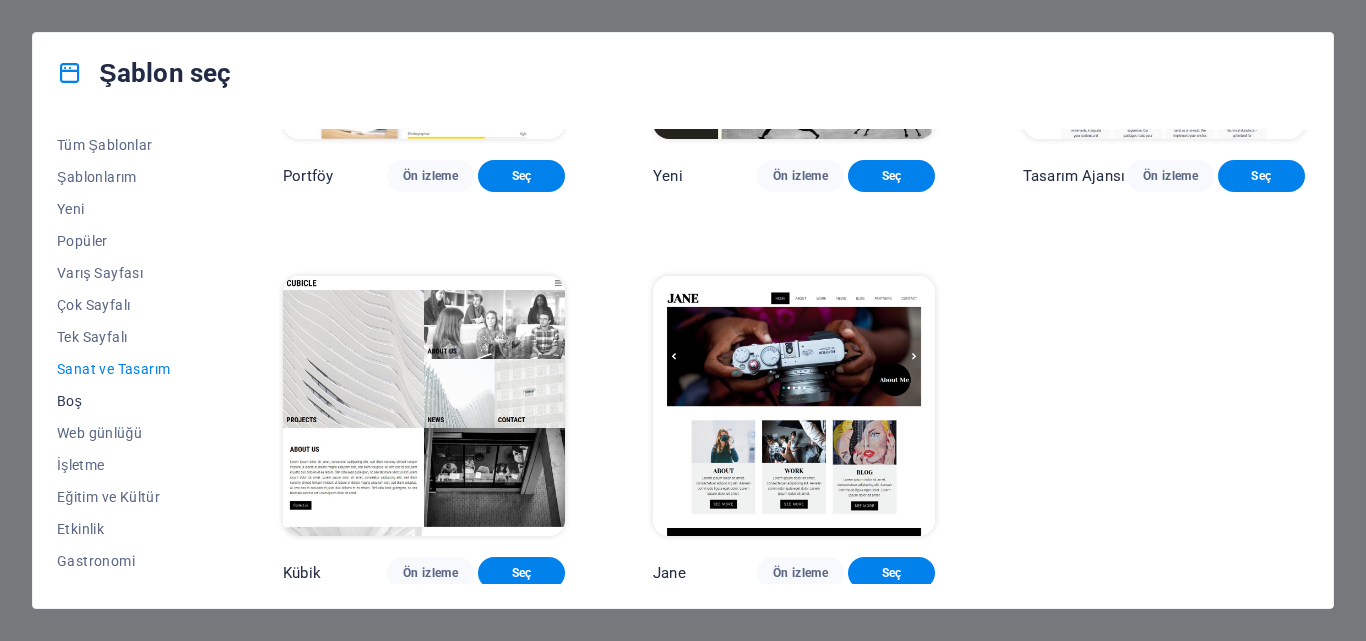 click on "Boş" at bounding box center (126, 401) 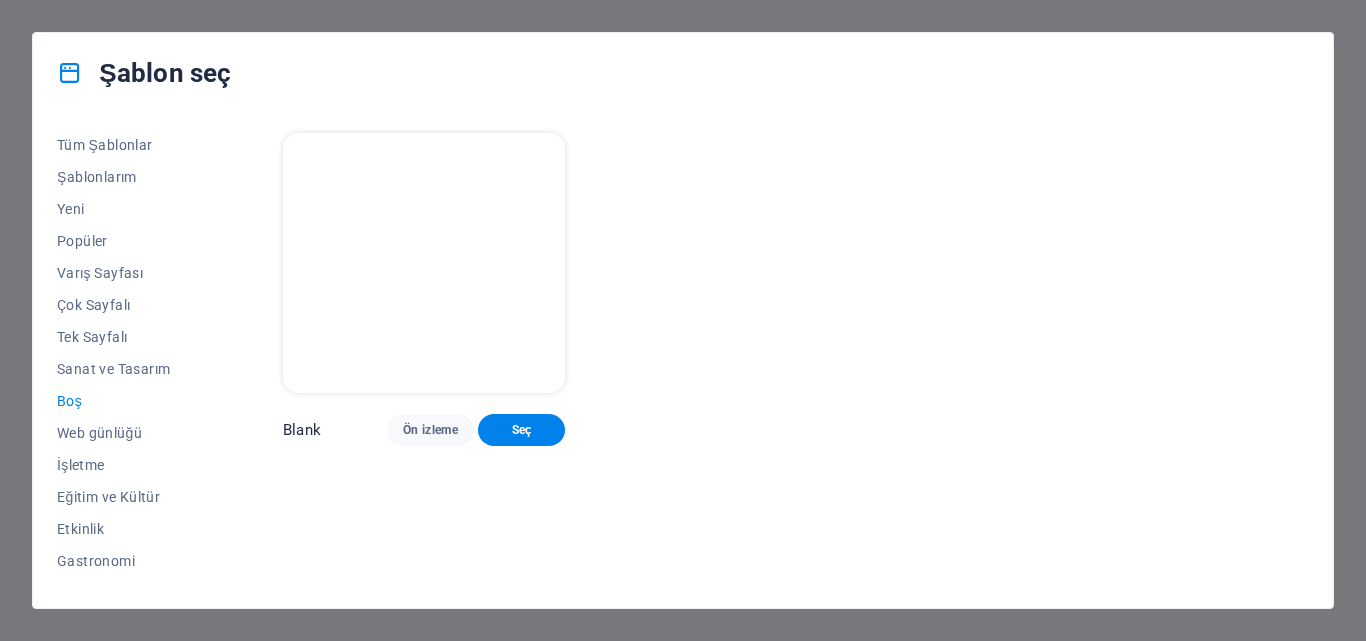 scroll, scrollTop: 0, scrollLeft: 0, axis: both 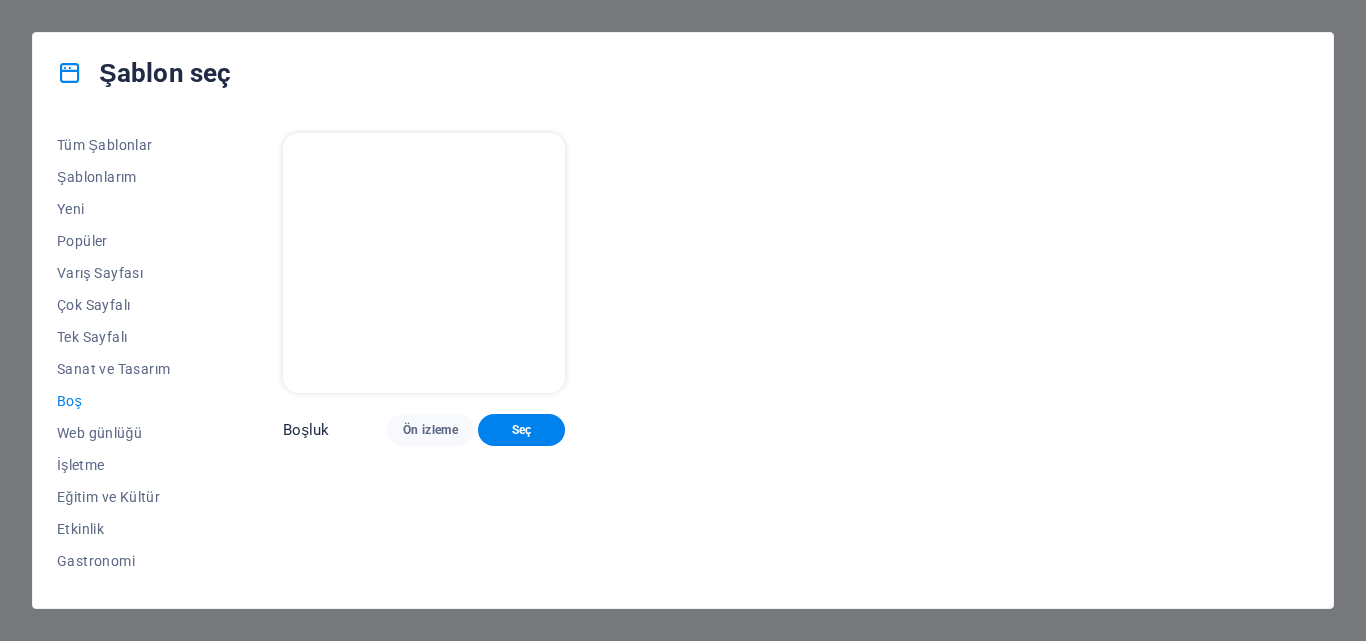 click at bounding box center (424, 263) 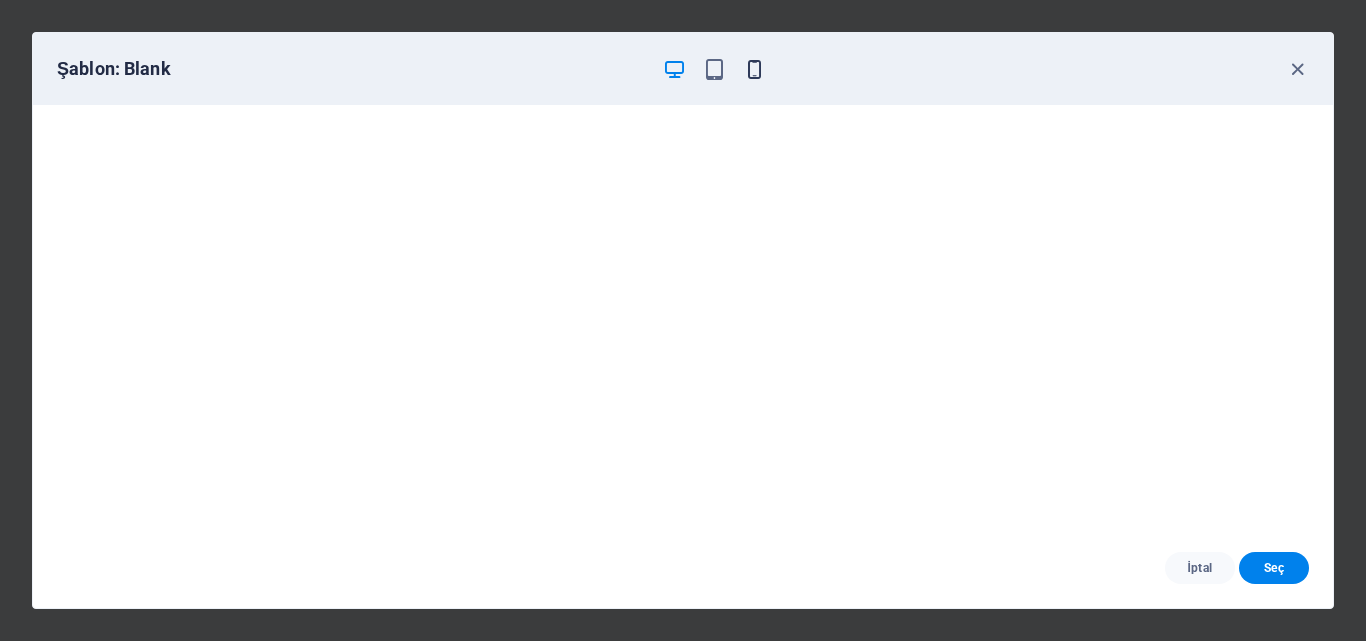 click at bounding box center (754, 69) 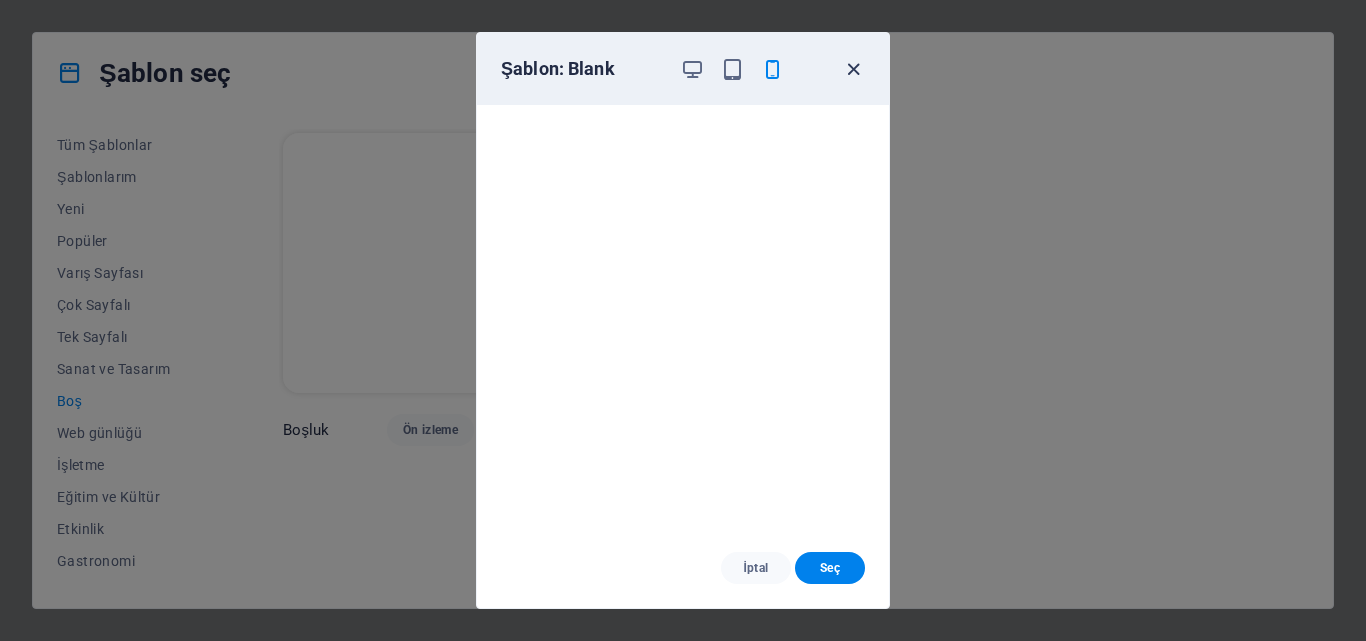 click at bounding box center (853, 69) 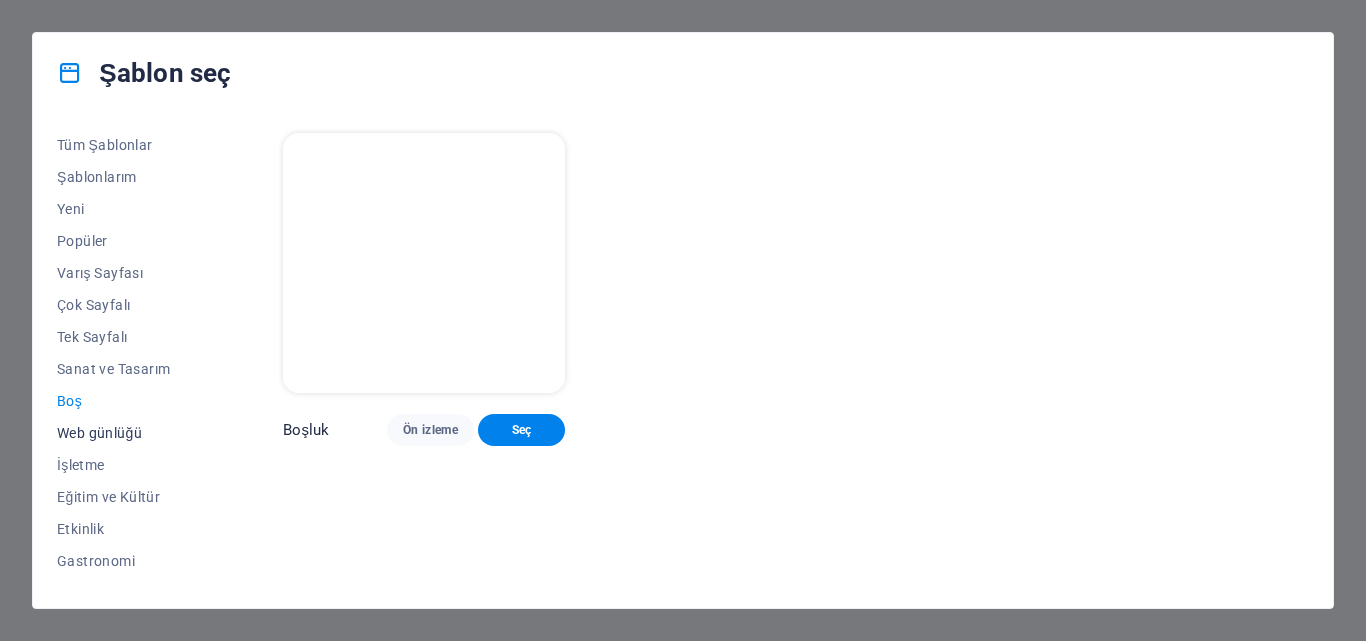 click on "Web günlüğü" at bounding box center [126, 433] 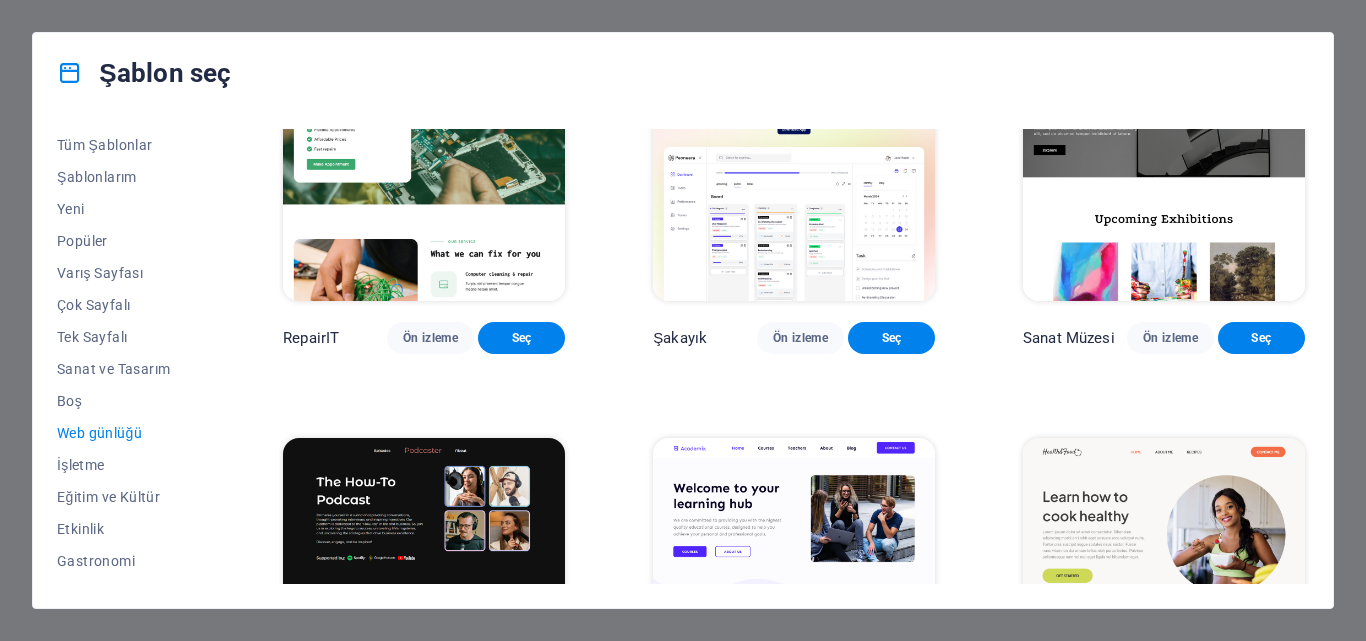 scroll, scrollTop: 0, scrollLeft: 0, axis: both 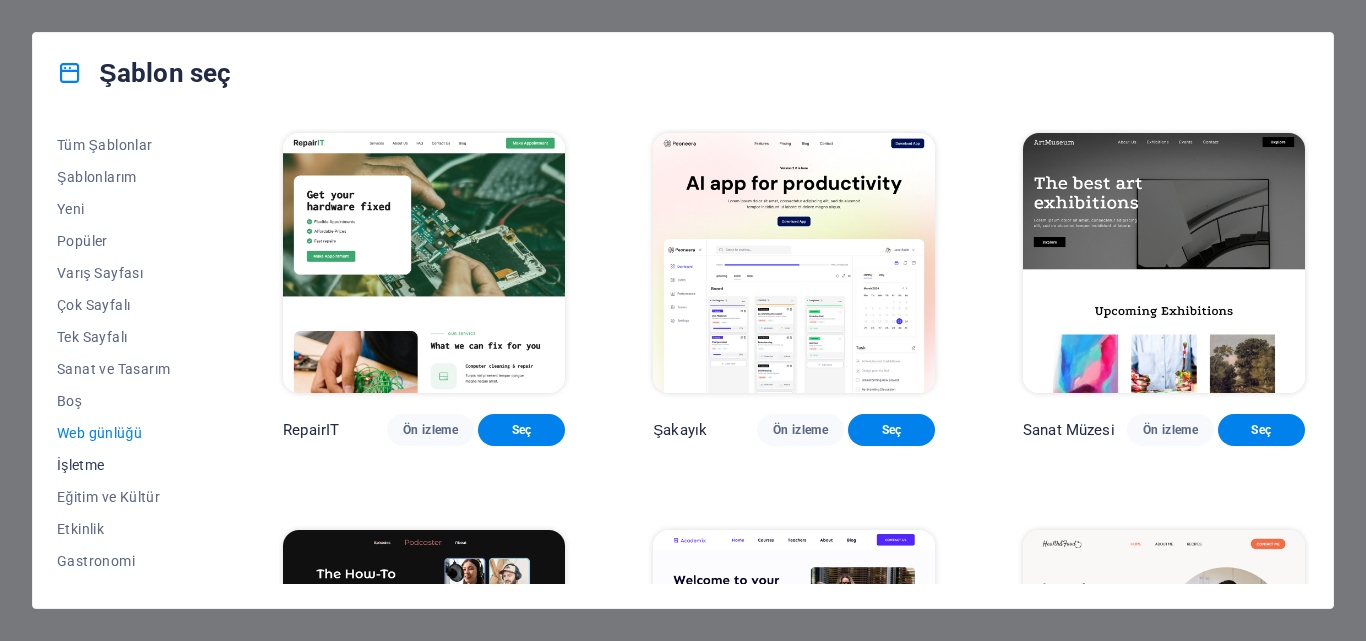 click on "İşletme" at bounding box center [126, 465] 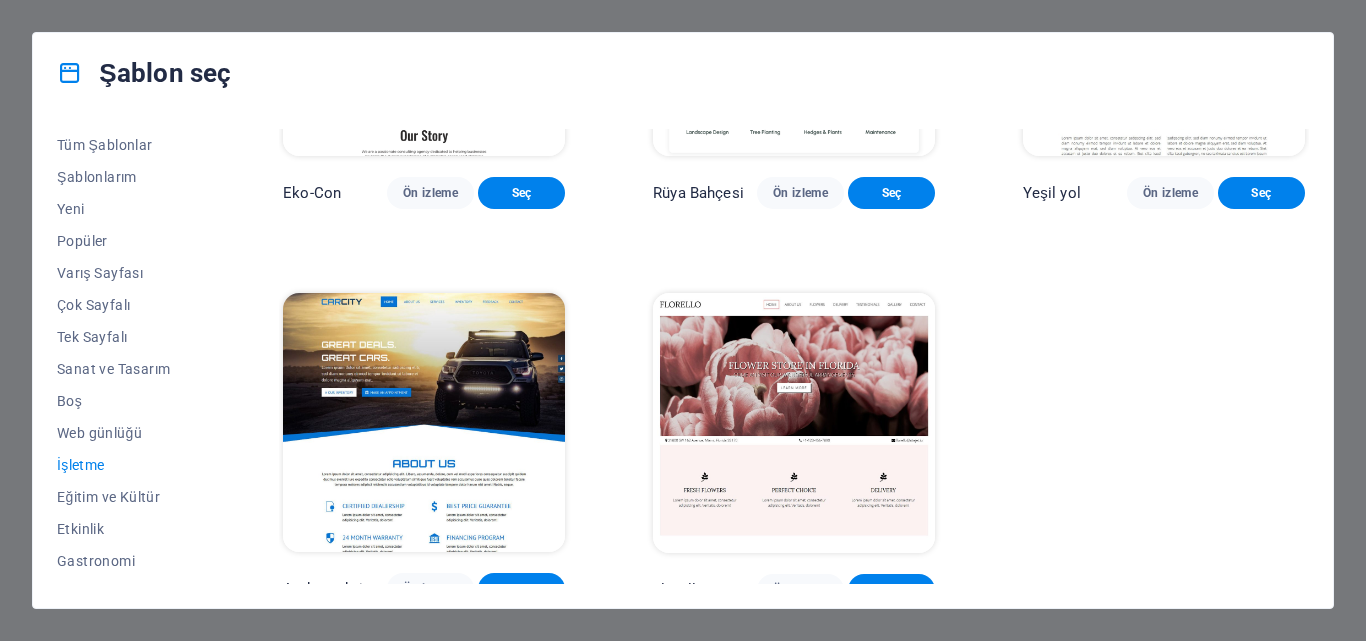 scroll, scrollTop: 254, scrollLeft: 0, axis: vertical 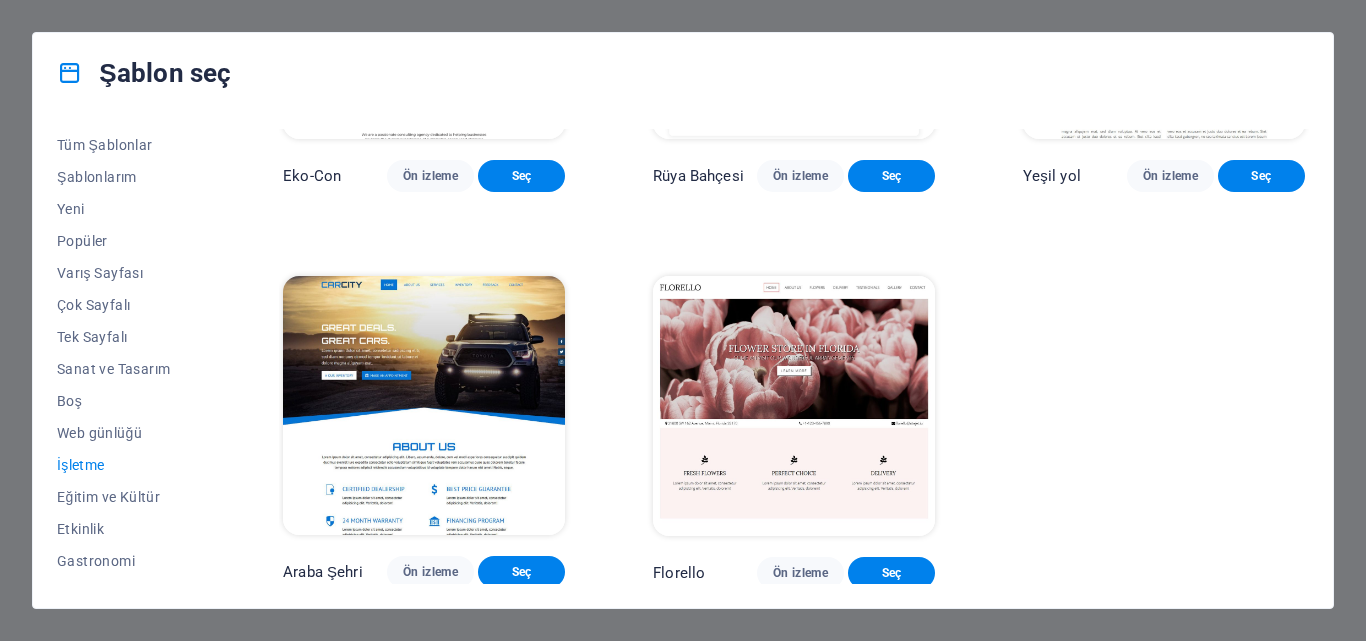 click at bounding box center (424, 406) 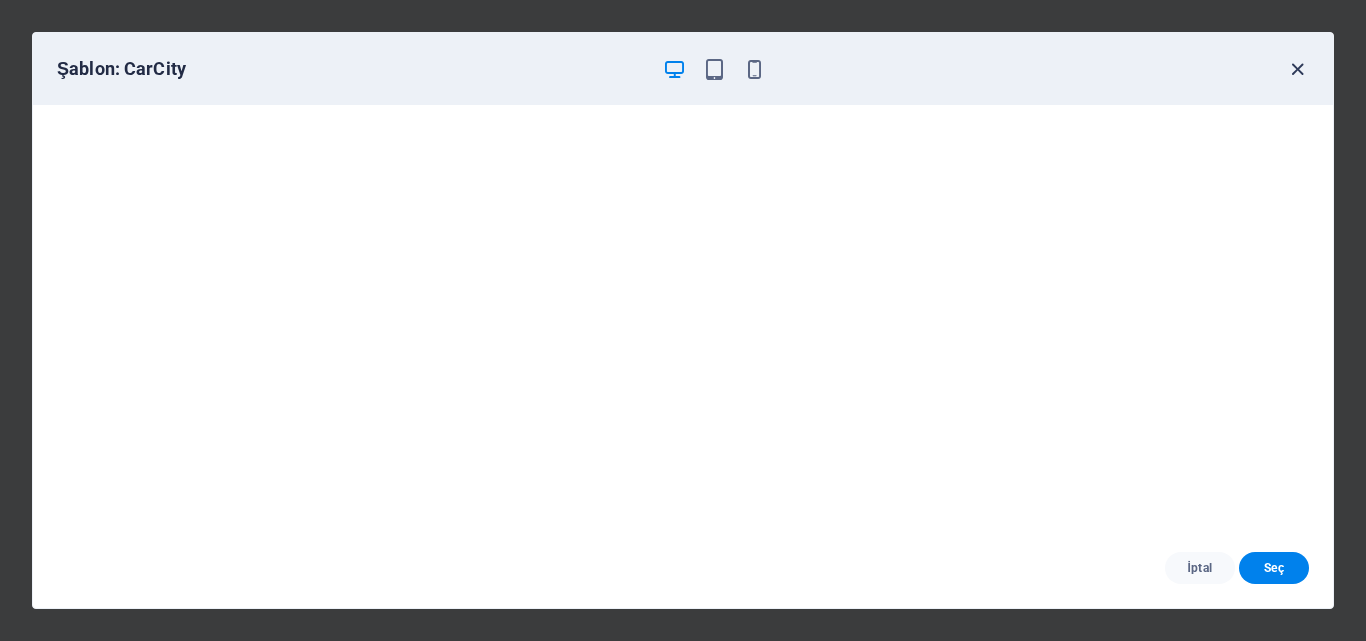 click at bounding box center [1297, 69] 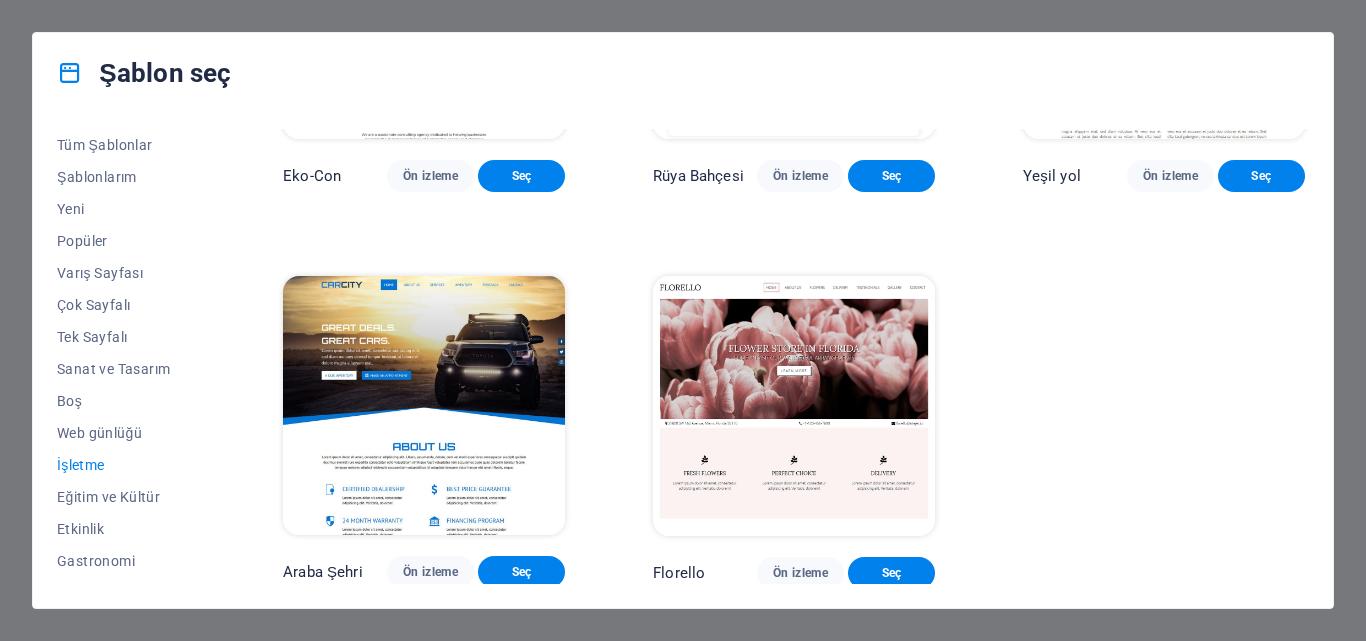 click at bounding box center [794, 406] 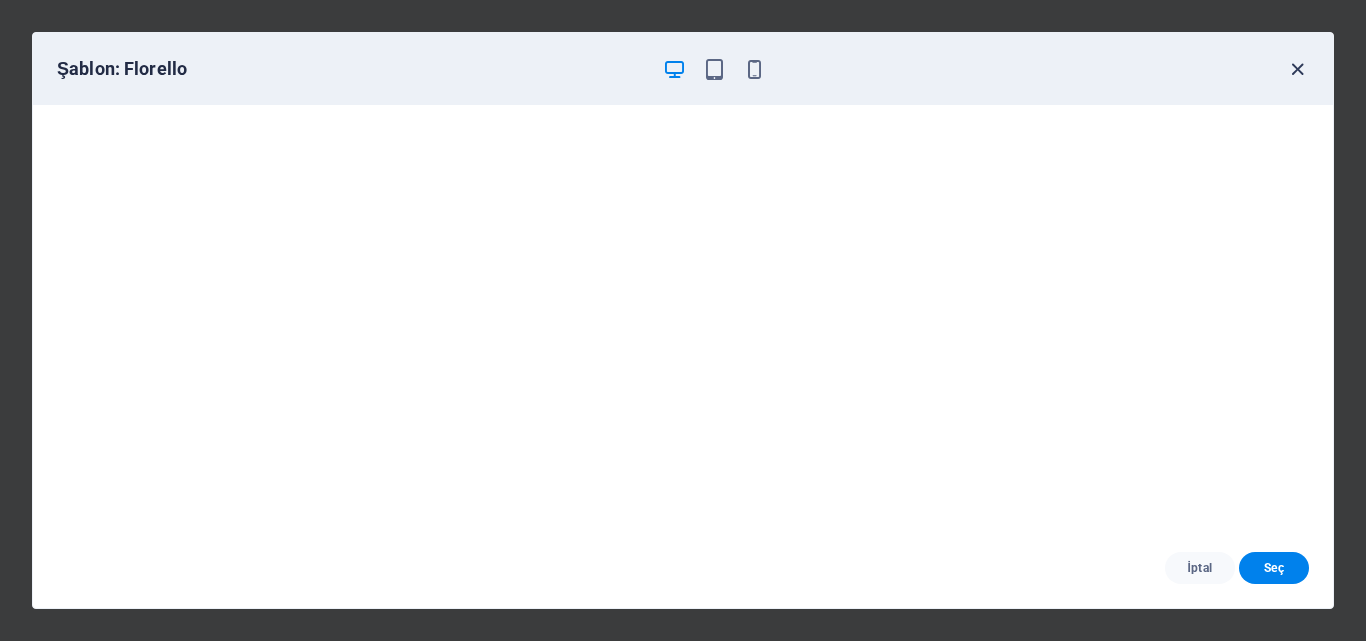 click at bounding box center (1297, 69) 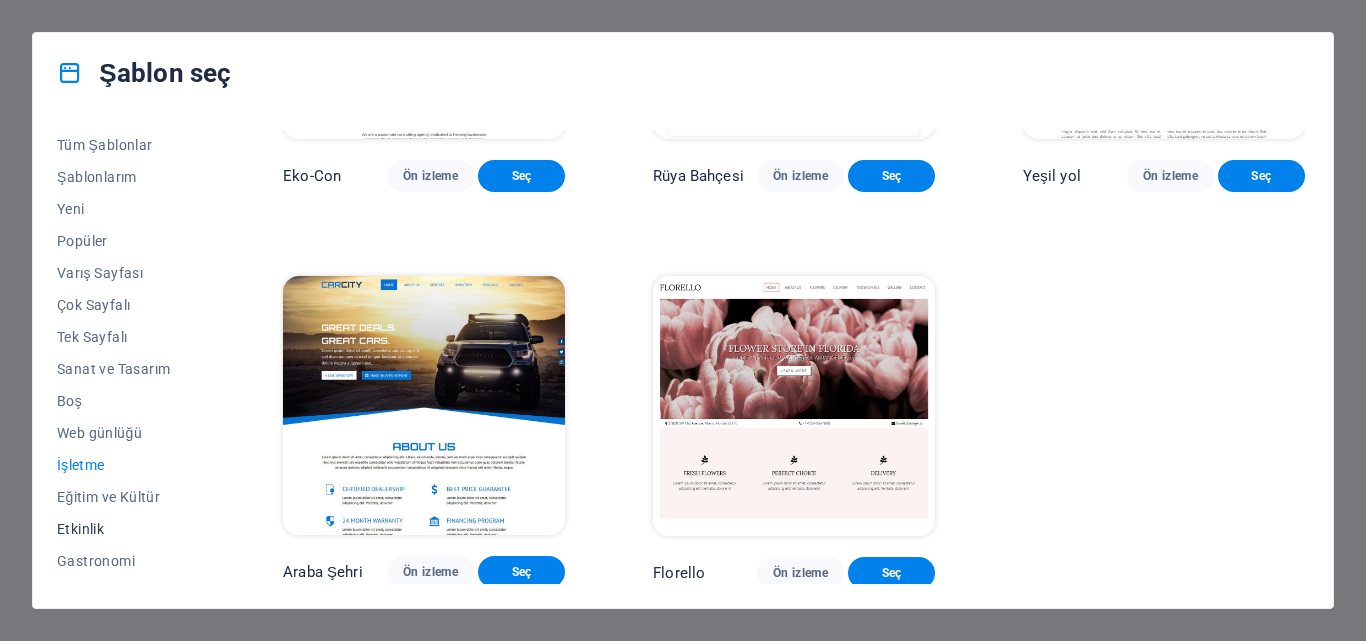 click on "Etkinlik" at bounding box center (126, 529) 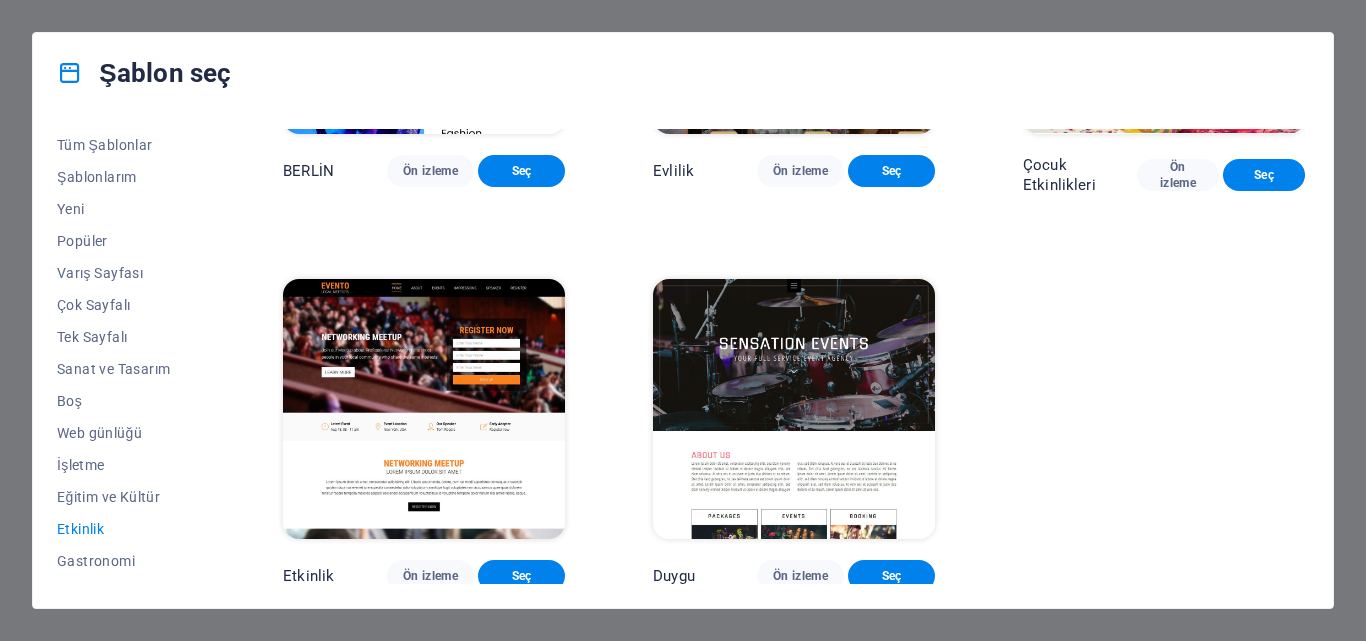 scroll, scrollTop: 664, scrollLeft: 0, axis: vertical 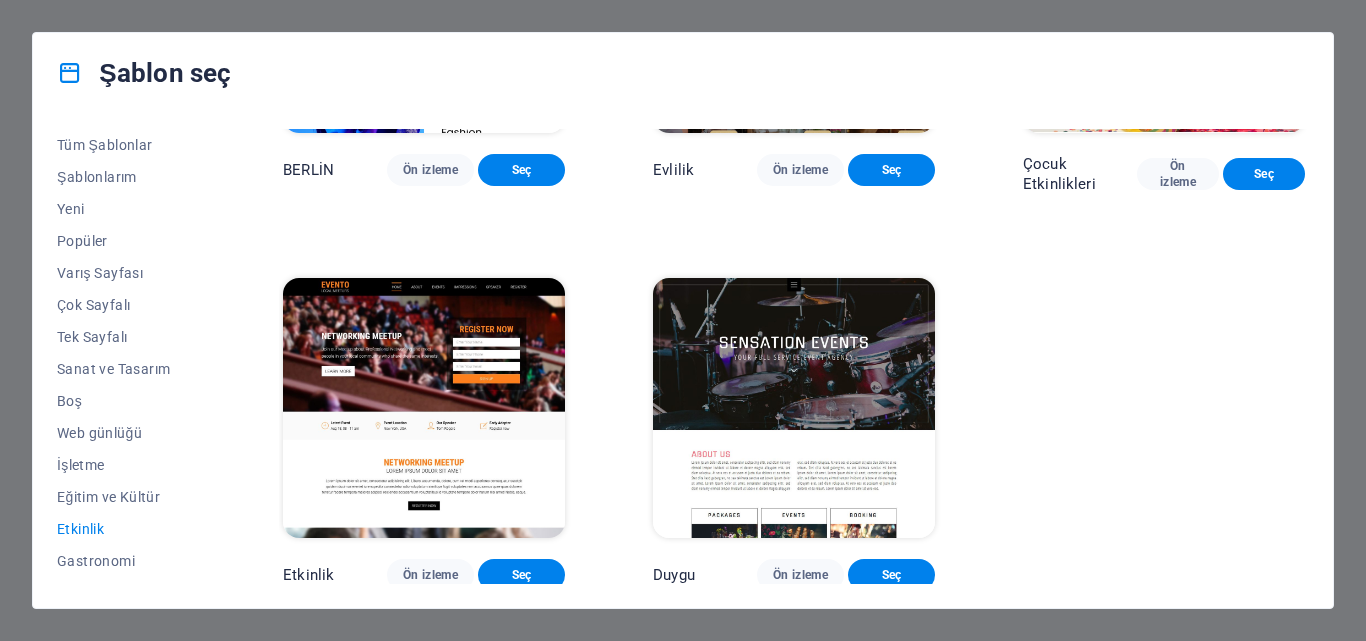 click at bounding box center (424, 408) 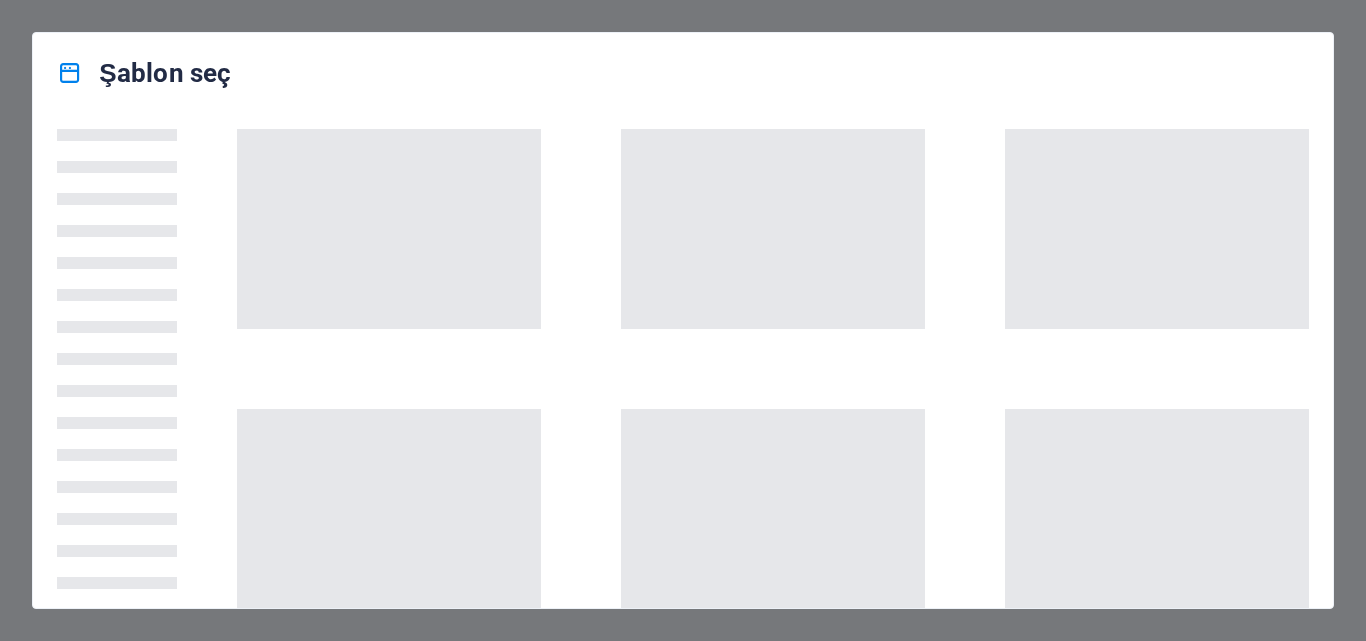 scroll, scrollTop: 0, scrollLeft: 0, axis: both 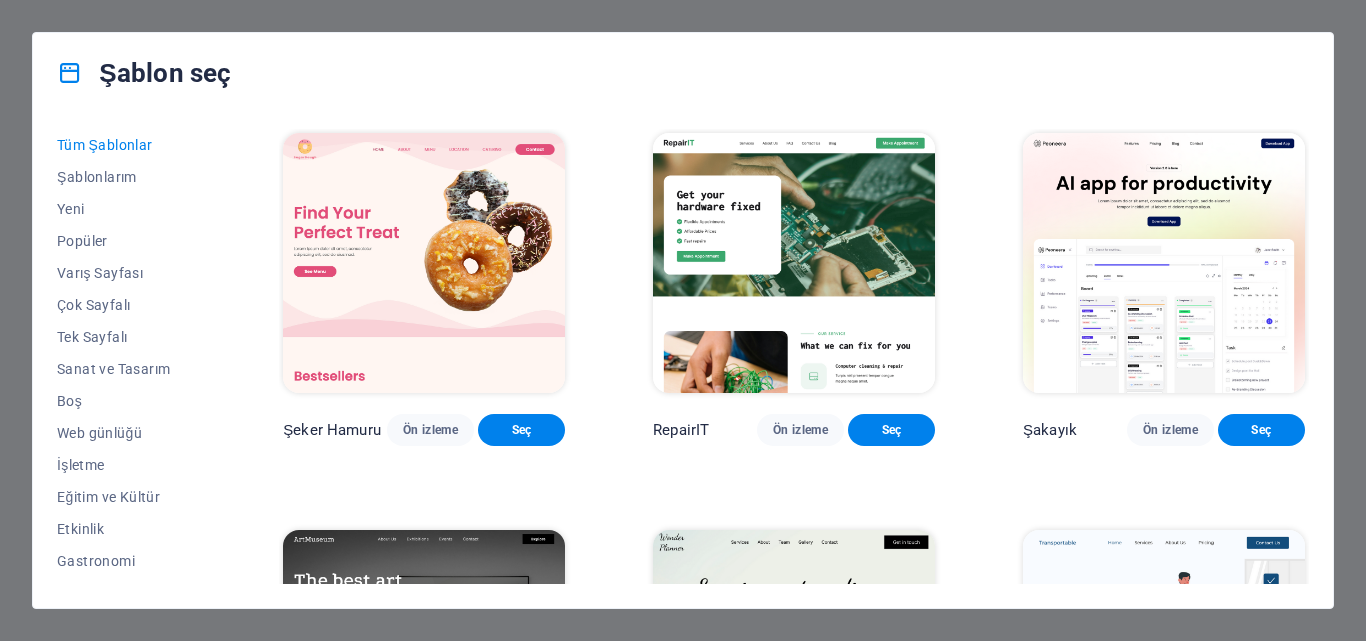 click on "Şablon seç" at bounding box center (683, 73) 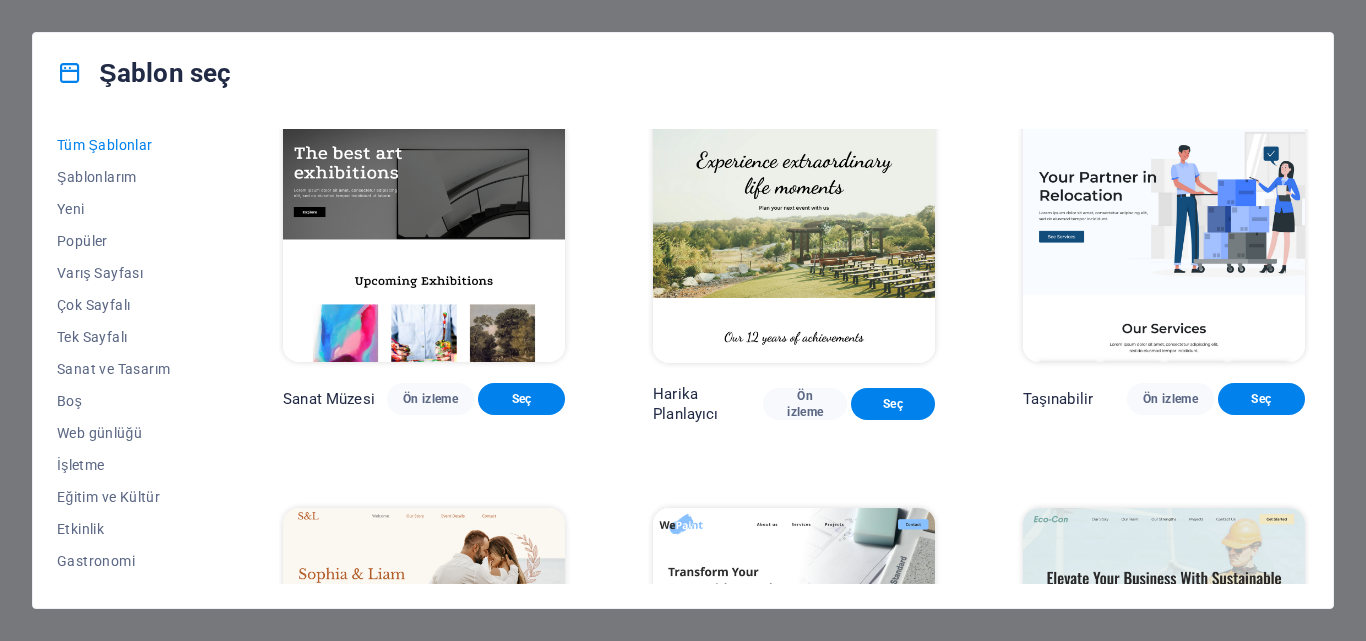 scroll, scrollTop: 400, scrollLeft: 0, axis: vertical 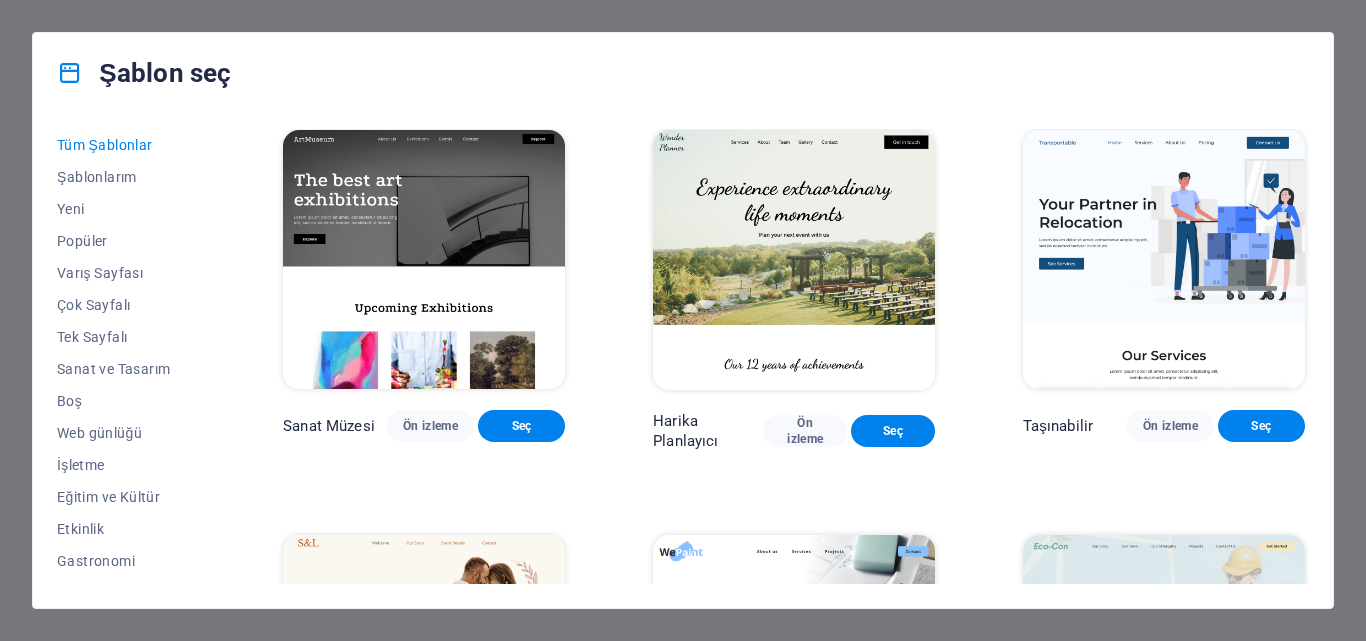 click at bounding box center (794, 260) 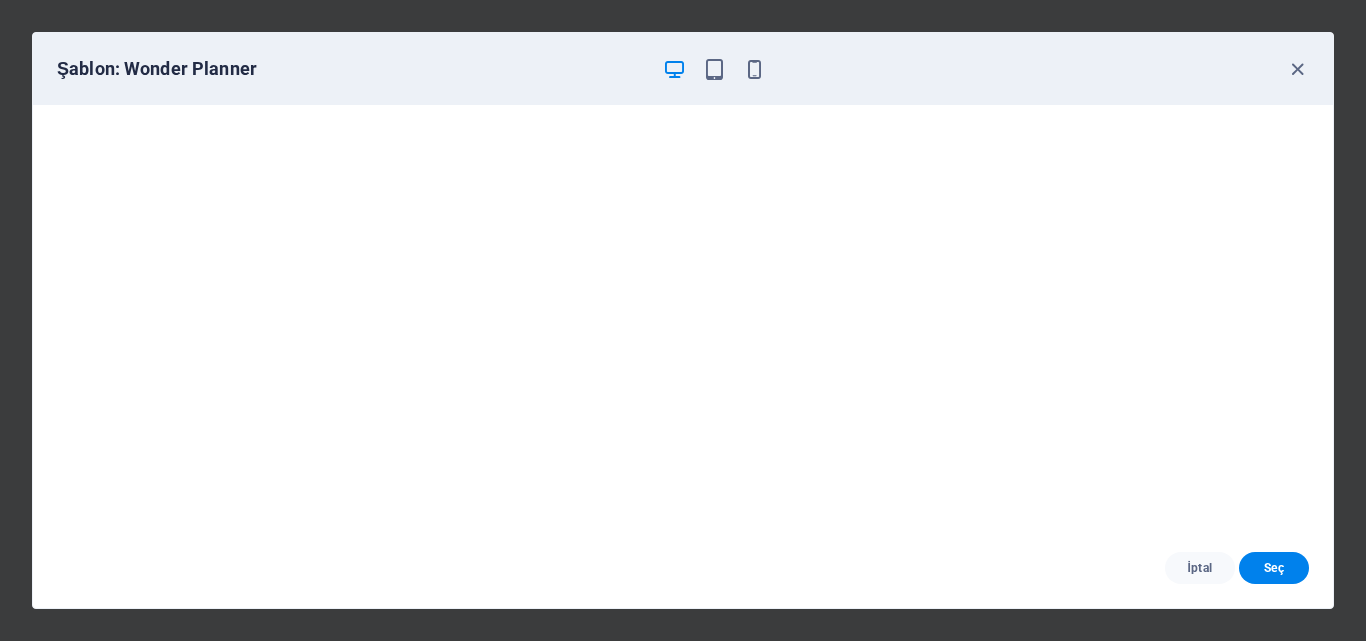 click on "Şablon: Wonder Planner" at bounding box center (683, 69) 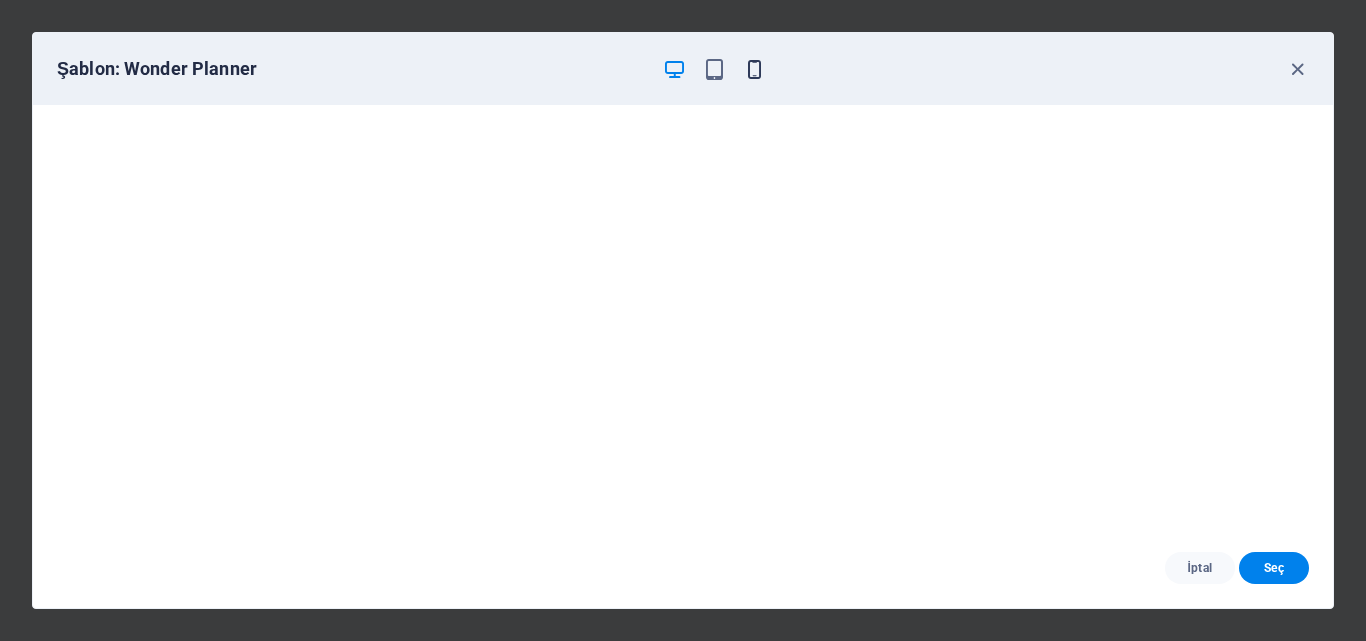 click at bounding box center [754, 69] 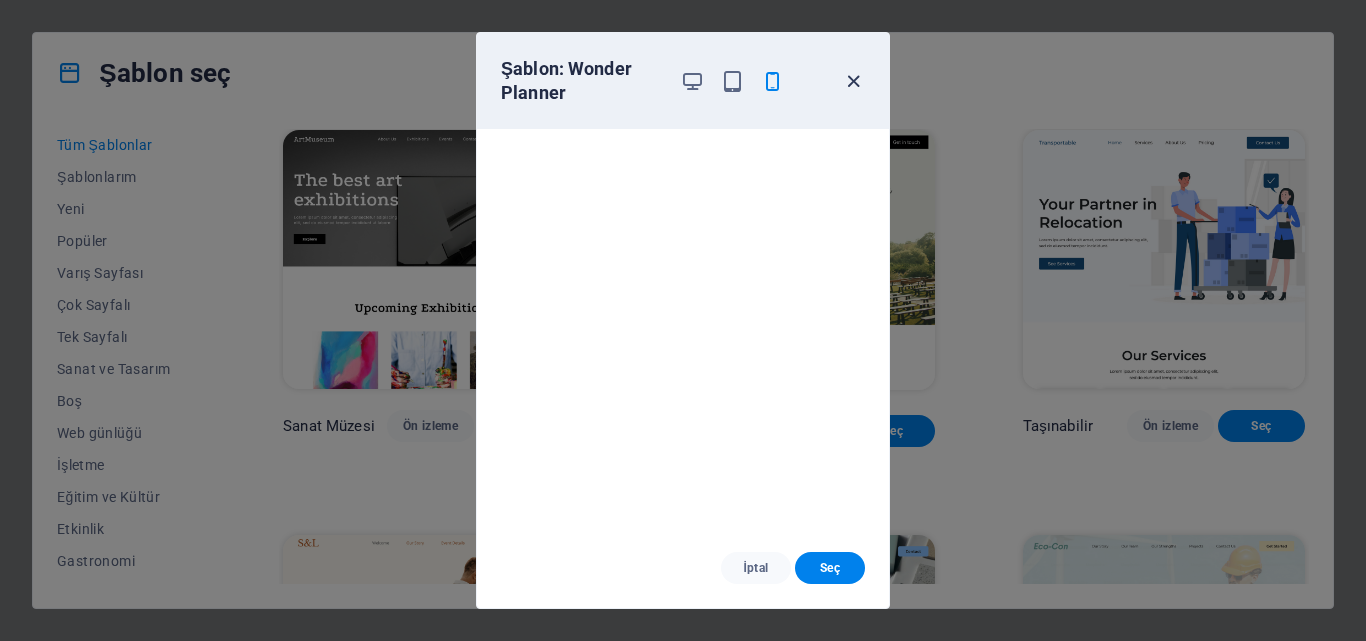 click at bounding box center [853, 81] 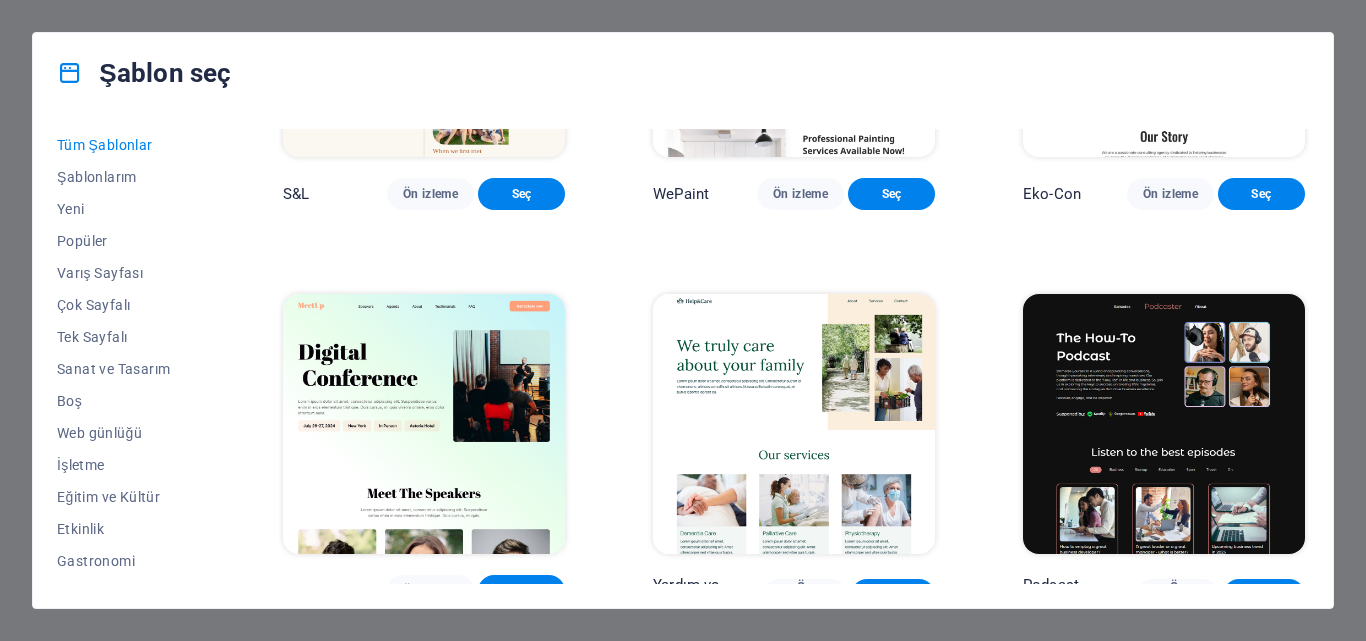 scroll, scrollTop: 1300, scrollLeft: 0, axis: vertical 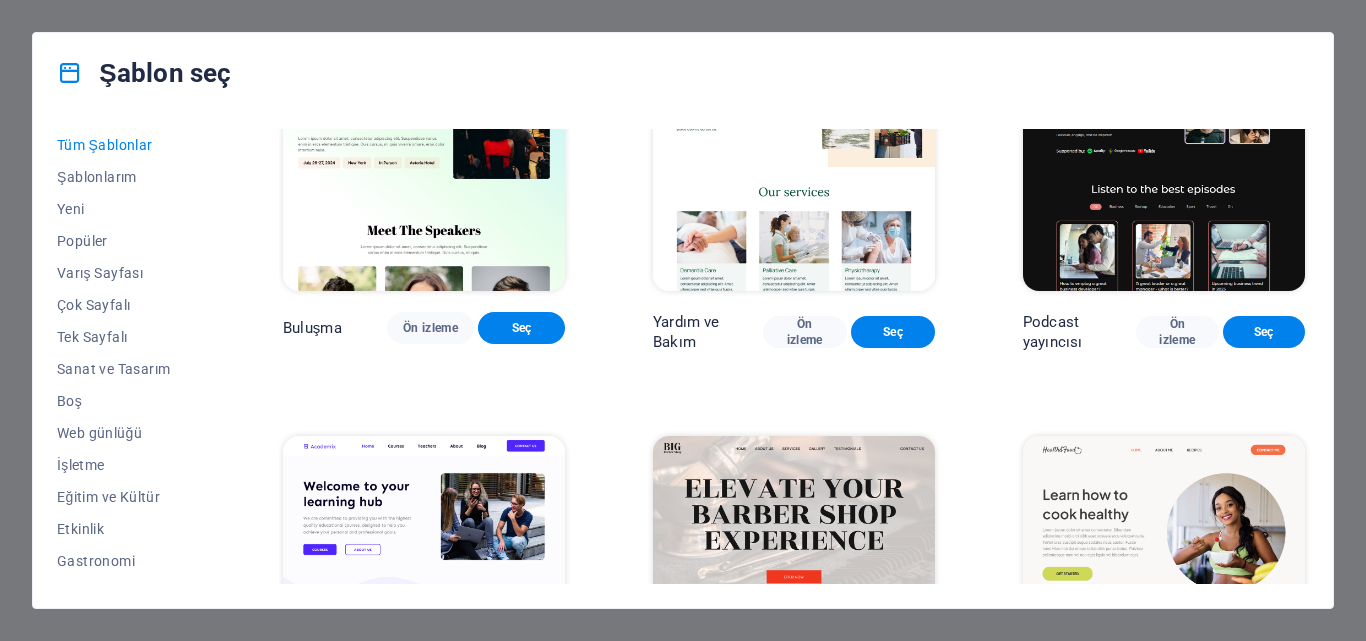 click at bounding box center (1164, 161) 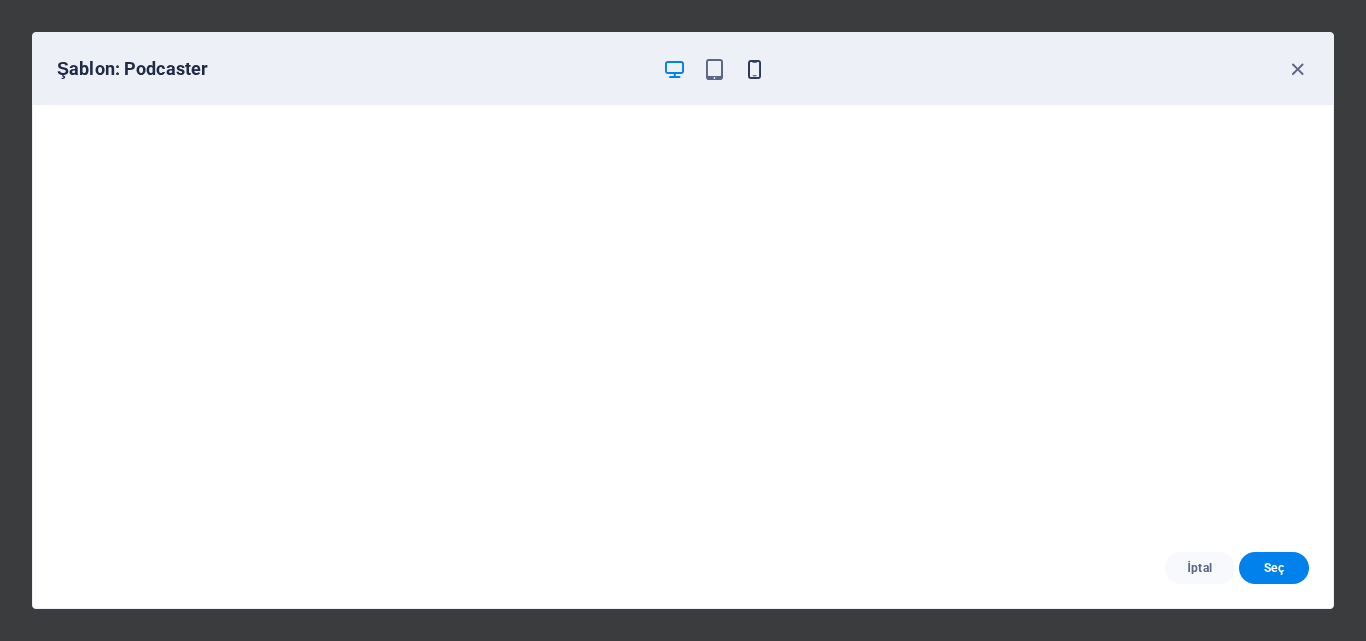 click at bounding box center (754, 69) 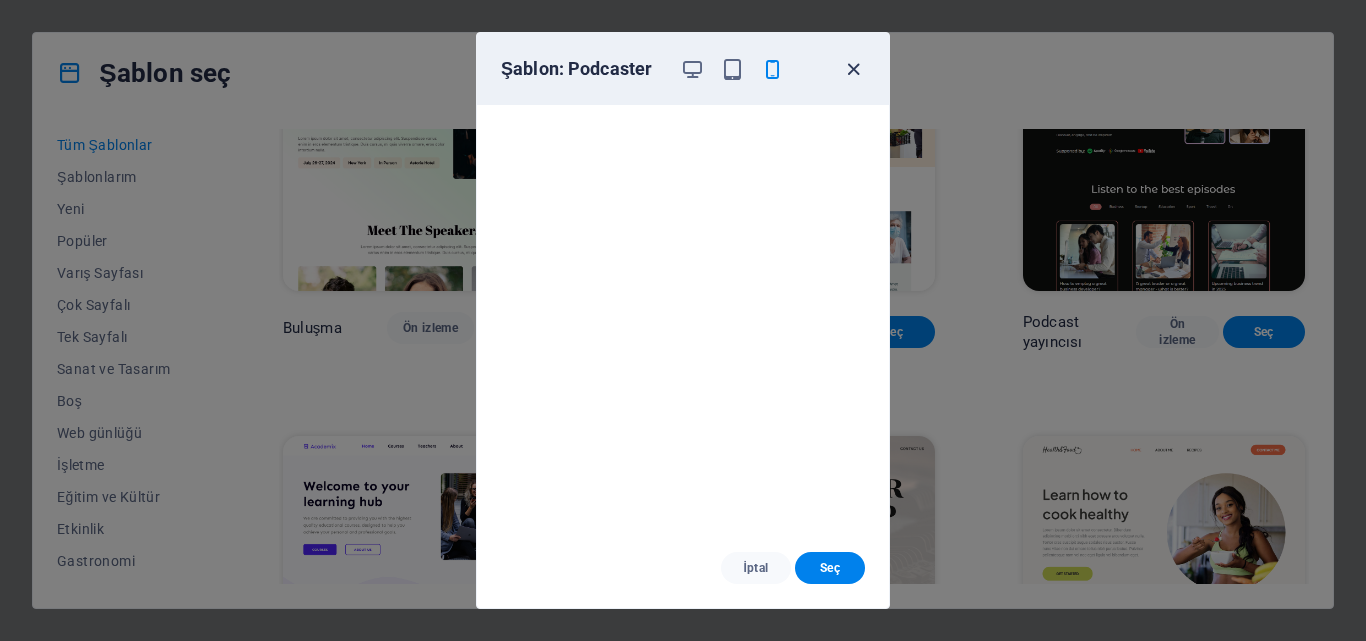 click at bounding box center (853, 69) 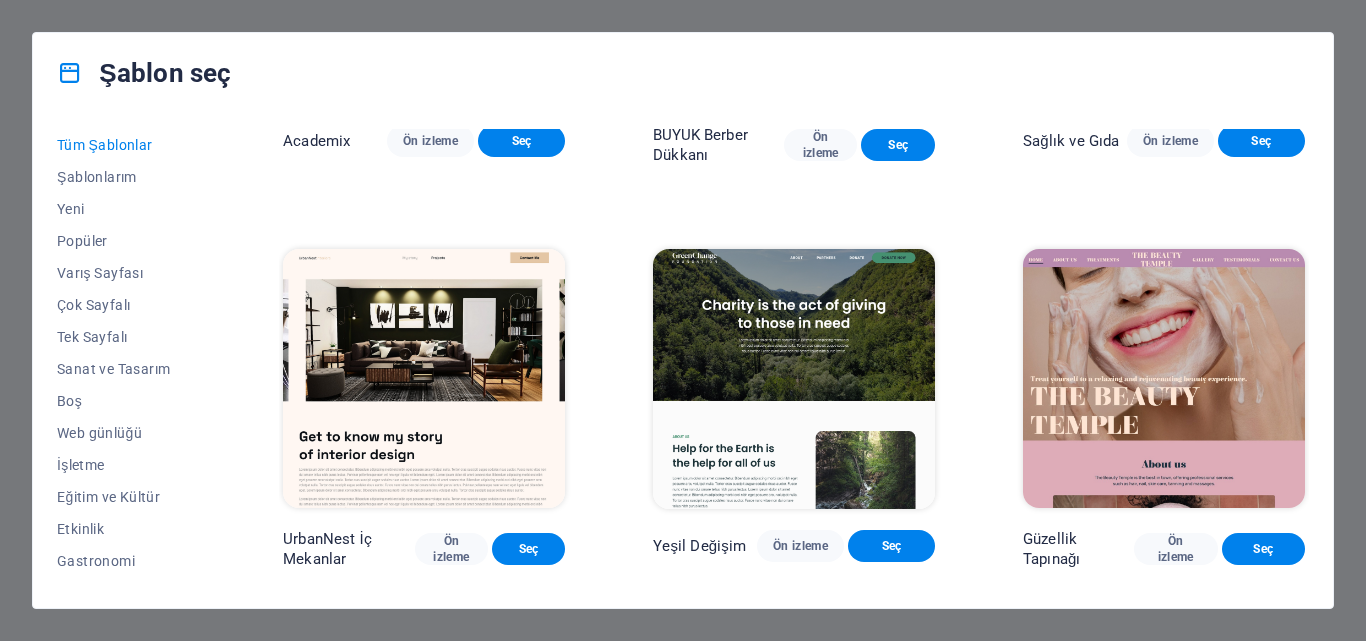 scroll, scrollTop: 1900, scrollLeft: 0, axis: vertical 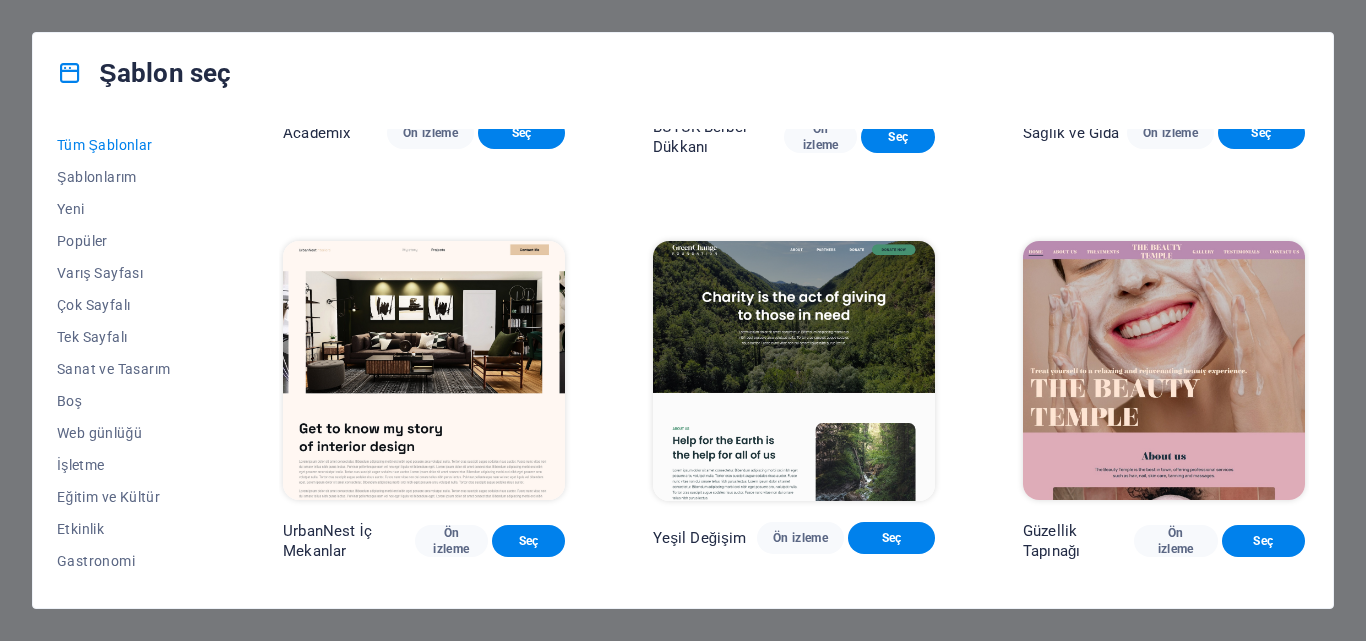 click at bounding box center [424, 371] 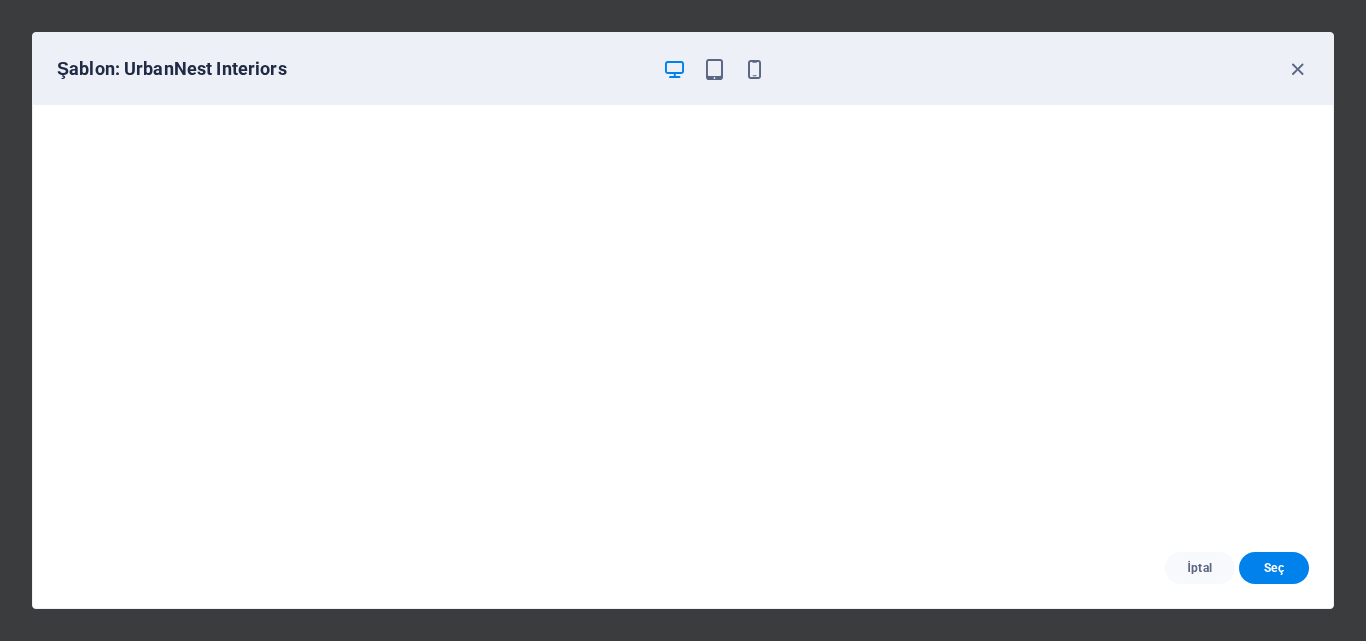 scroll, scrollTop: 5, scrollLeft: 0, axis: vertical 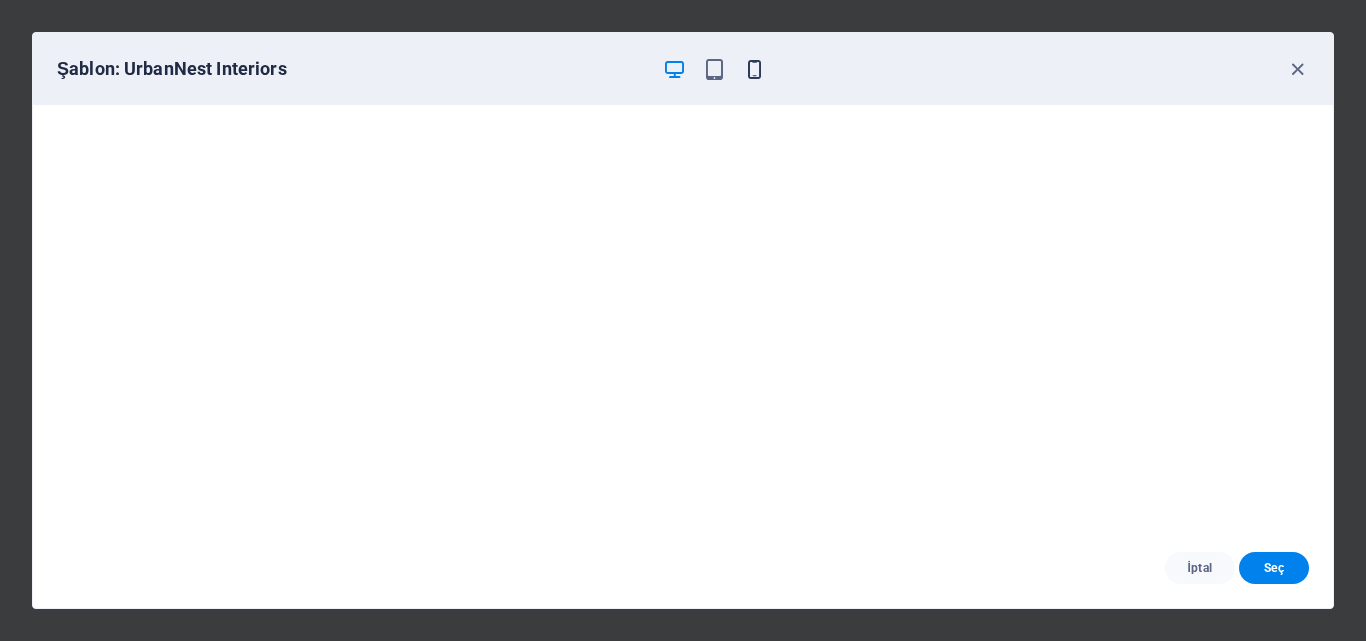 drag, startPoint x: 751, startPoint y: 69, endPoint x: 739, endPoint y: 84, distance: 19.209373 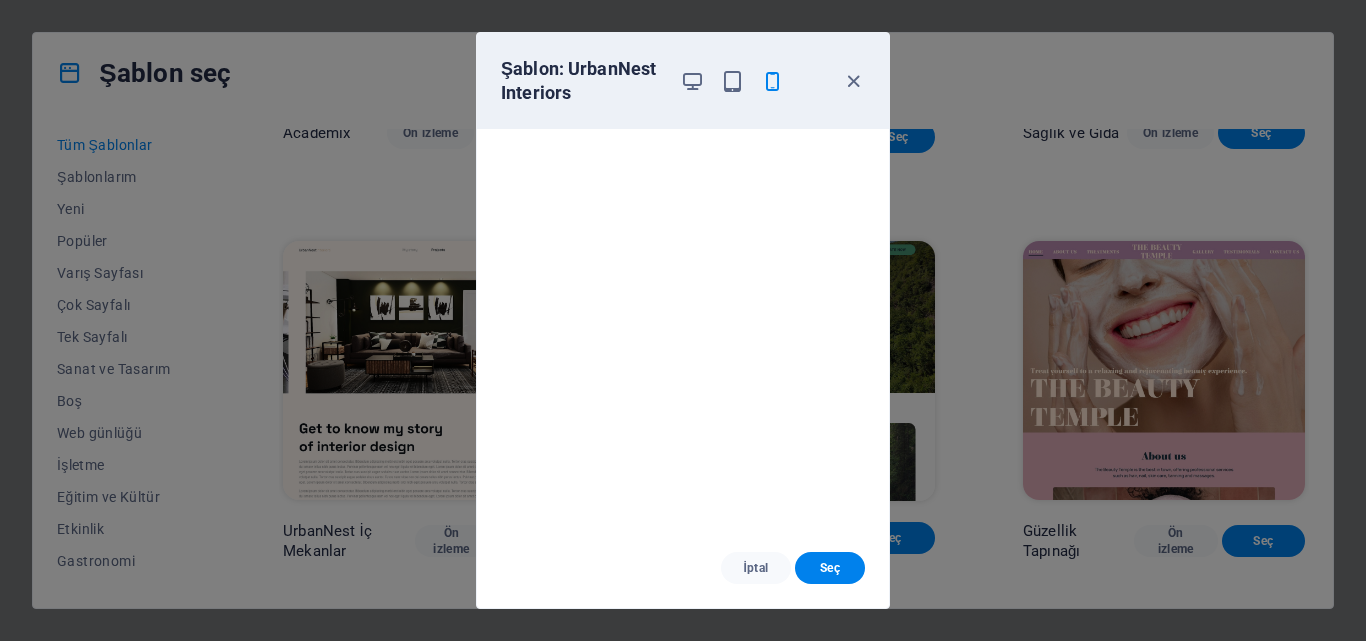 click on "Şablon: UrbanNest Interiors" at bounding box center (582, 81) 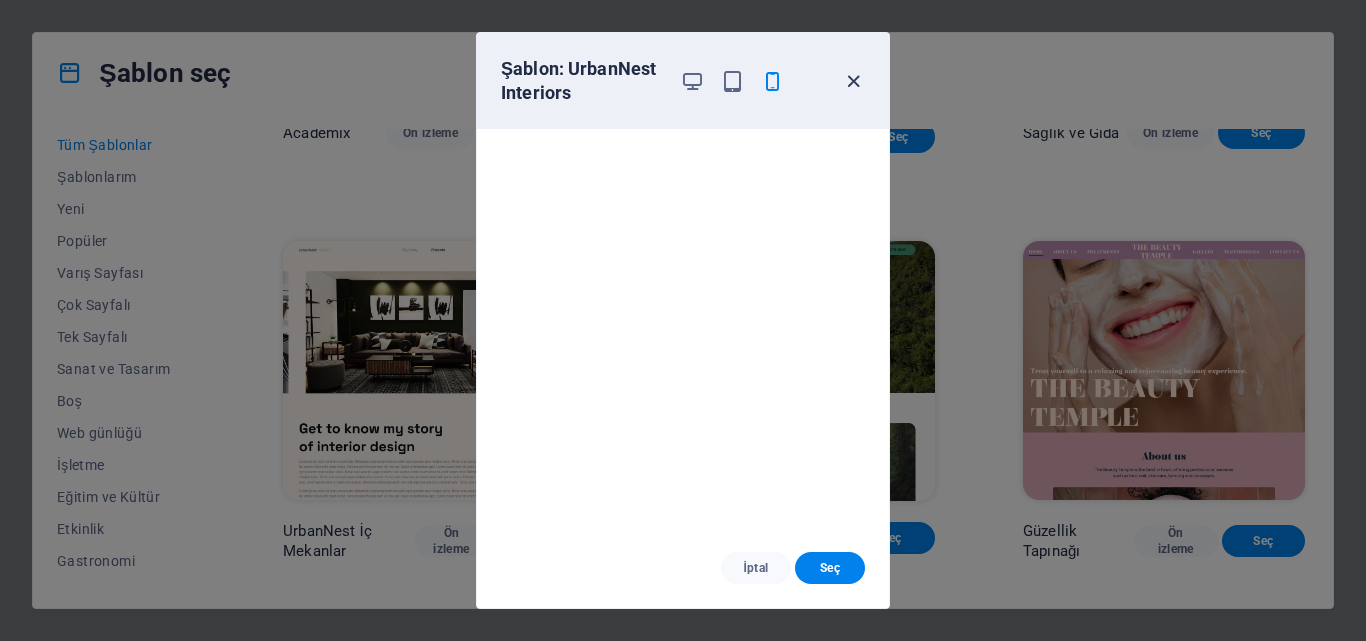 click at bounding box center [853, 81] 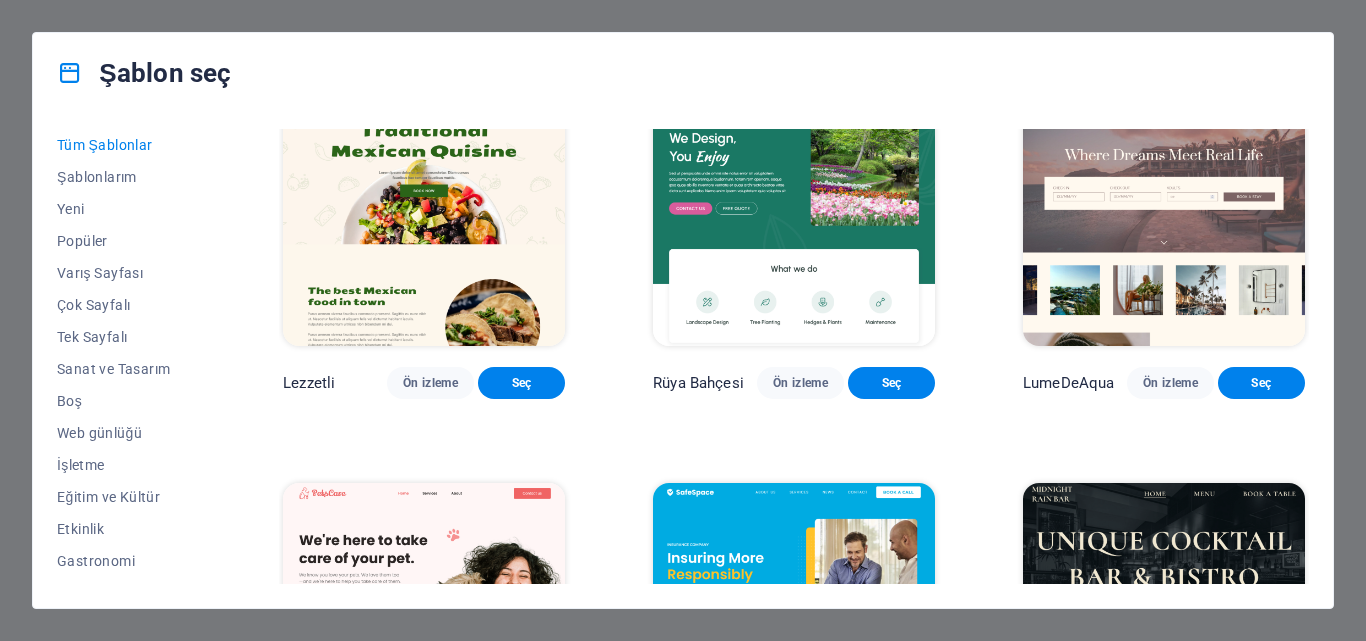 scroll, scrollTop: 2900, scrollLeft: 0, axis: vertical 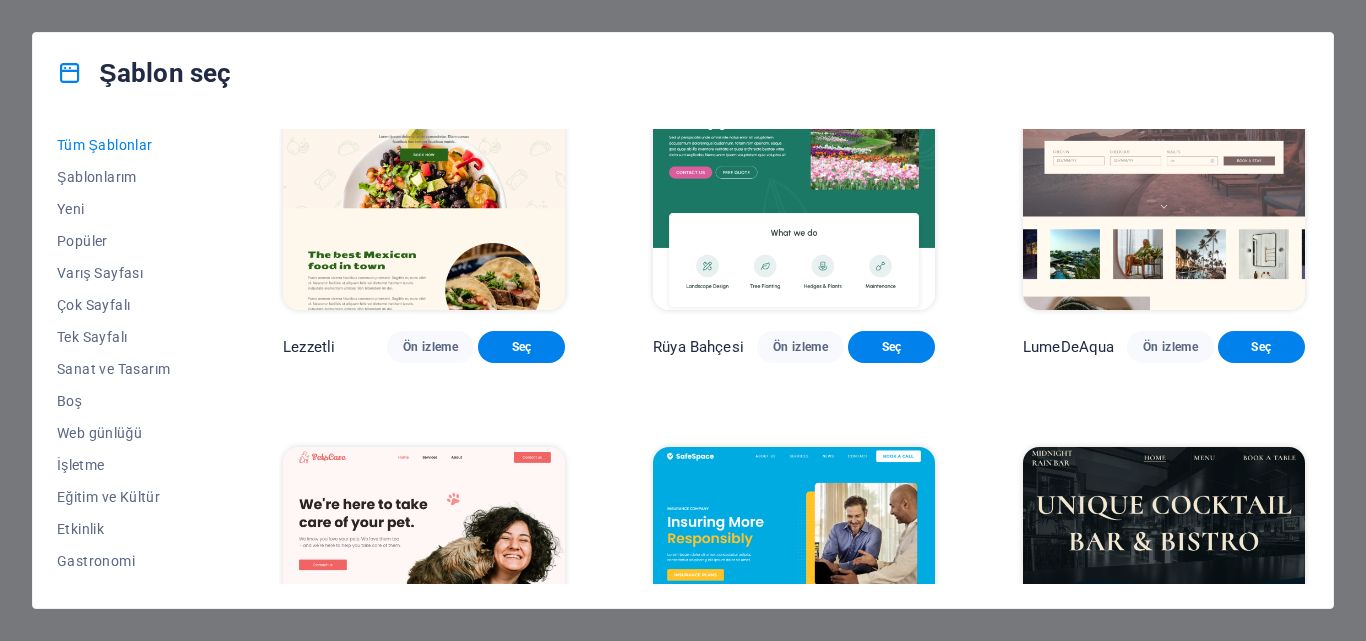 click at bounding box center (1164, 180) 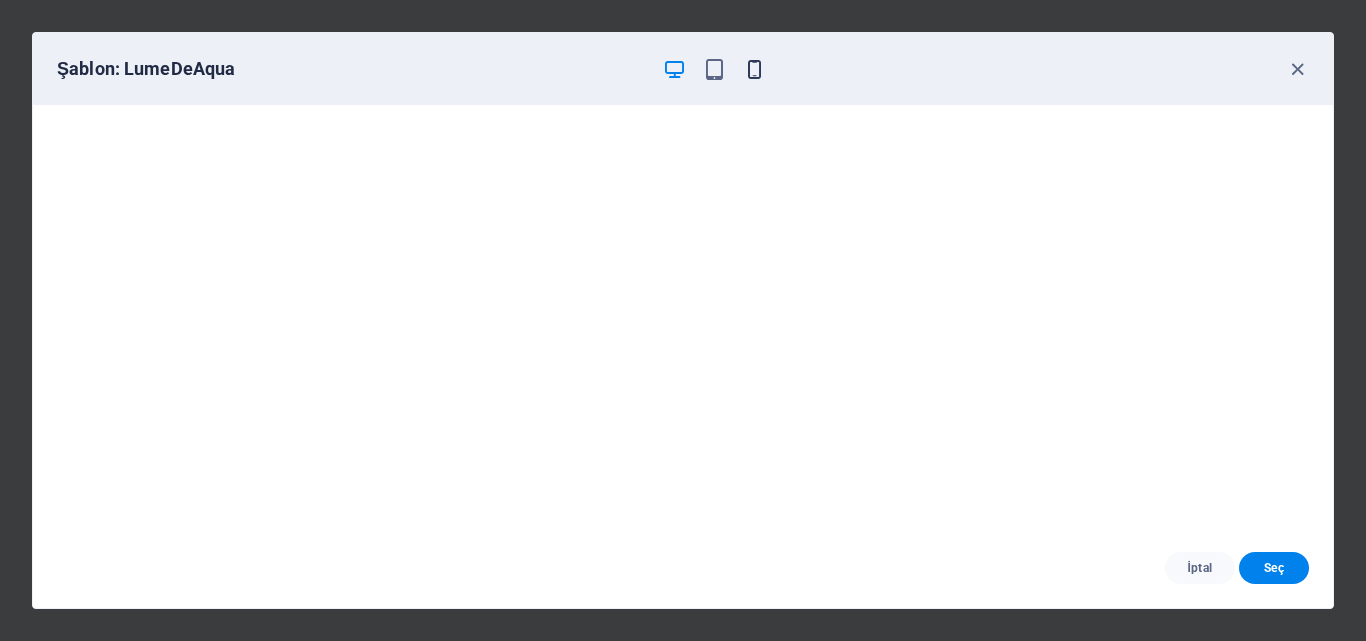 click at bounding box center (754, 69) 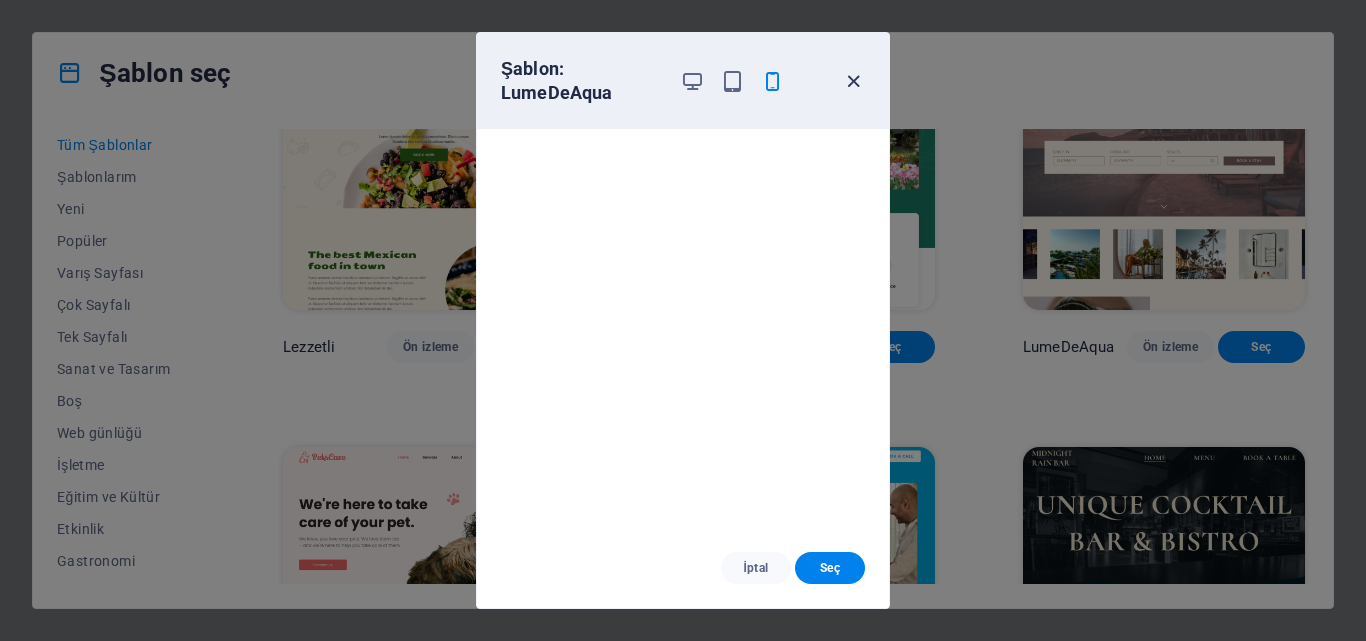drag, startPoint x: 863, startPoint y: 83, endPoint x: 847, endPoint y: 89, distance: 17.088007 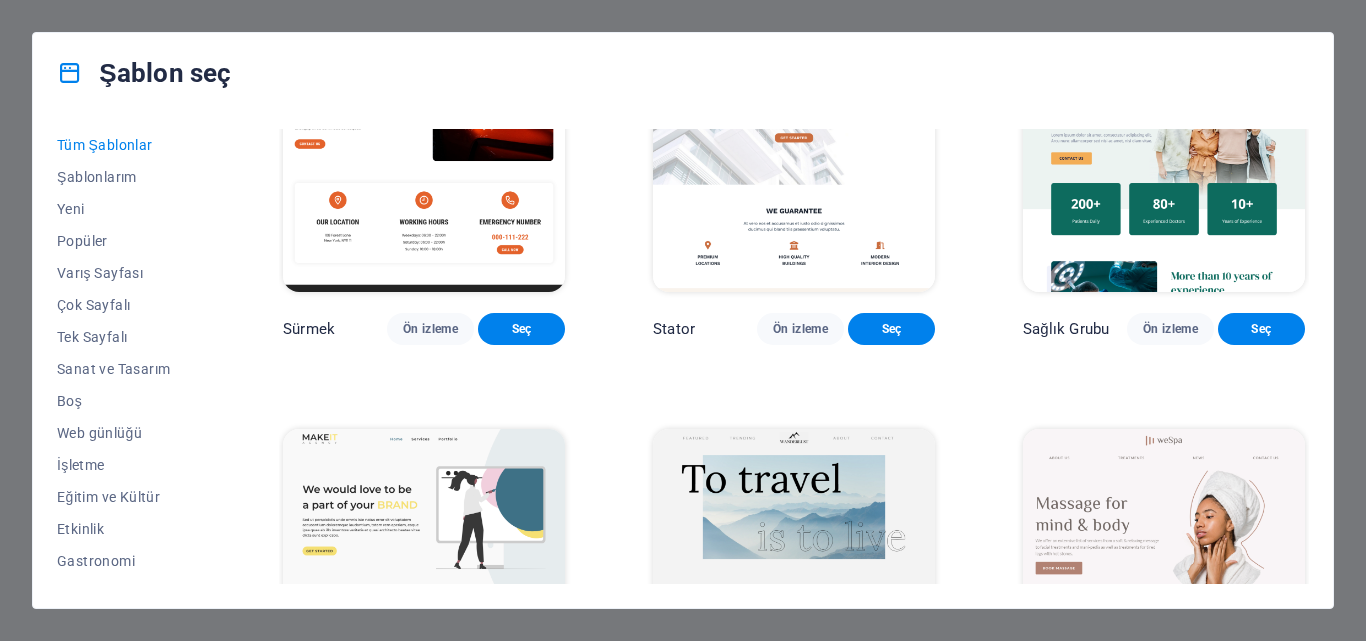 scroll, scrollTop: 3600, scrollLeft: 0, axis: vertical 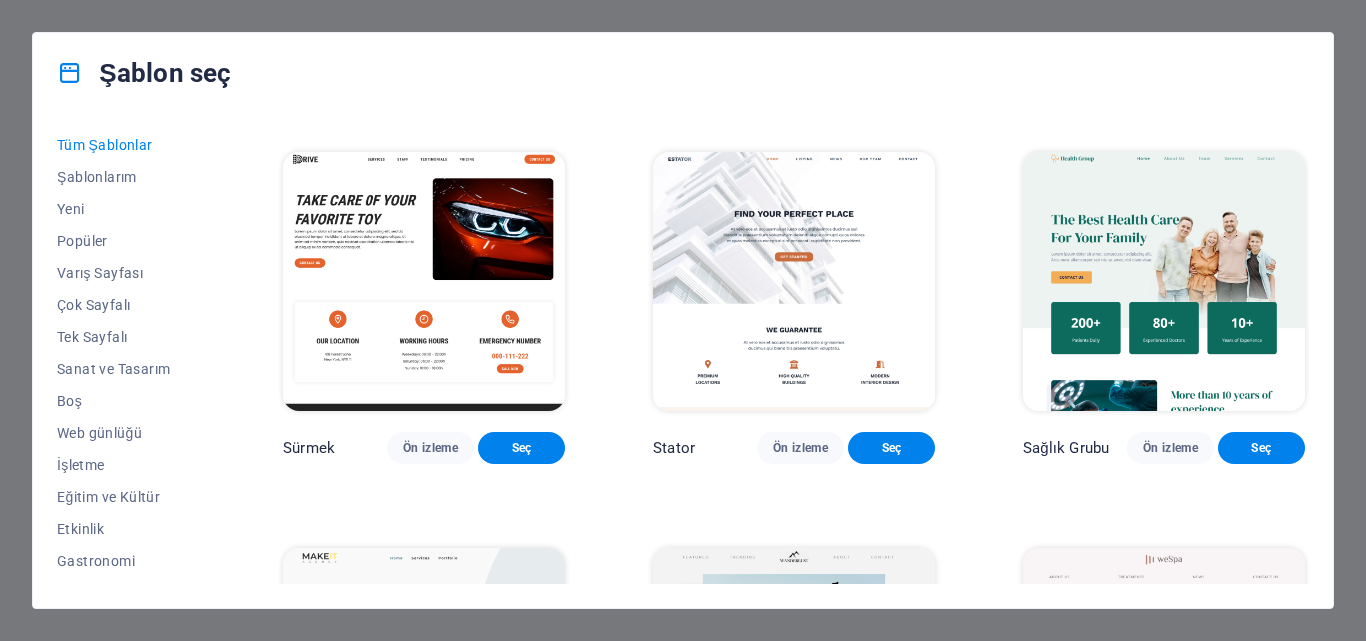 click at bounding box center [1164, 282] 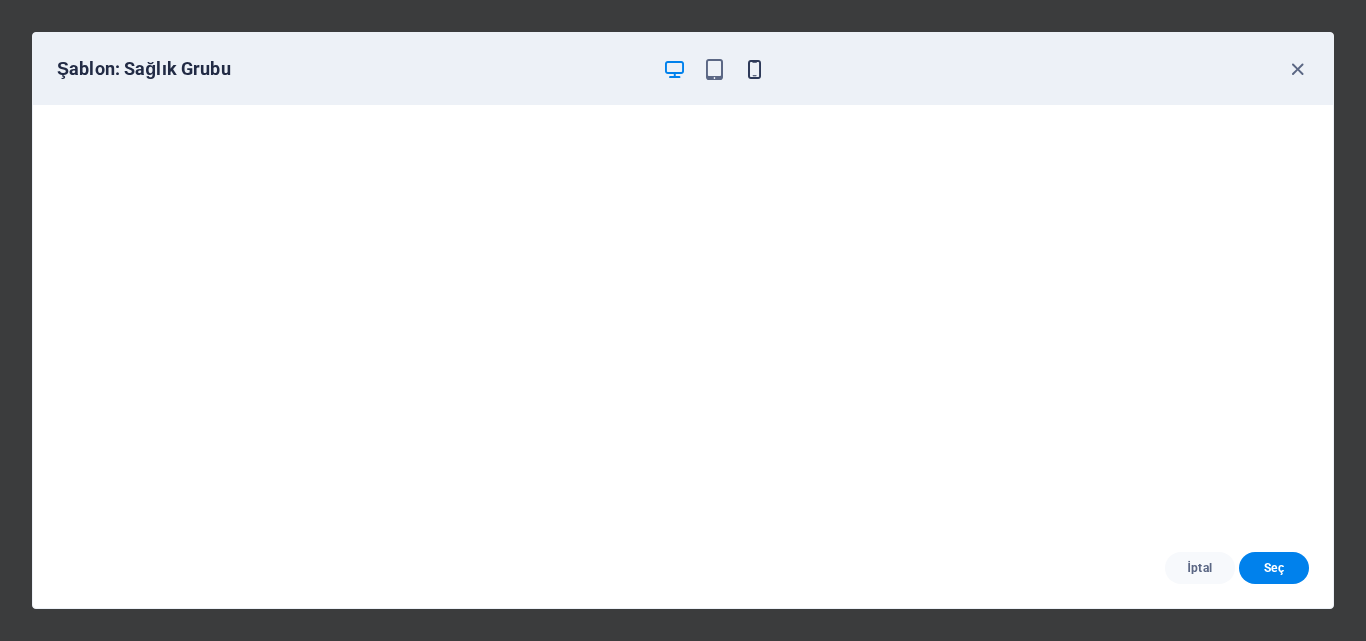 click at bounding box center (754, 69) 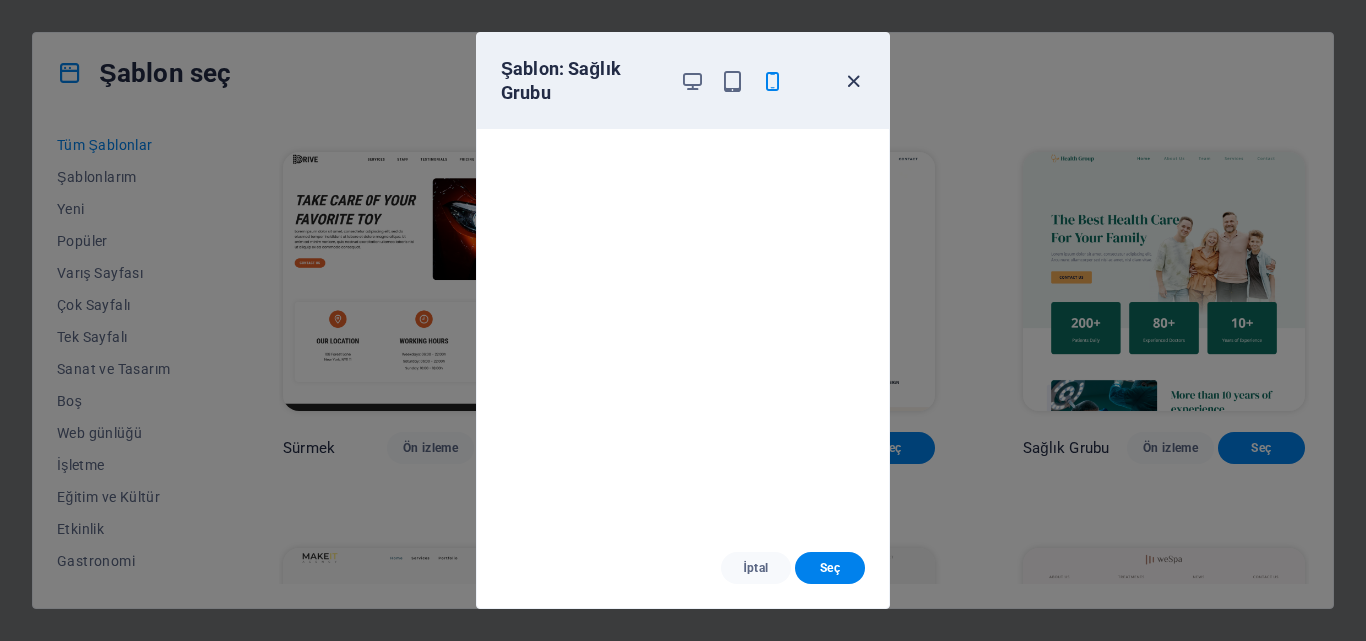click on "Şablon: Sağlık Grubu" at bounding box center [683, 81] 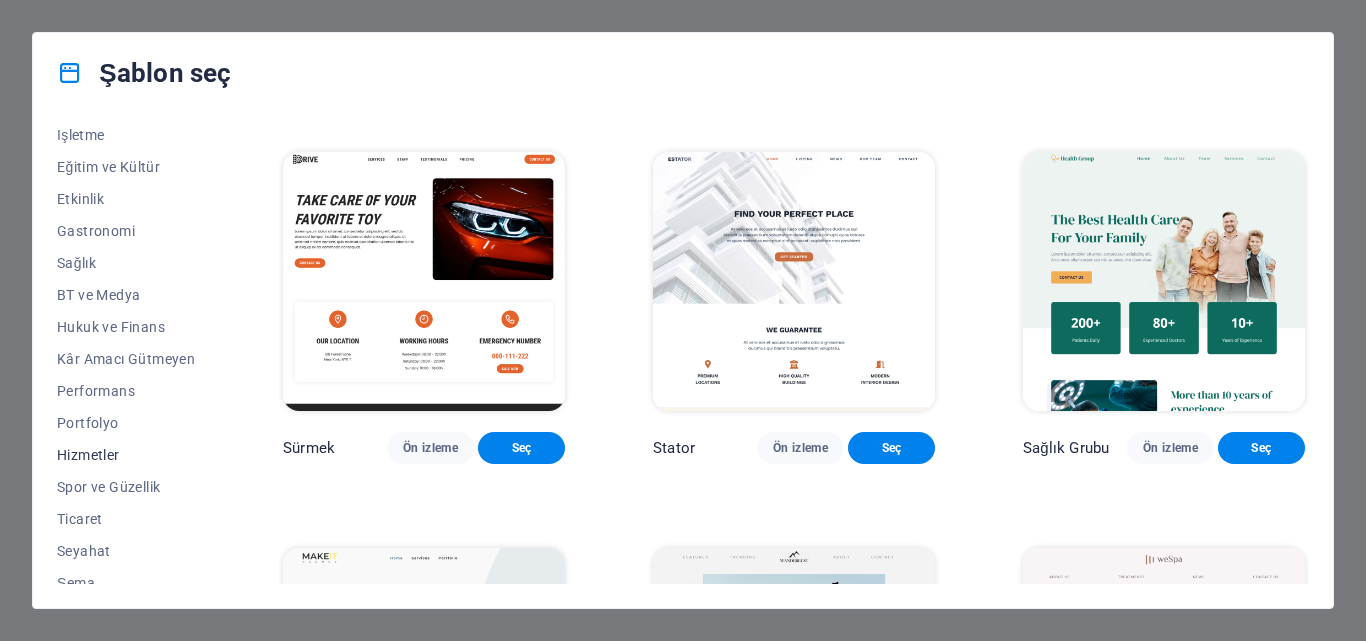 scroll, scrollTop: 345, scrollLeft: 0, axis: vertical 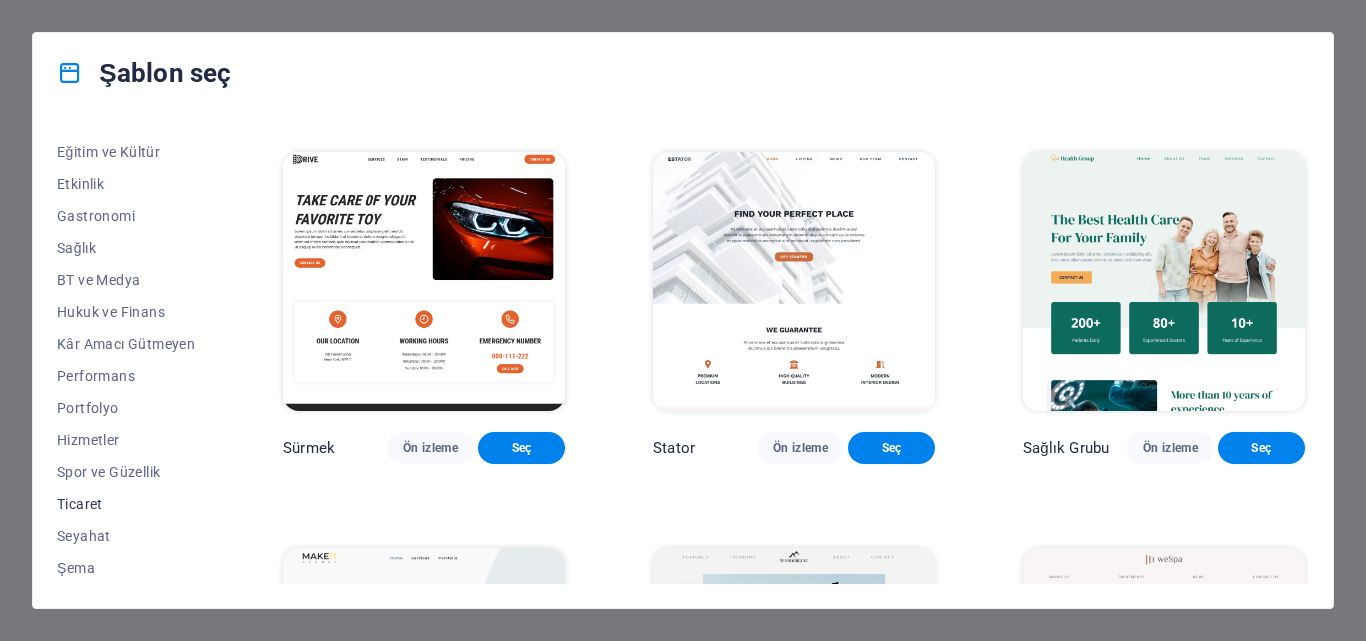click on "Ticaret" at bounding box center [126, 504] 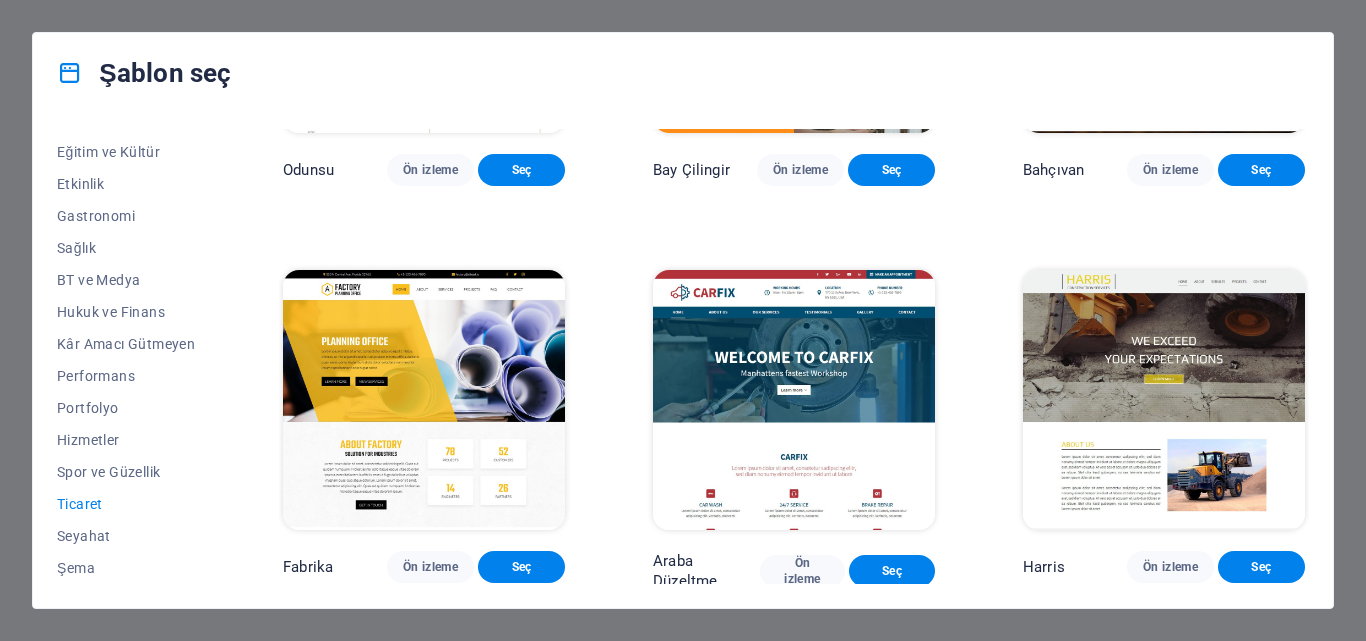 click at bounding box center [424, 400] 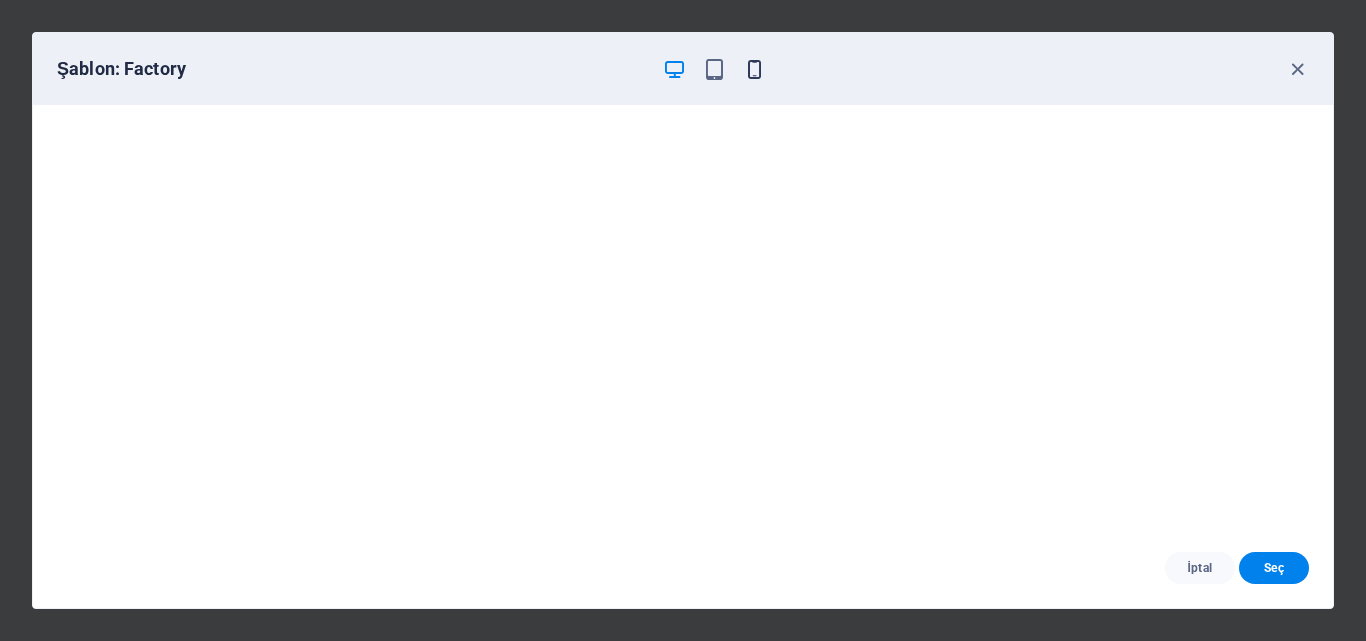 click at bounding box center (754, 69) 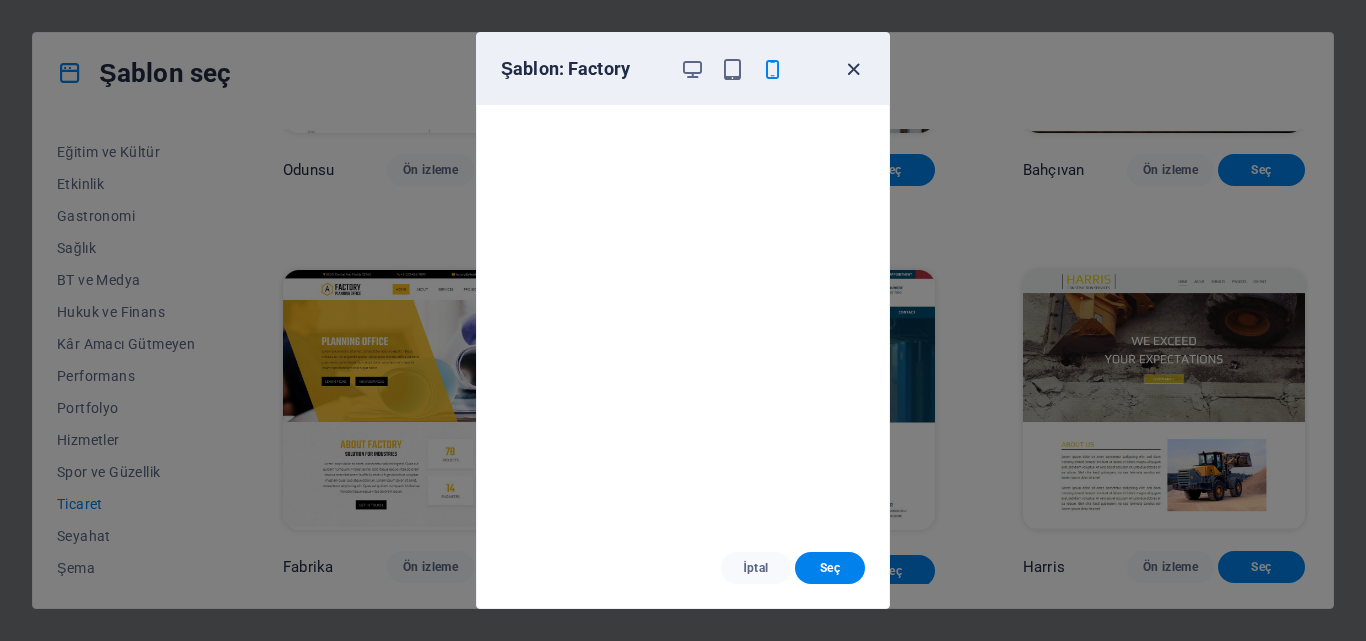 click at bounding box center (853, 69) 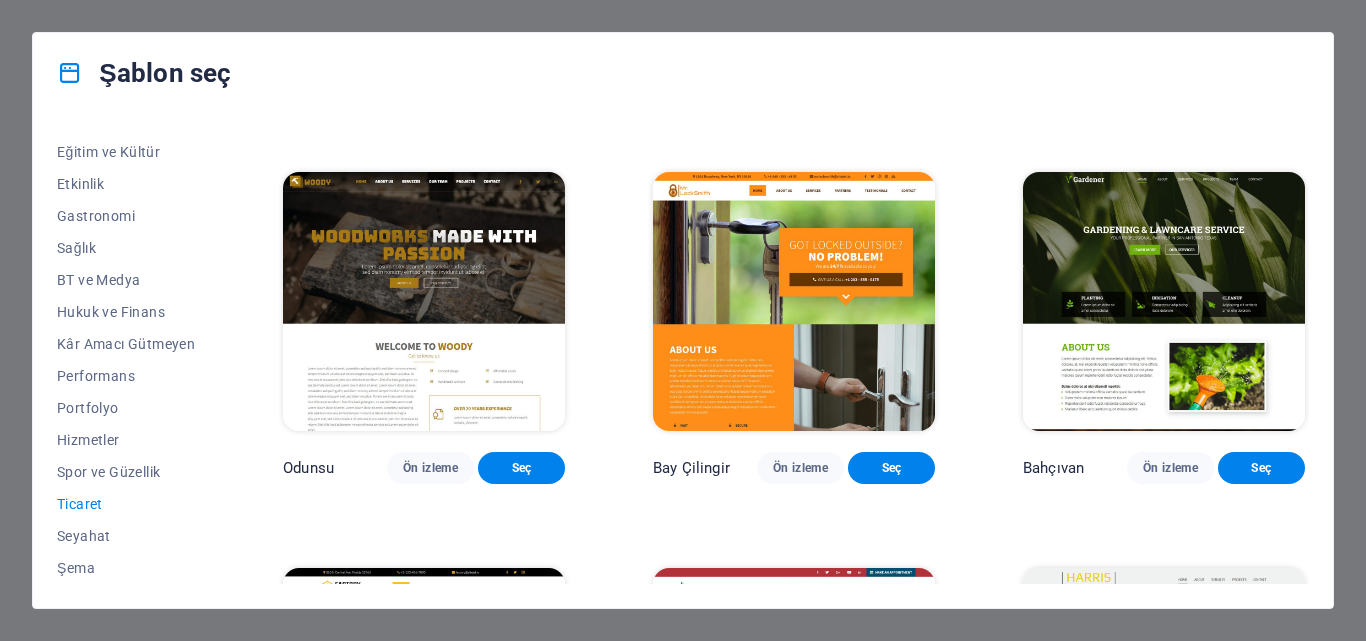 scroll, scrollTop: 364, scrollLeft: 0, axis: vertical 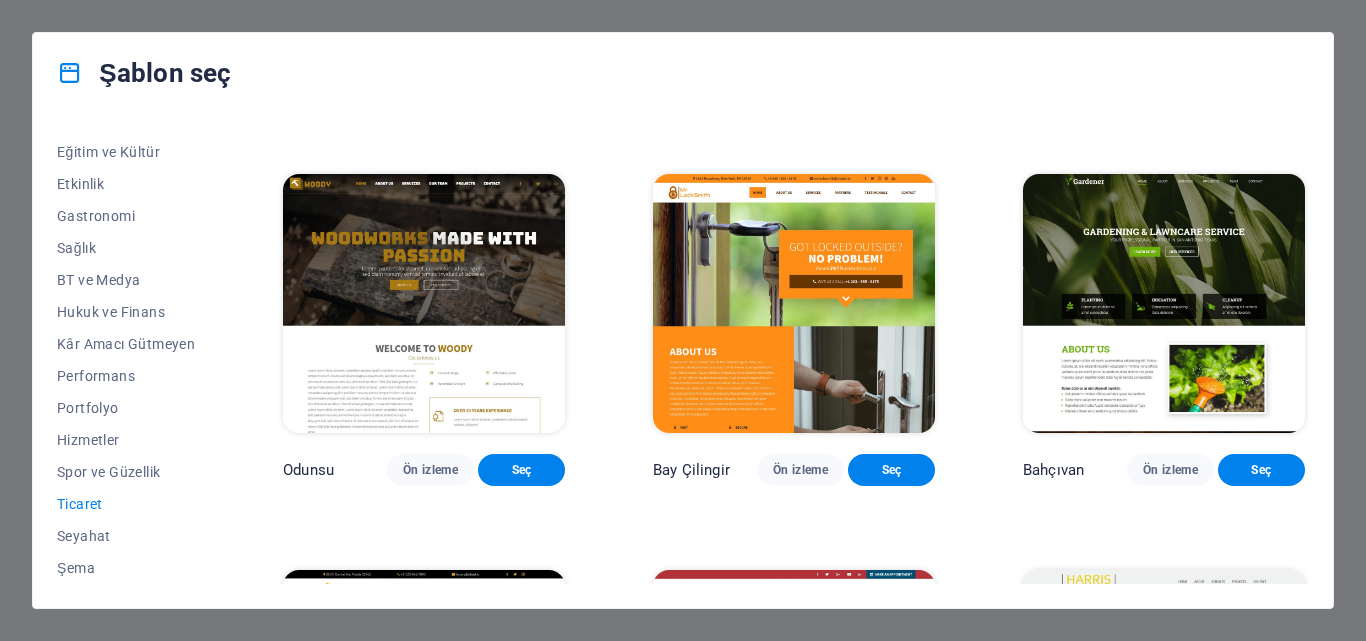 click at bounding box center (794, 304) 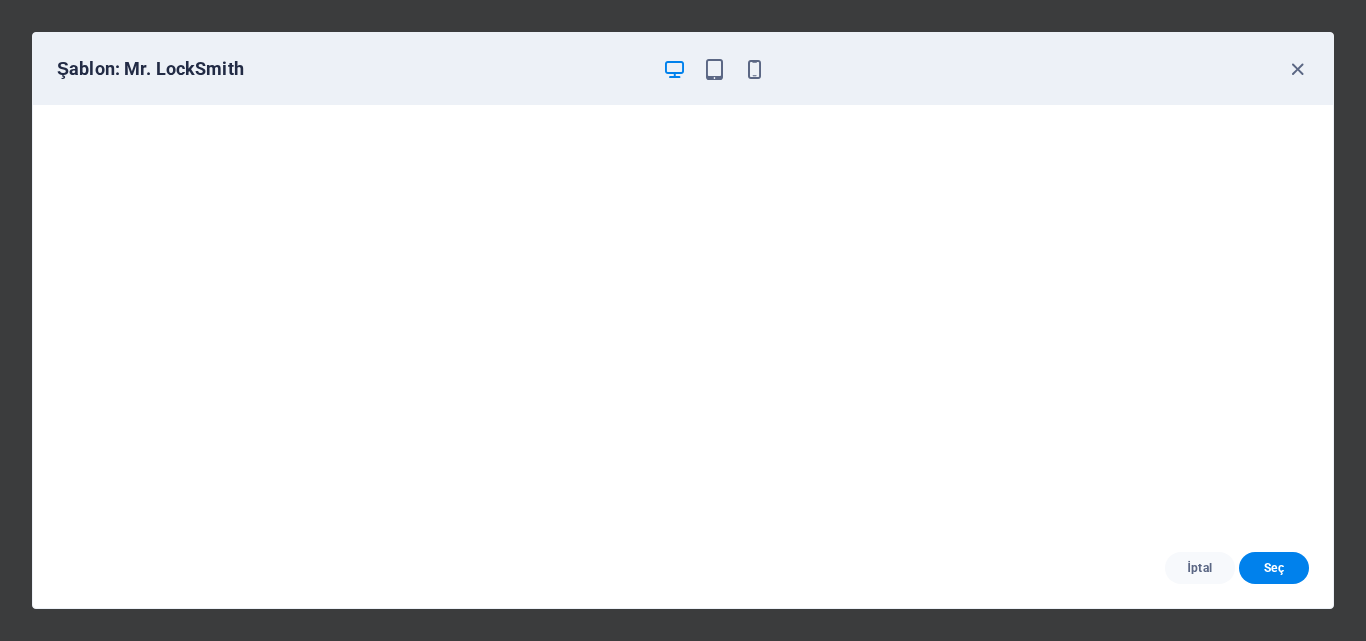 scroll, scrollTop: 0, scrollLeft: 0, axis: both 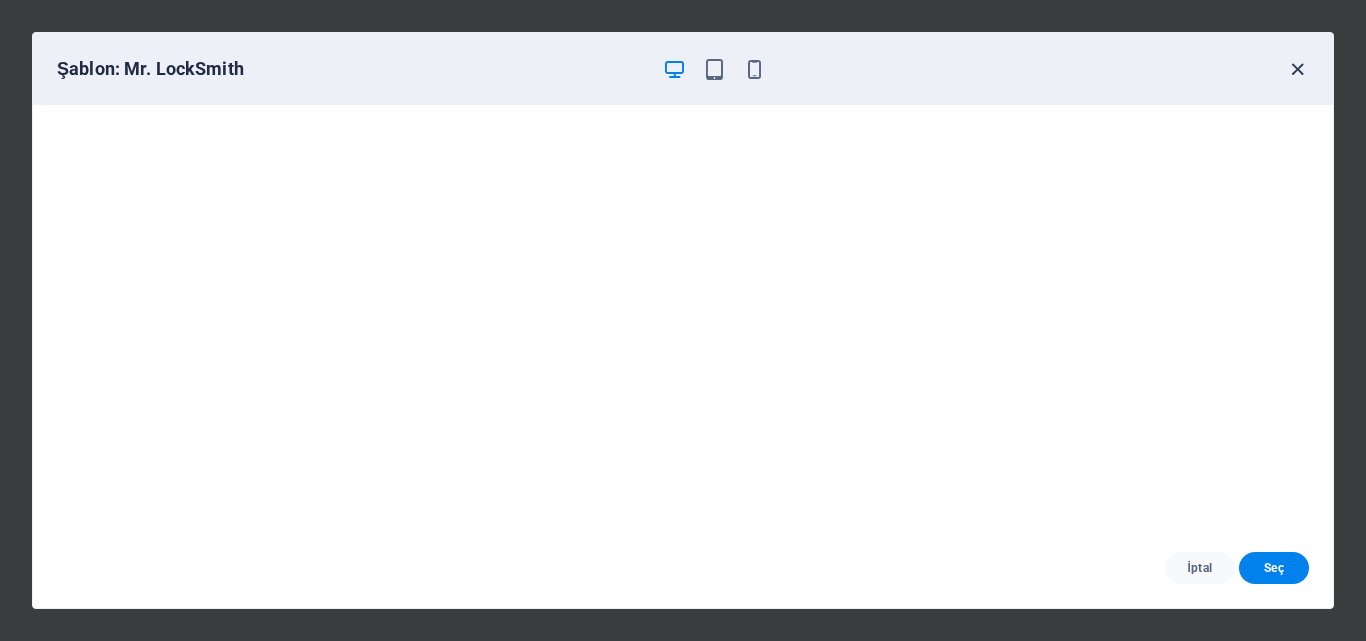 click at bounding box center [1297, 69] 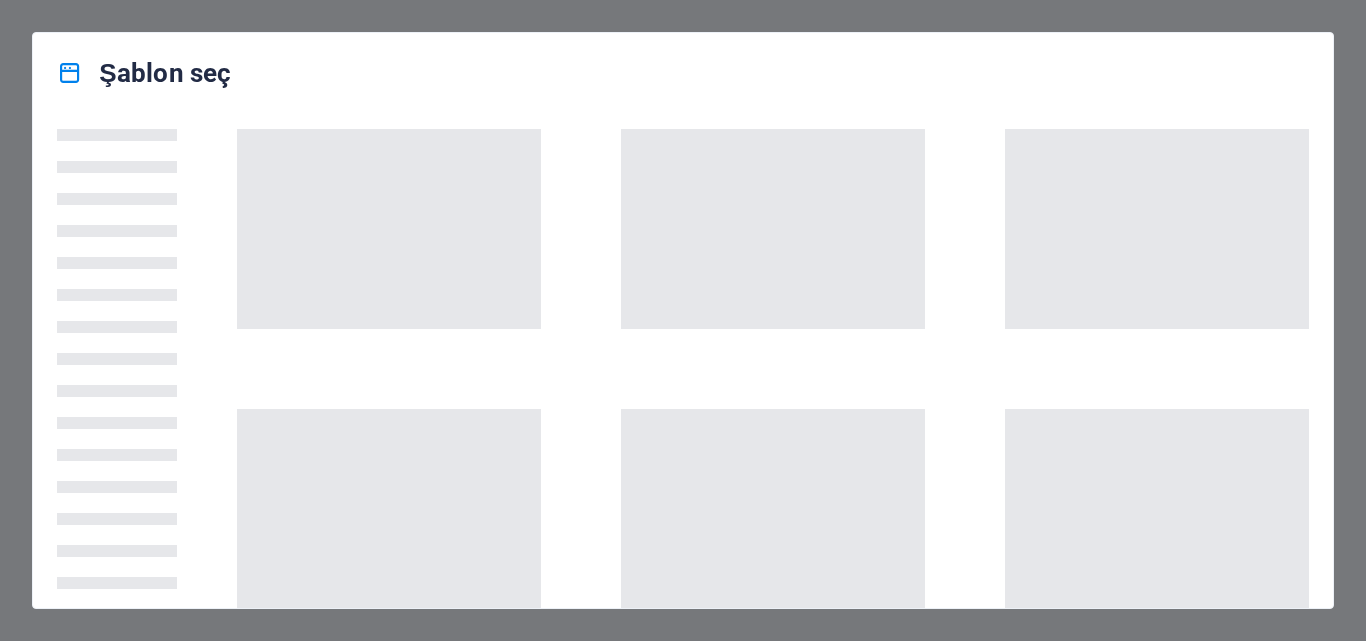 scroll, scrollTop: 0, scrollLeft: 0, axis: both 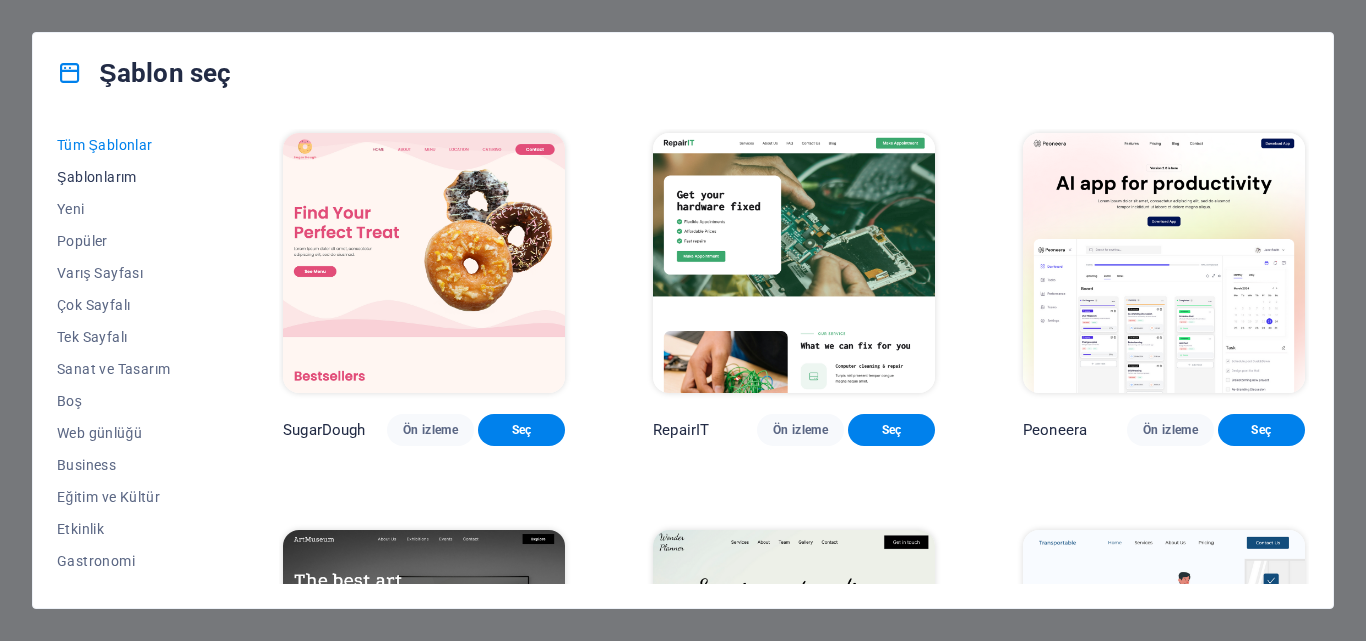 click on "Şablonlarım" at bounding box center [126, 177] 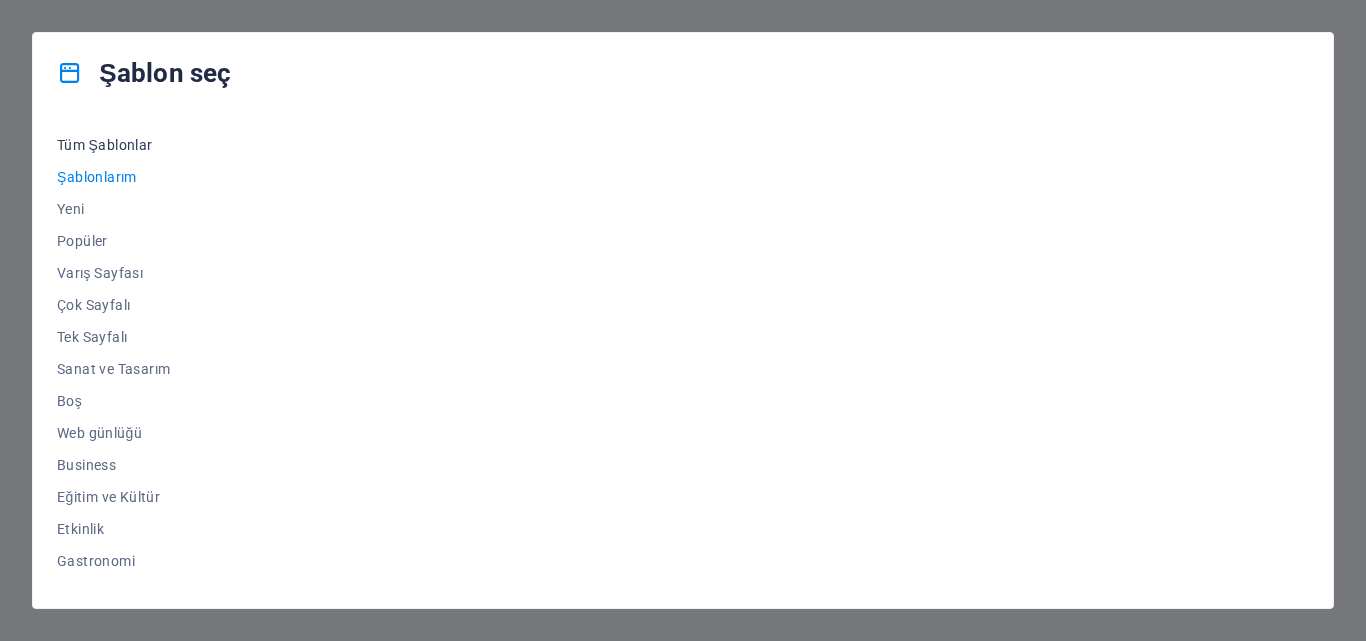 click on "Tüm Şablonlar" at bounding box center (126, 145) 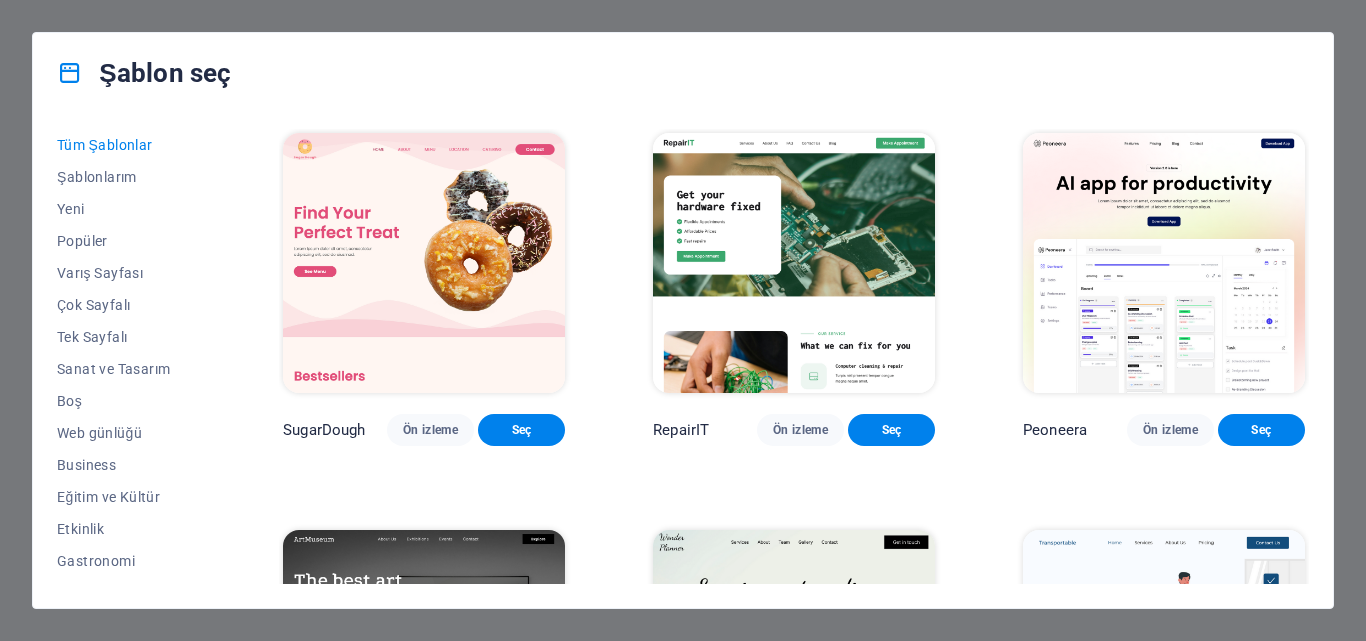 scroll, scrollTop: 400, scrollLeft: 0, axis: vertical 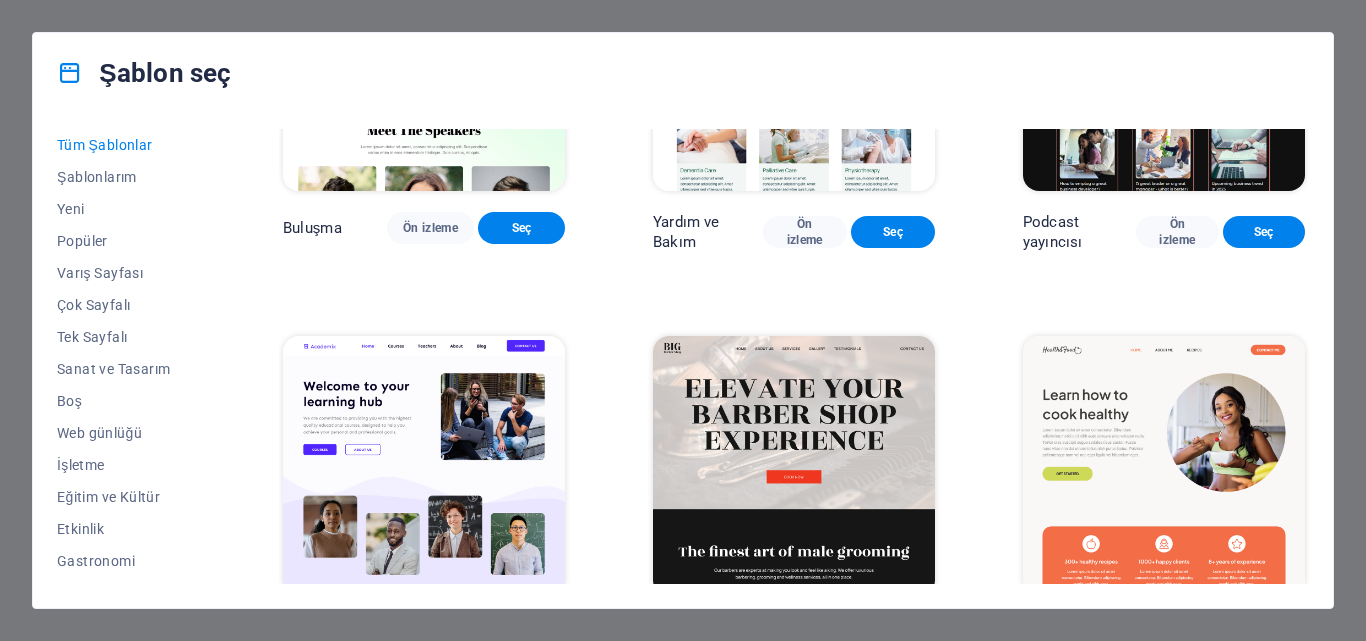 click at bounding box center (794, 61) 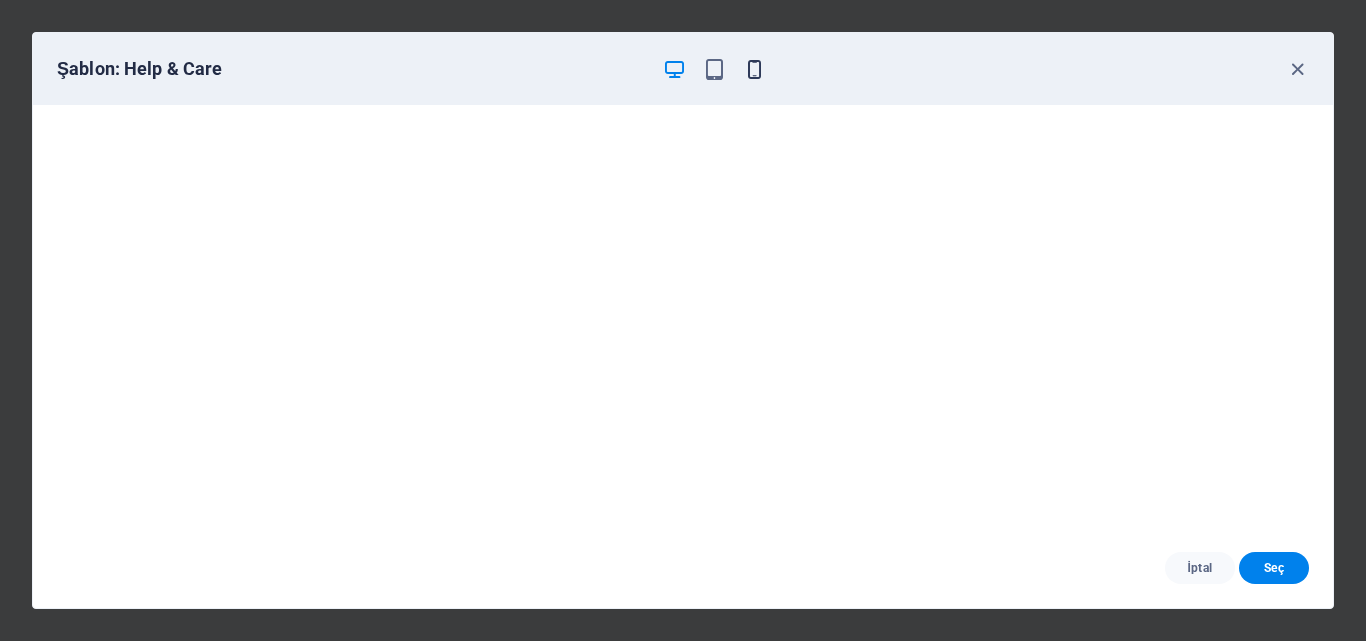click at bounding box center (754, 69) 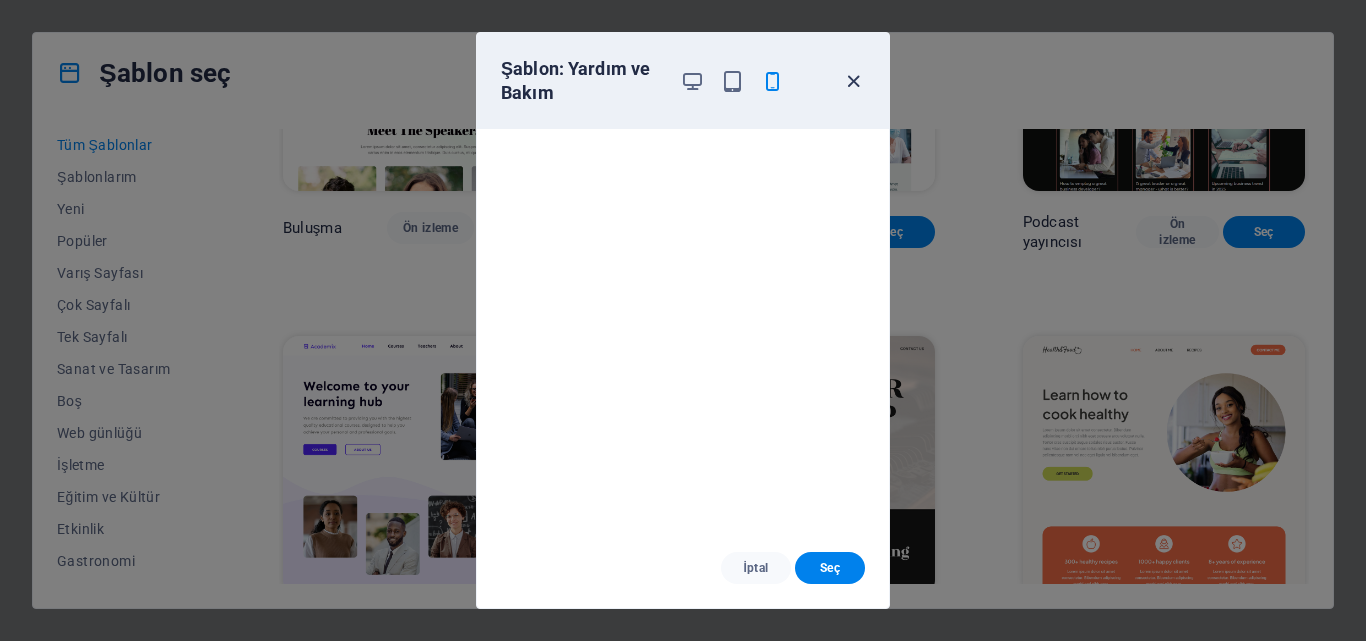 click at bounding box center [853, 81] 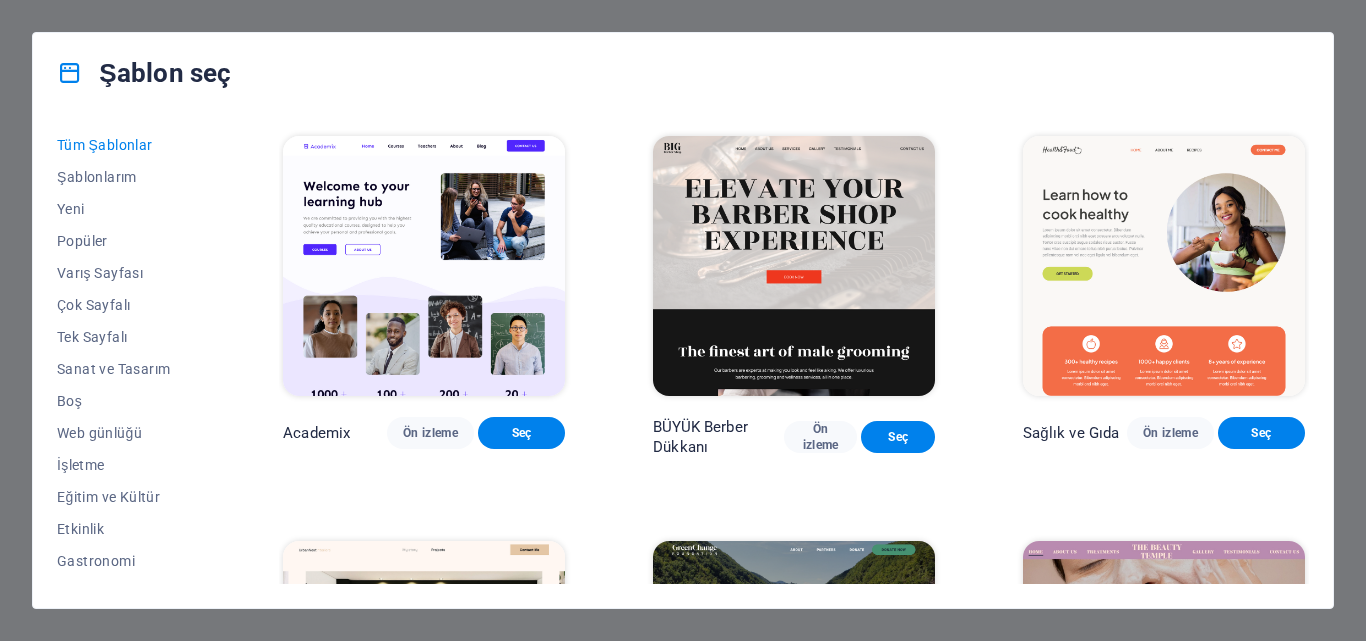 scroll, scrollTop: 1700, scrollLeft: 0, axis: vertical 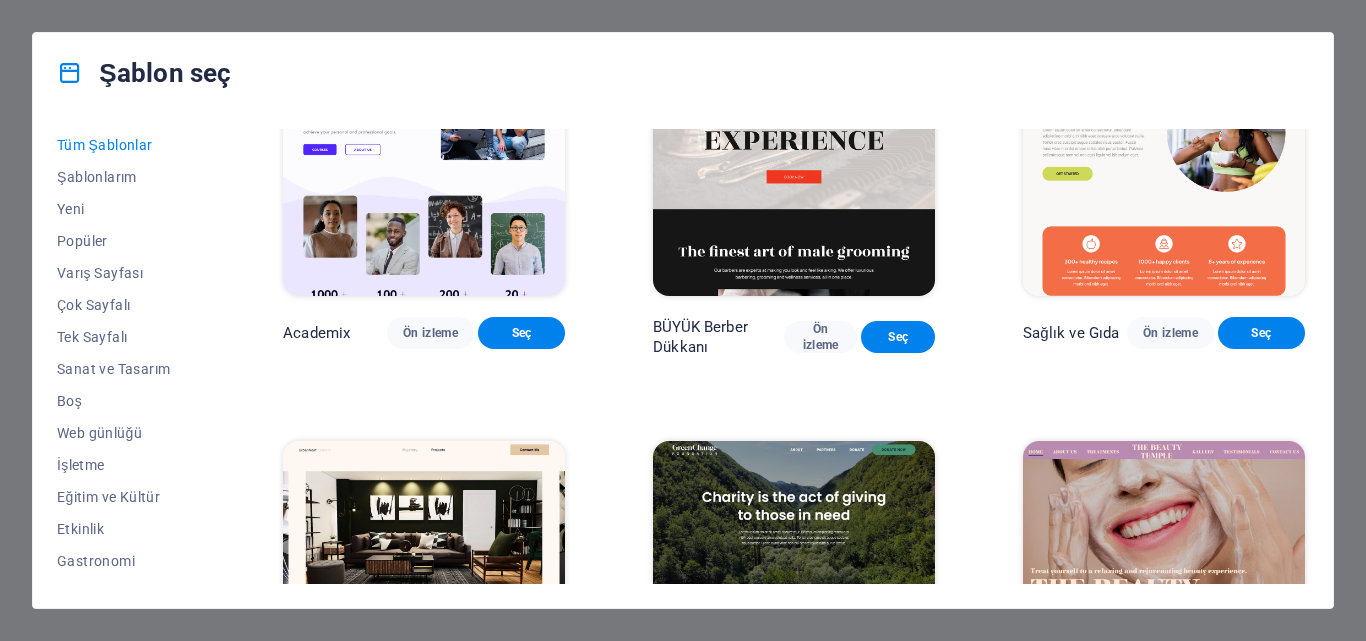 click at bounding box center (794, 166) 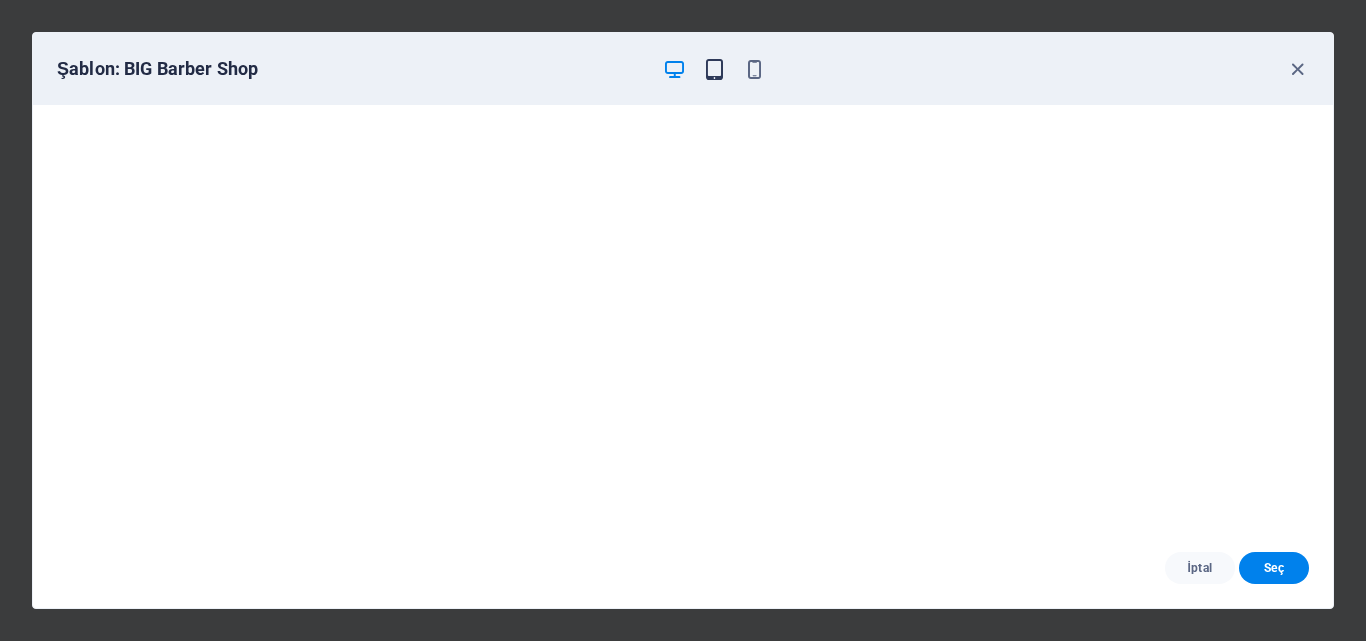 click at bounding box center (714, 69) 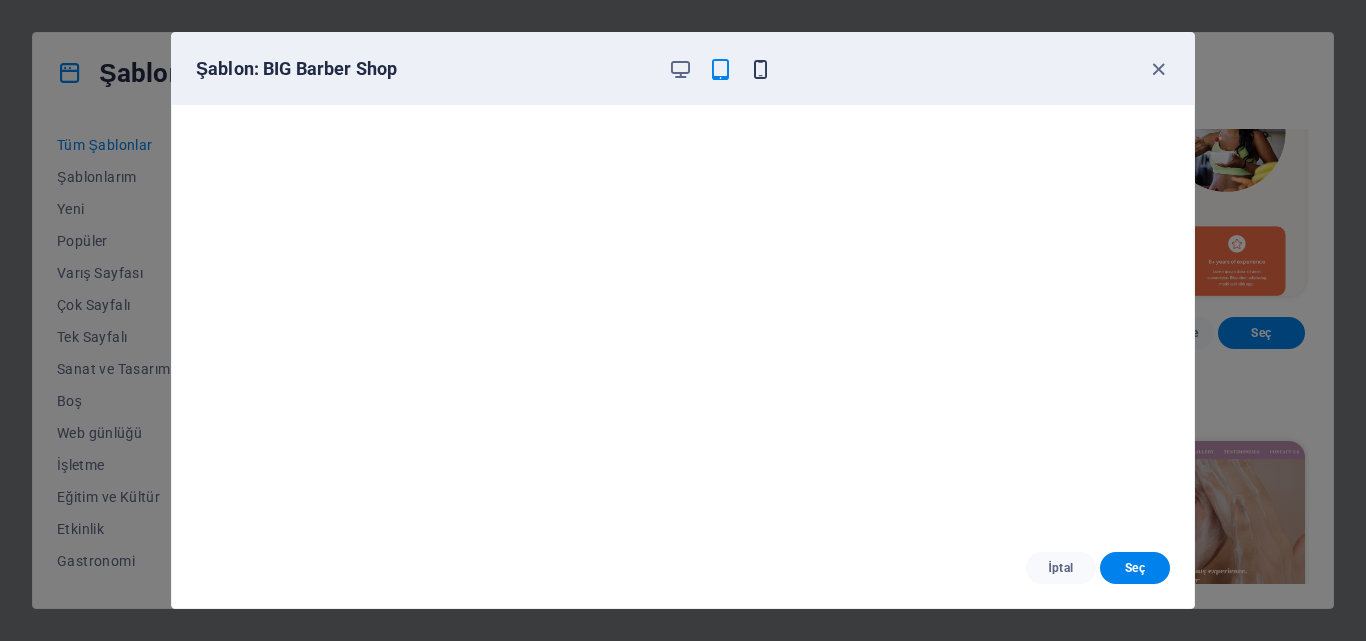 click at bounding box center [760, 69] 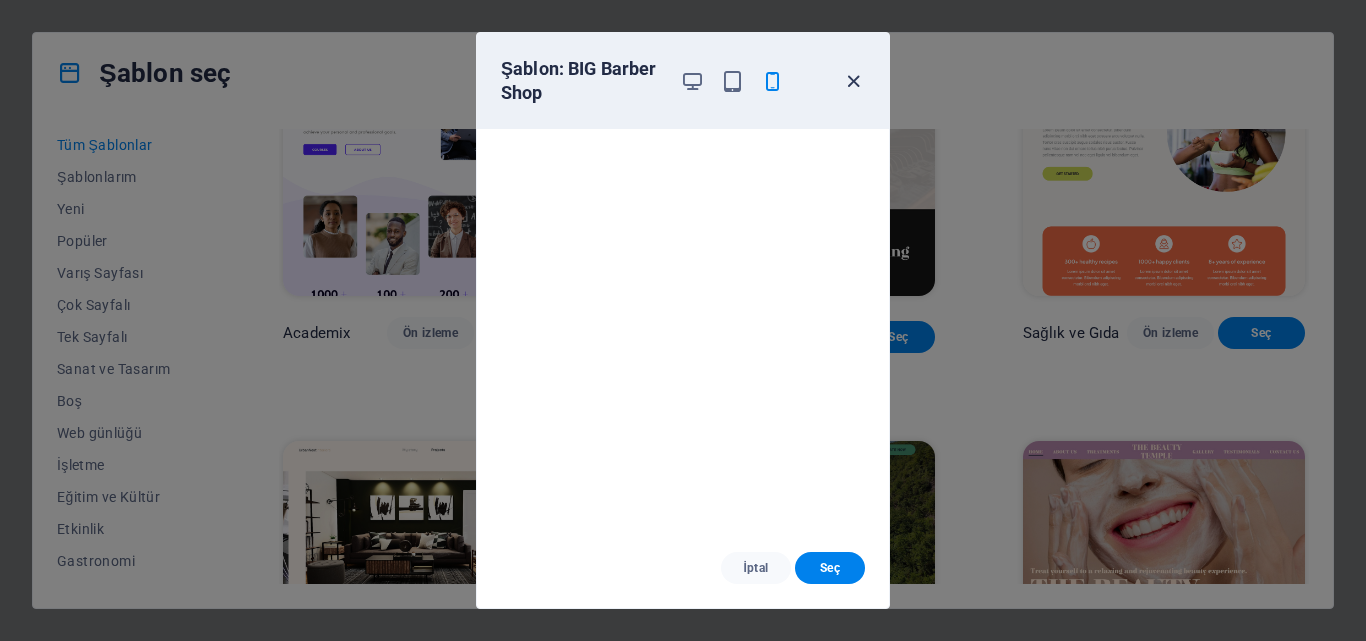 click at bounding box center (853, 81) 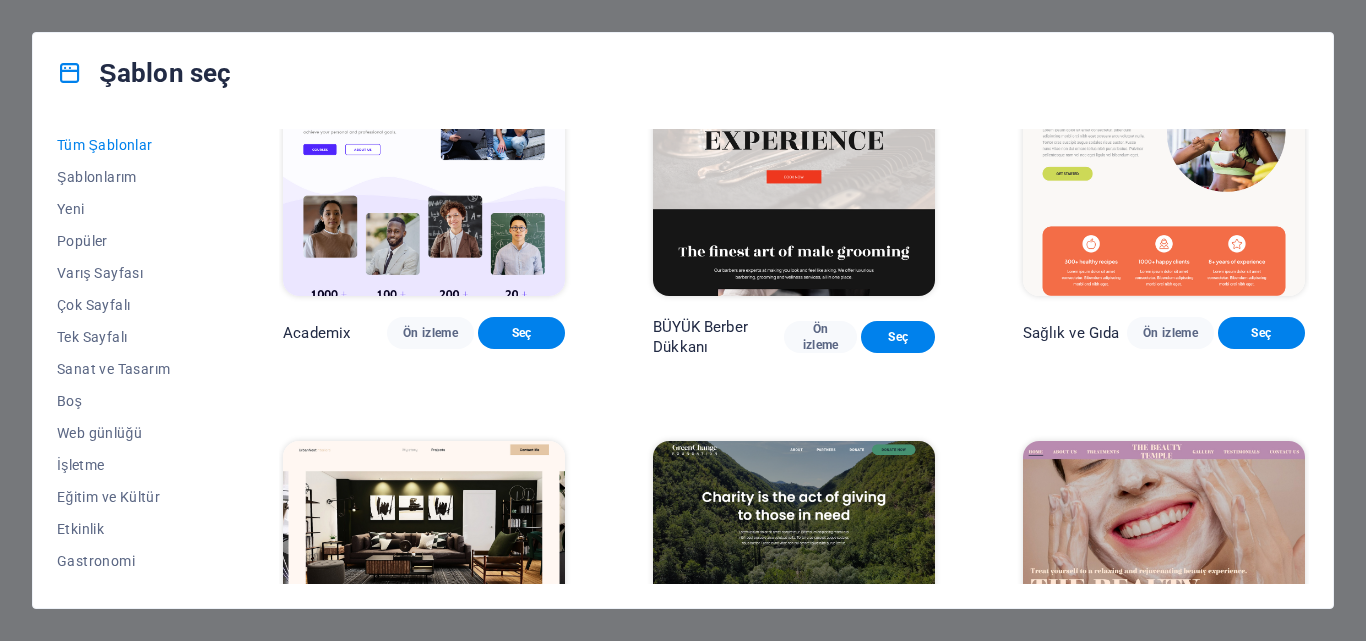 scroll, scrollTop: 2000, scrollLeft: 0, axis: vertical 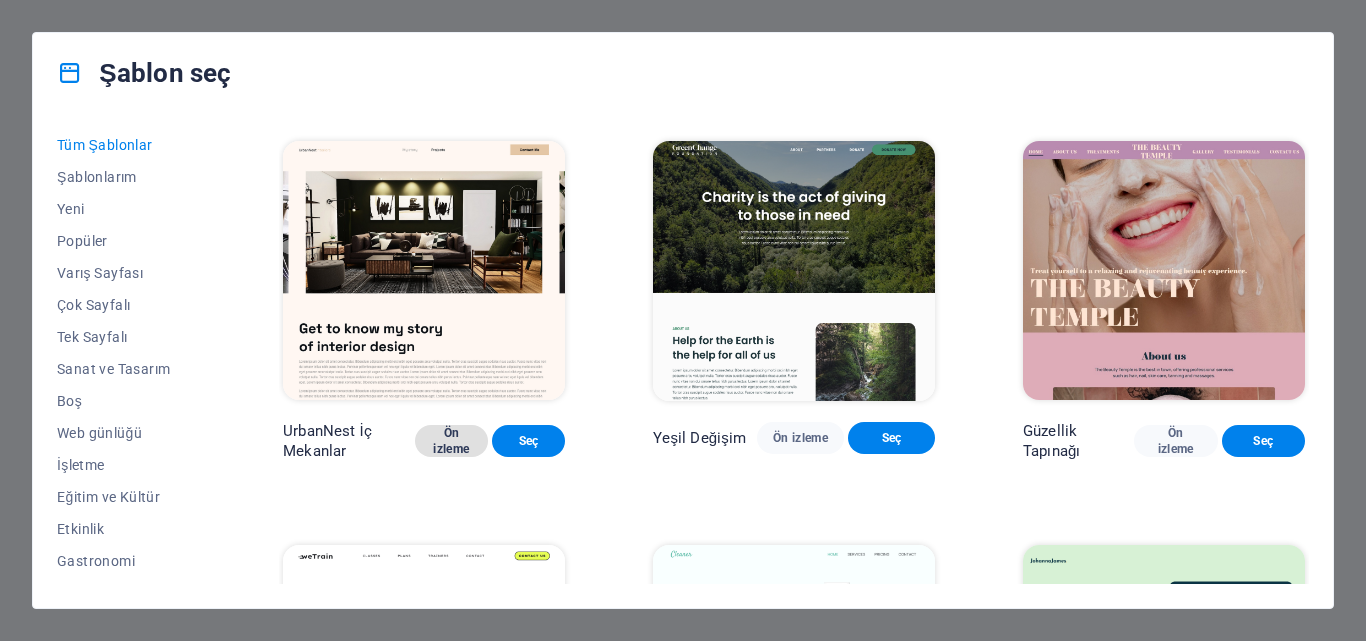 click on "Ön izleme" at bounding box center [451, 441] 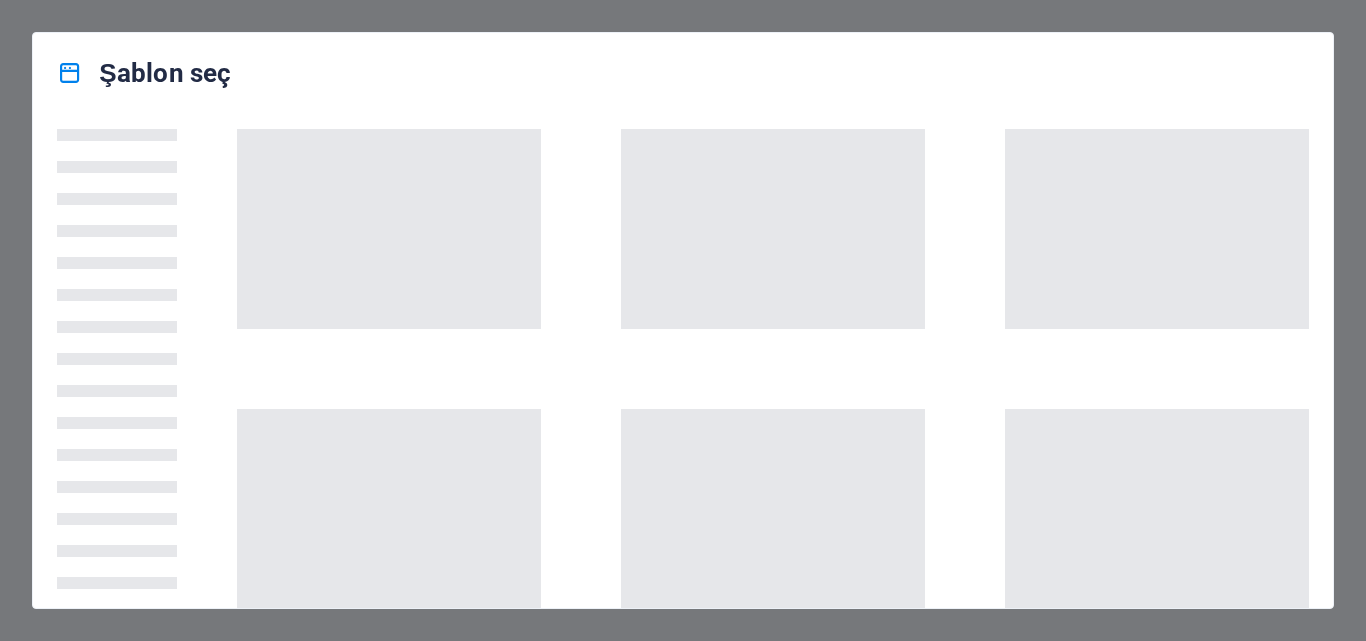 scroll, scrollTop: 0, scrollLeft: 0, axis: both 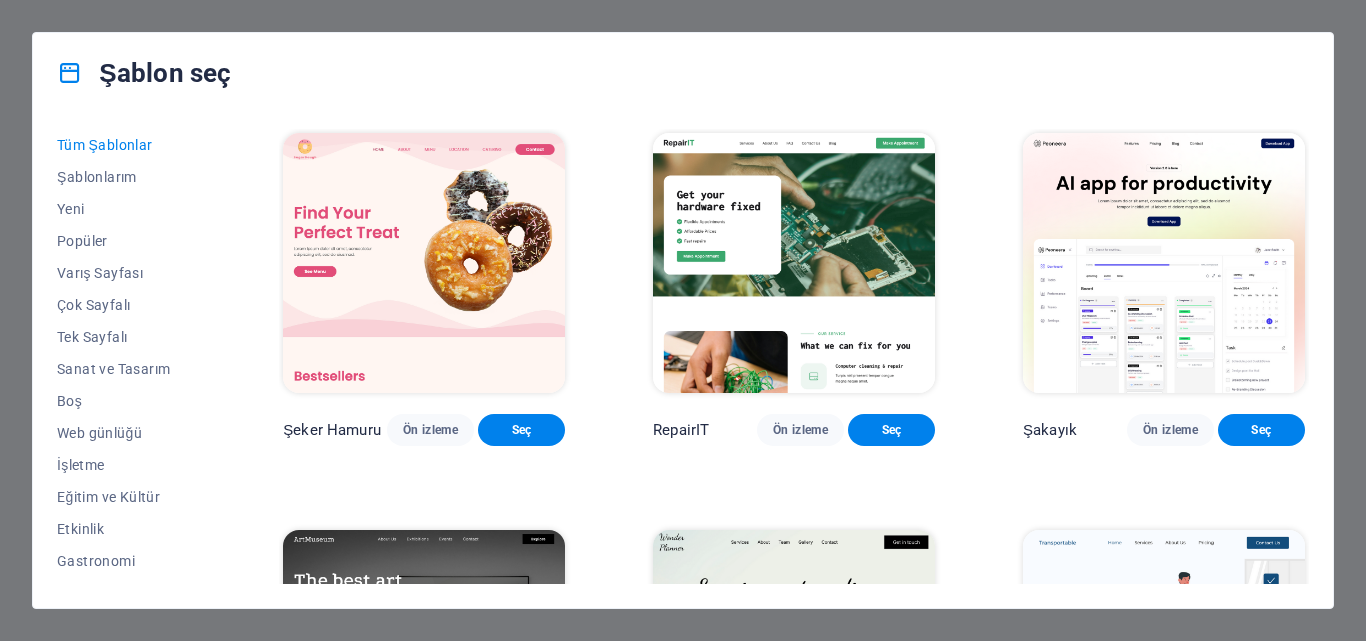 click at bounding box center [1164, 263] 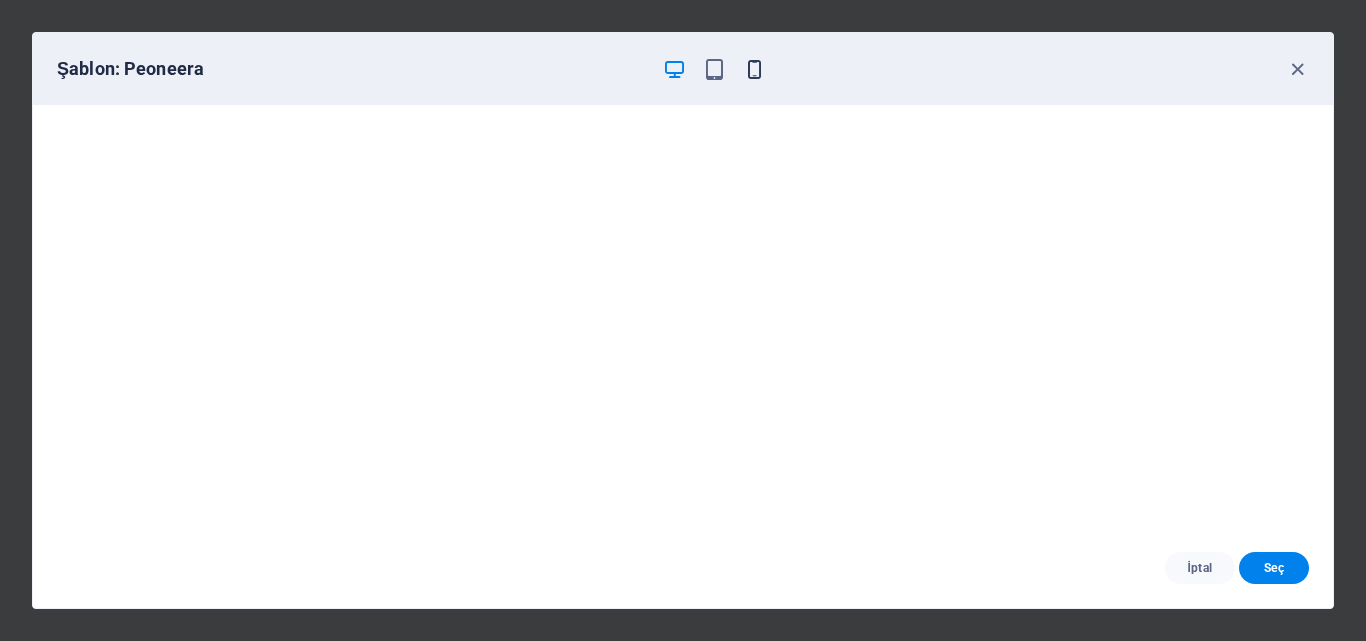 click at bounding box center [754, 69] 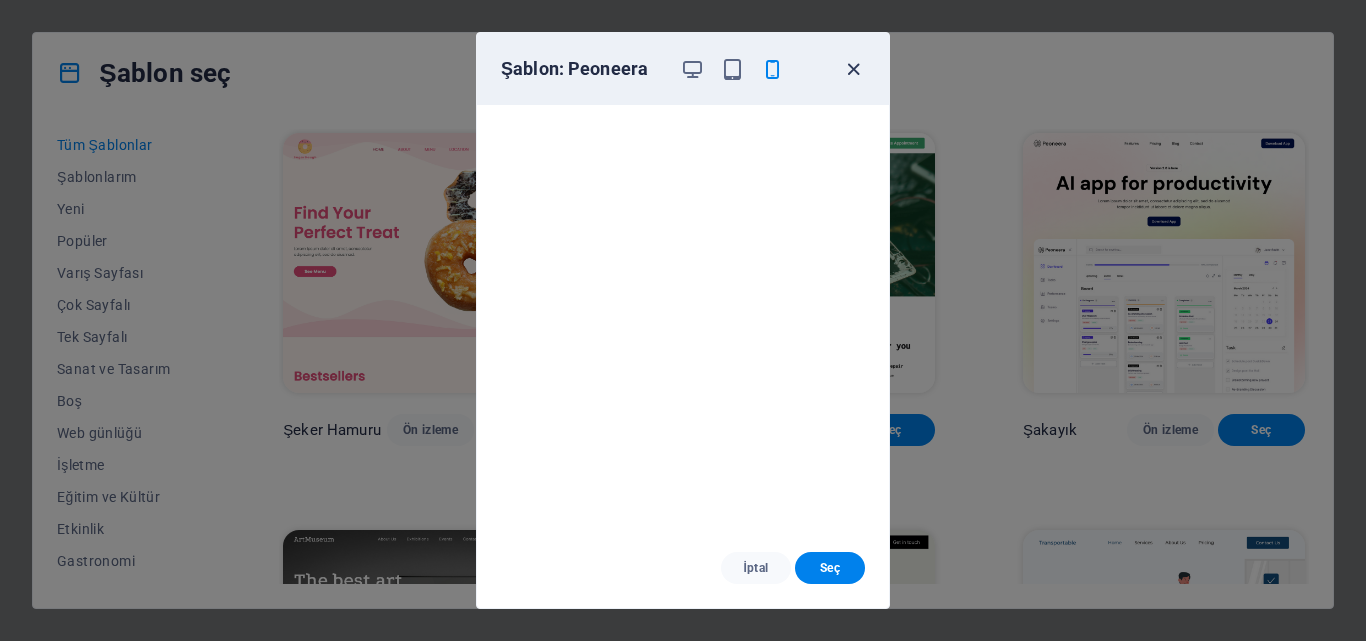 click at bounding box center [853, 69] 